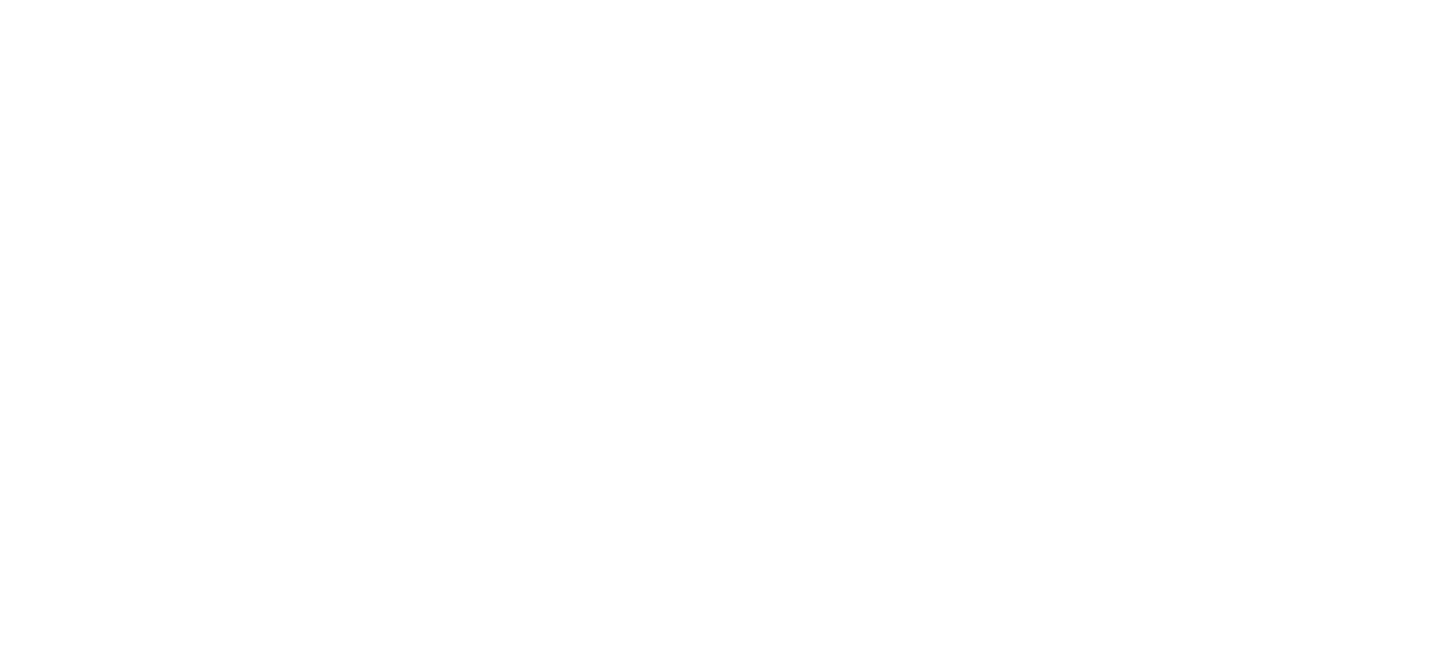 scroll, scrollTop: 0, scrollLeft: 0, axis: both 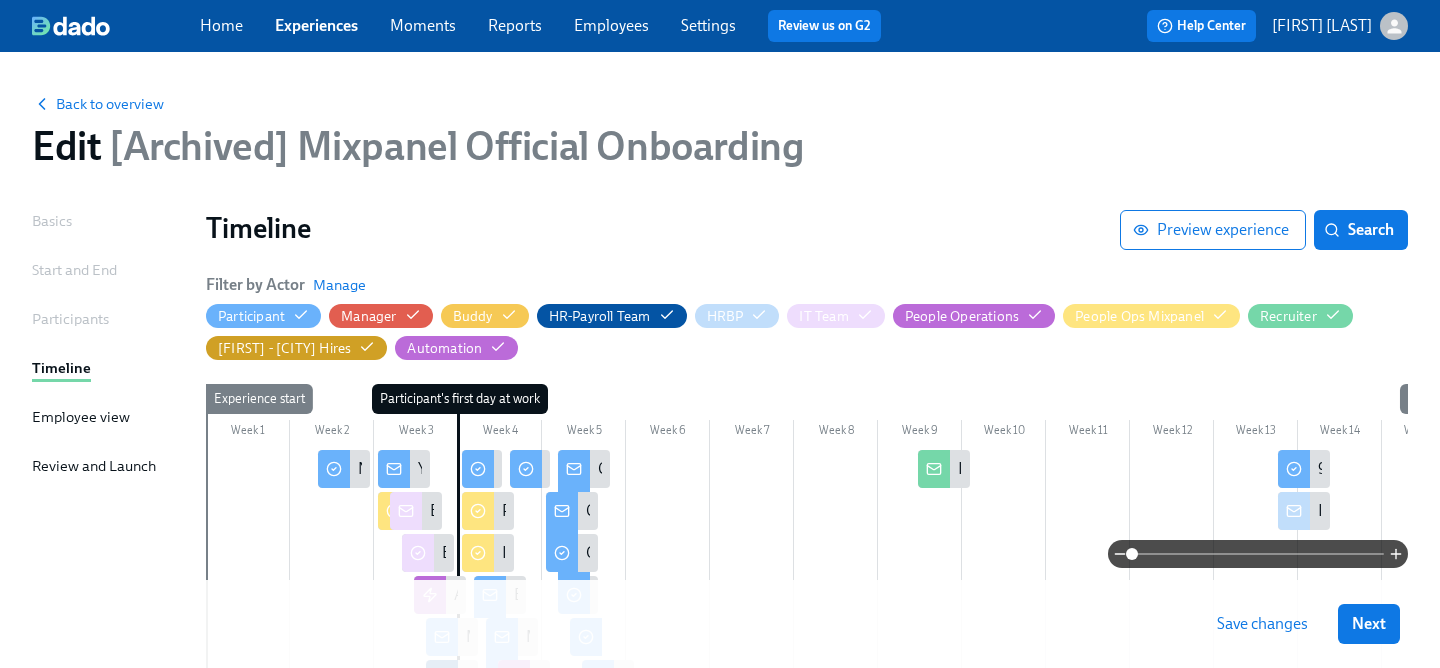 click on "Experiences" at bounding box center (316, 25) 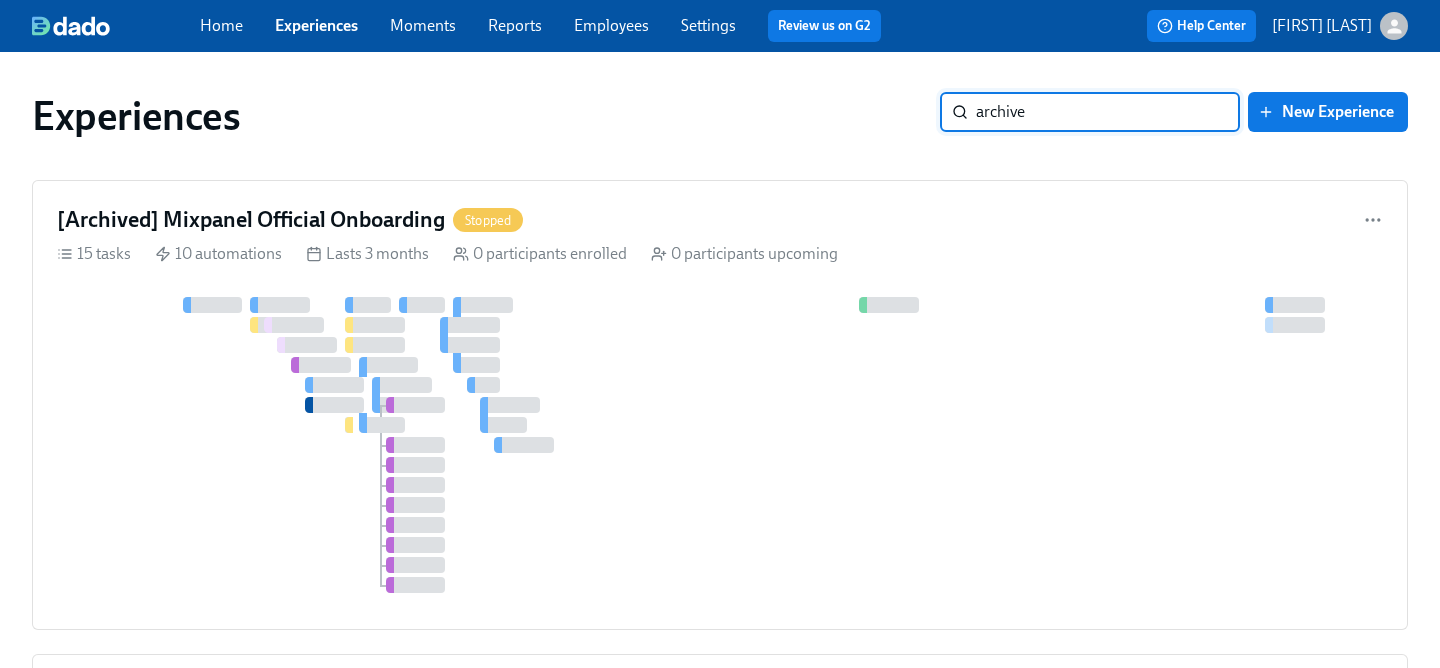 type on "archive" 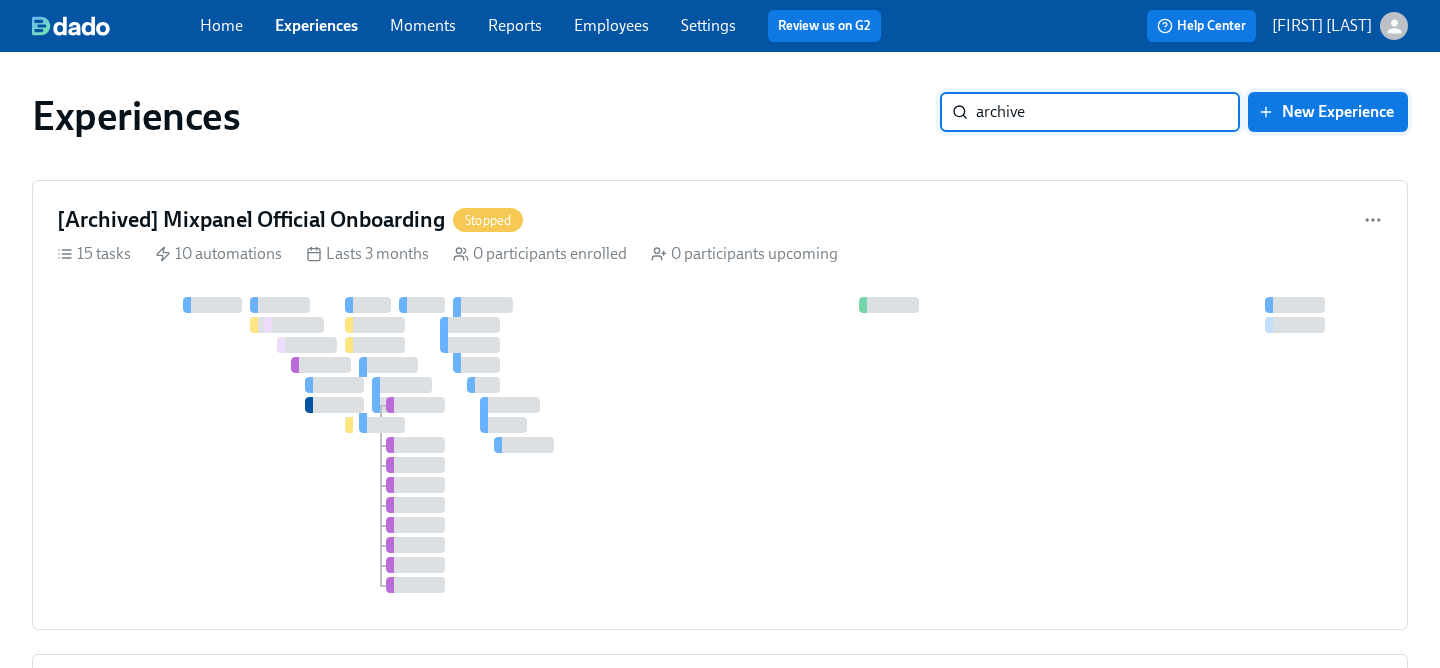 click on "New Experience" at bounding box center (1328, 112) 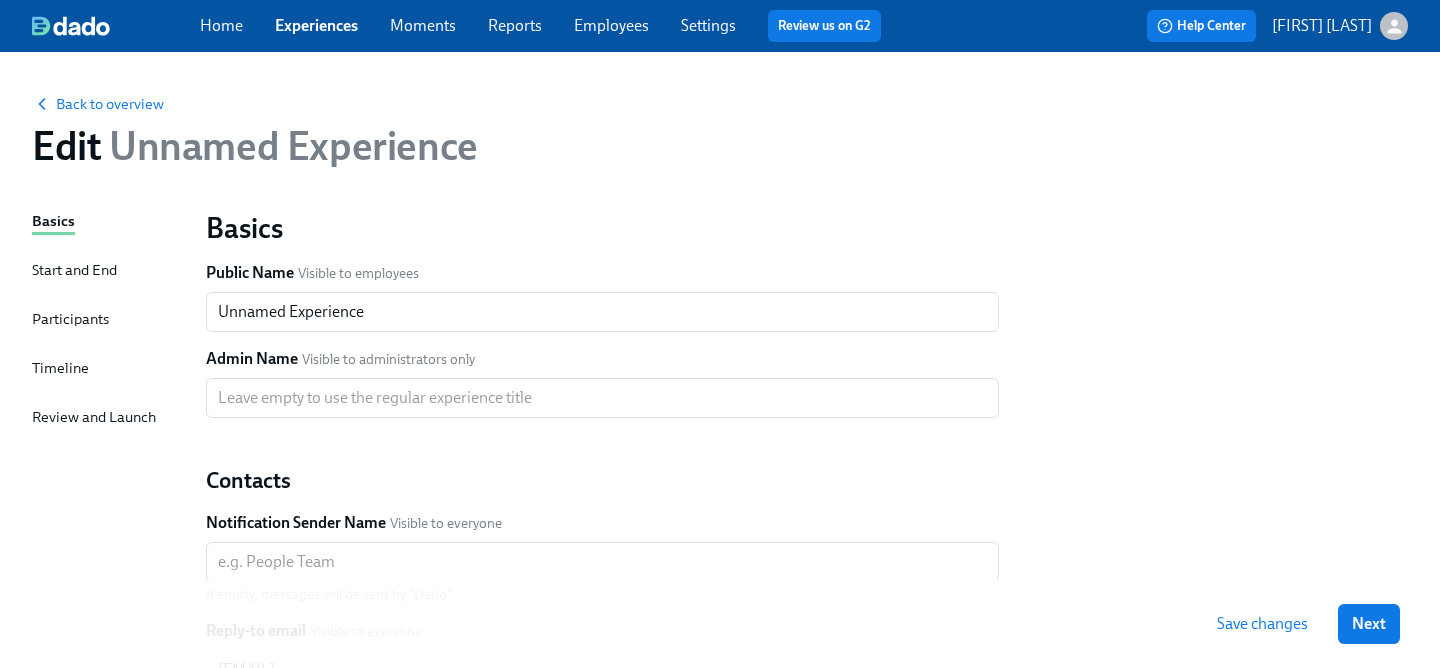click on "Timeline" at bounding box center [60, 368] 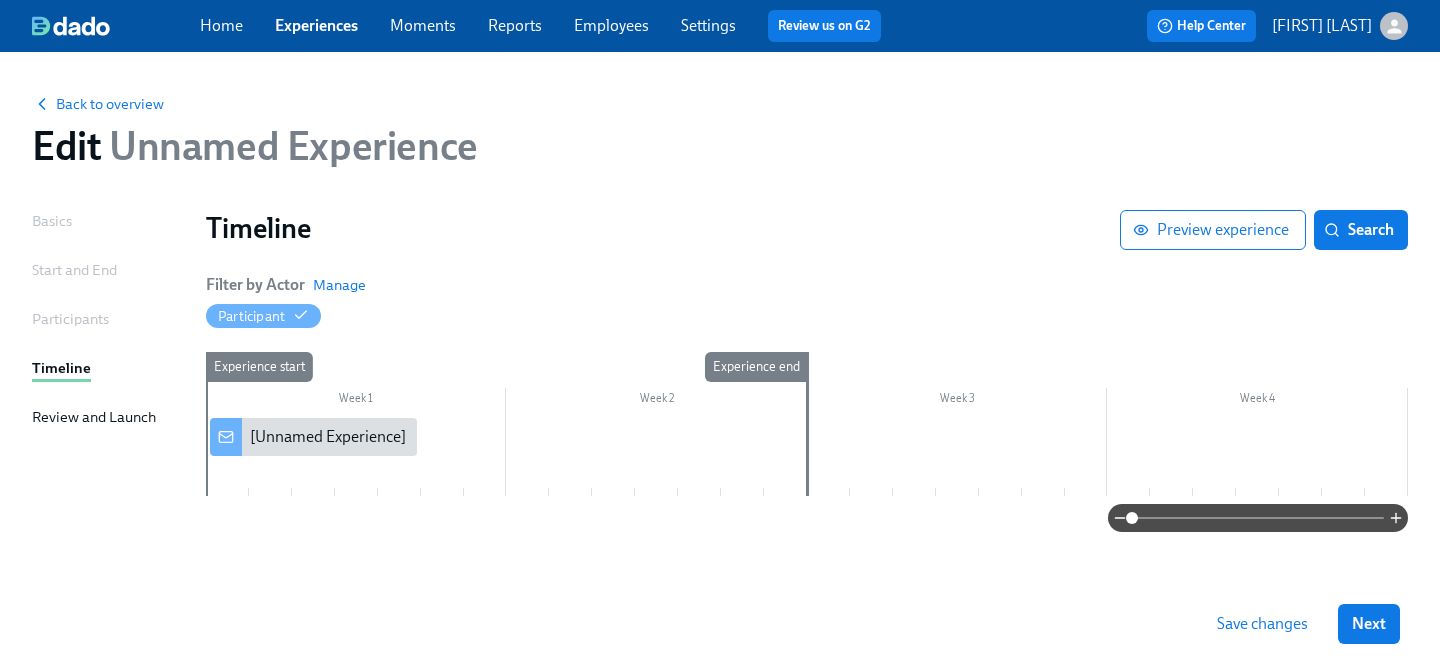 click on "Experiences" at bounding box center [316, 26] 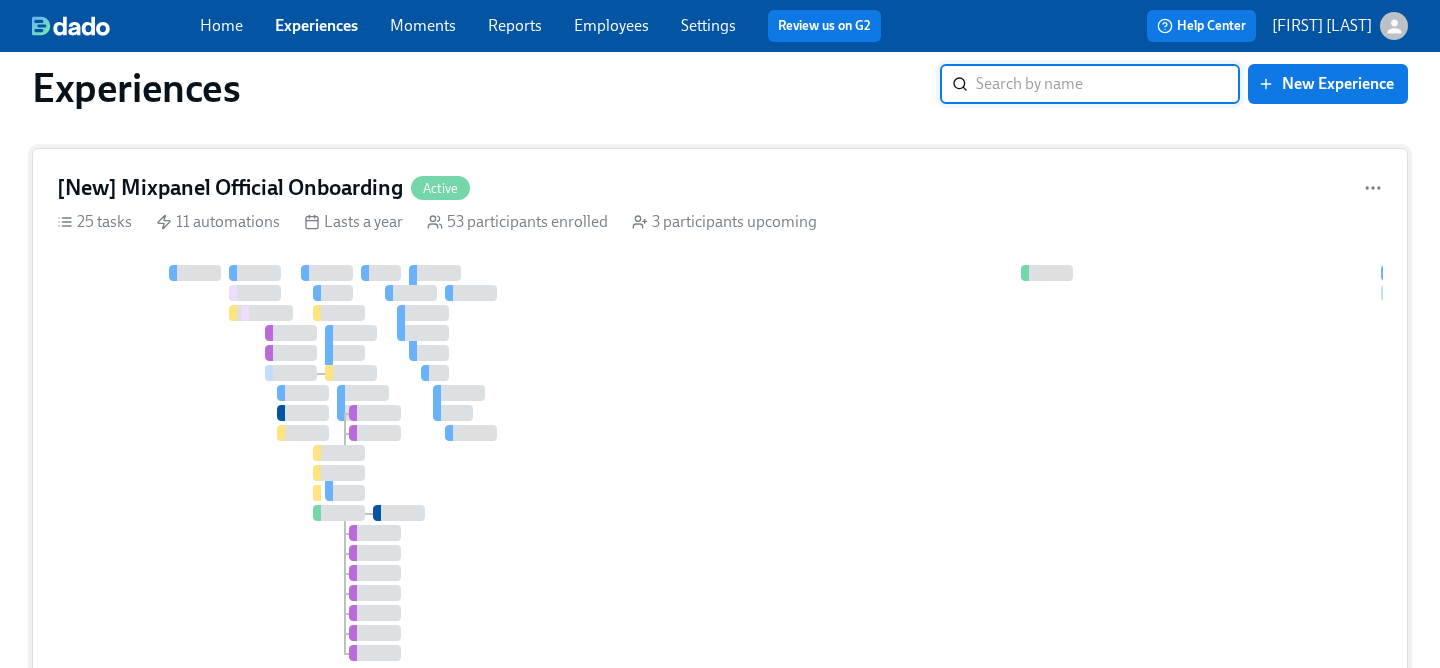 scroll, scrollTop: 55, scrollLeft: 0, axis: vertical 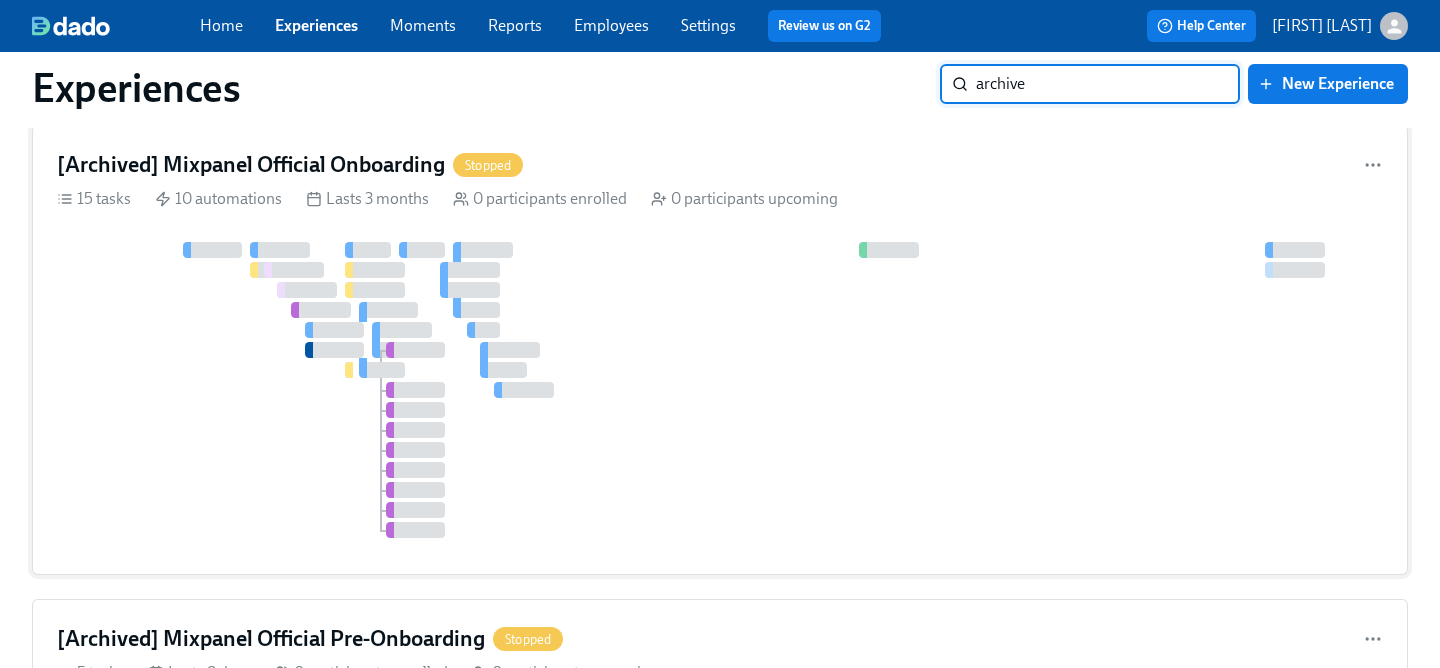 type on "archive" 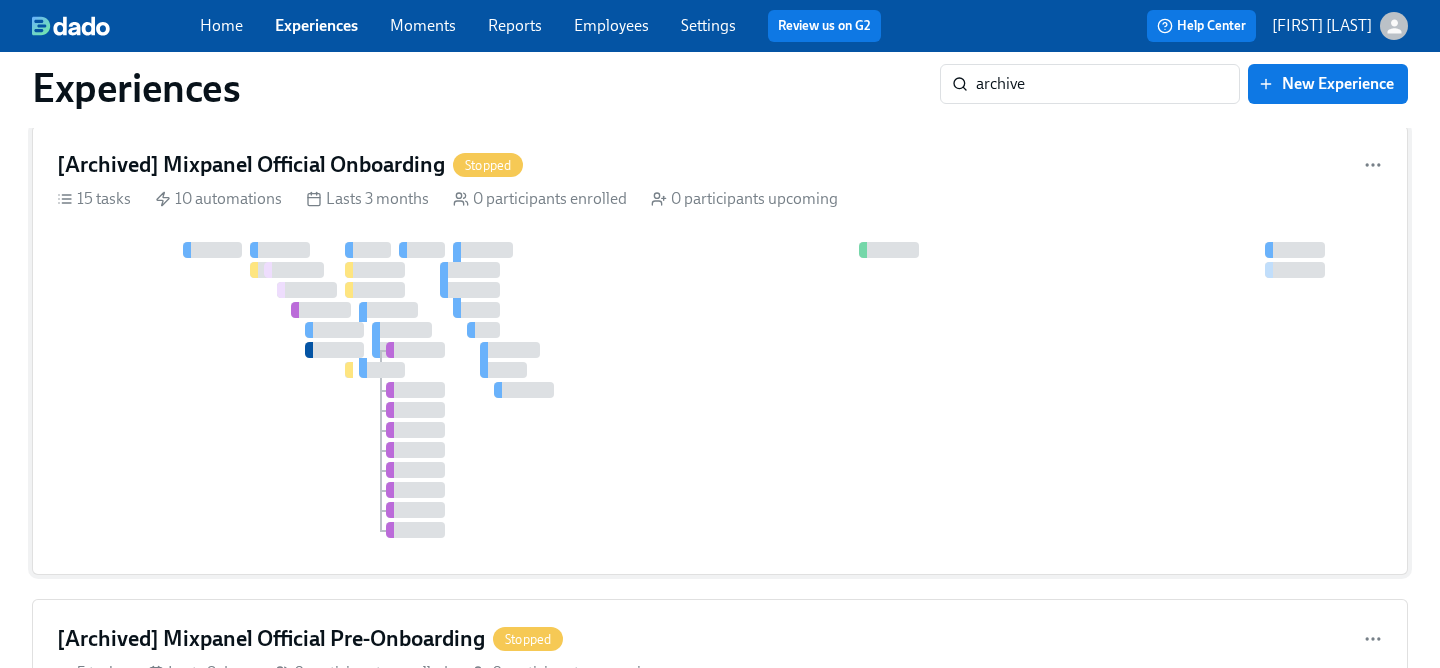 click at bounding box center [720, 390] 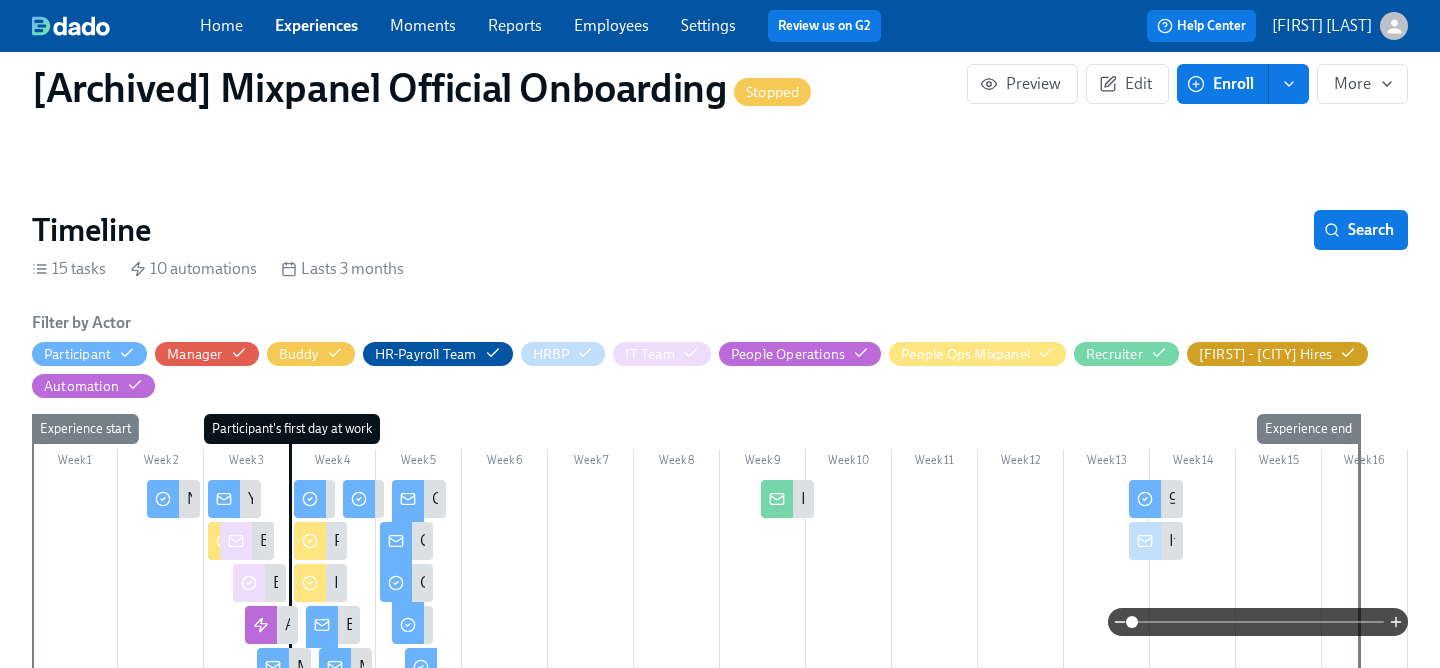 scroll, scrollTop: 279, scrollLeft: 0, axis: vertical 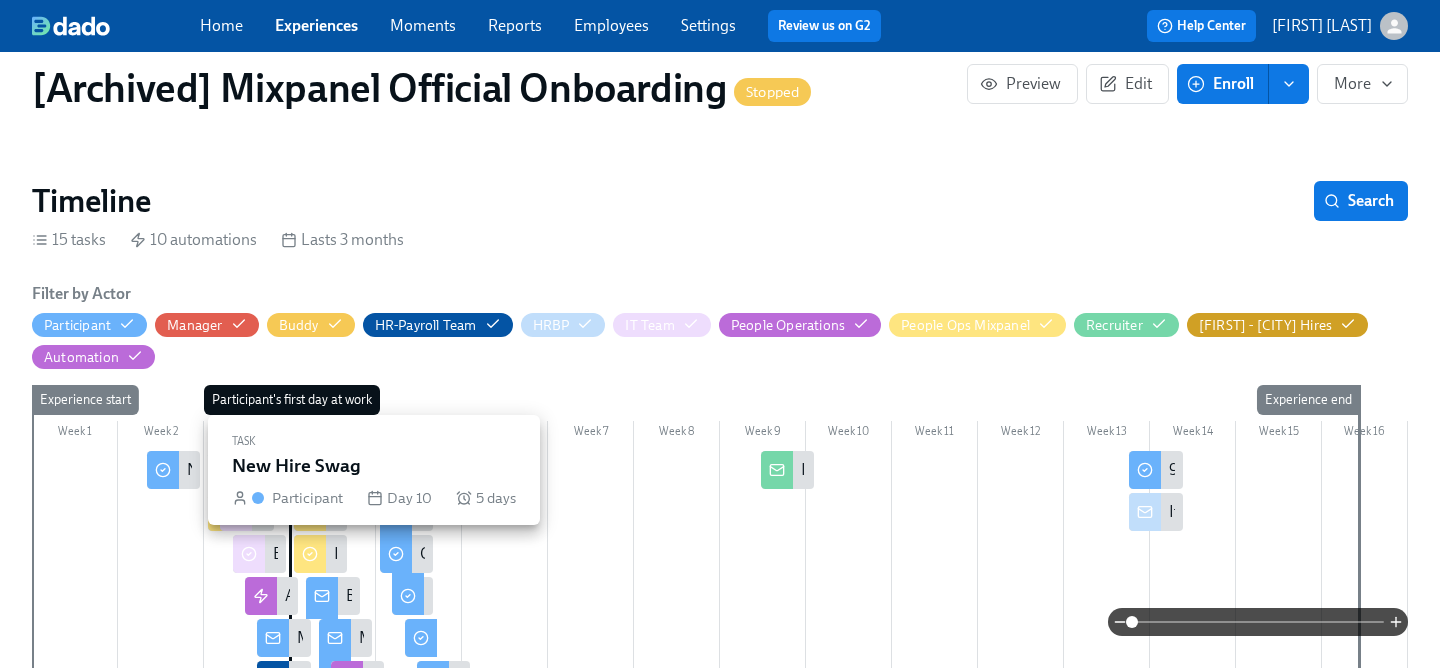 click at bounding box center [163, 470] 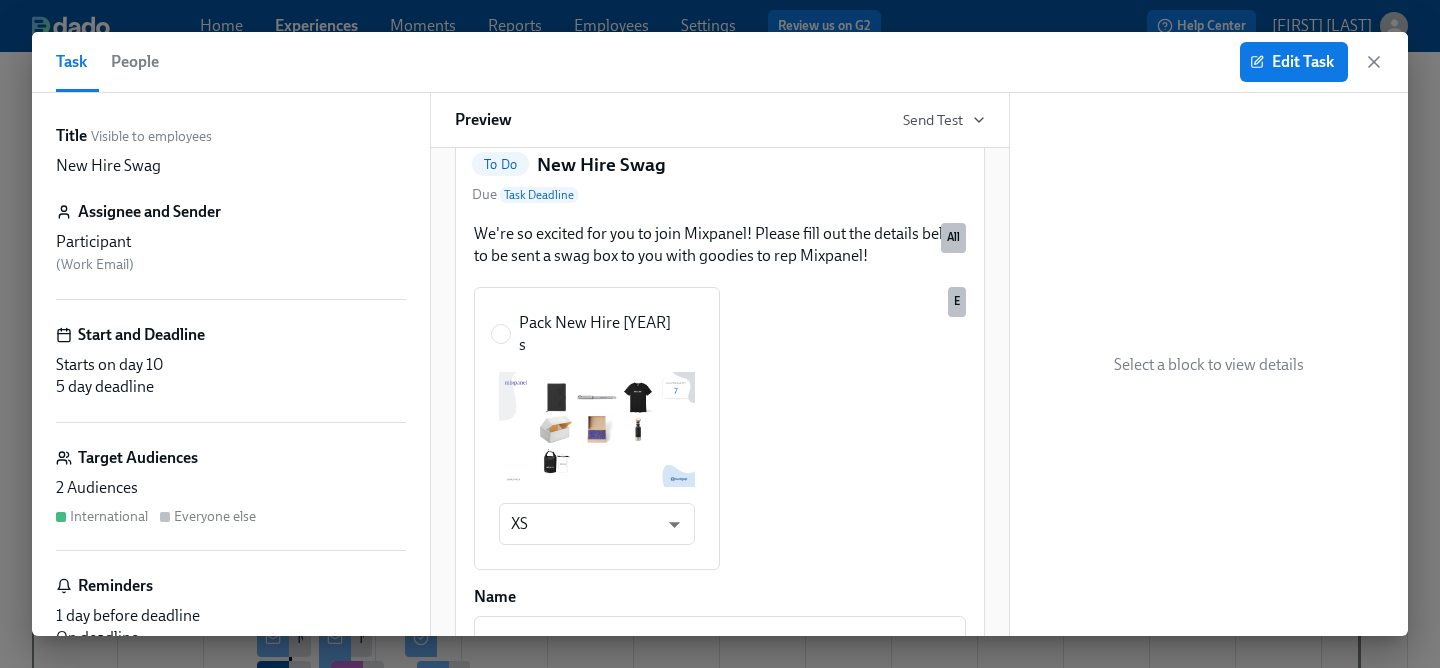 scroll, scrollTop: 0, scrollLeft: 0, axis: both 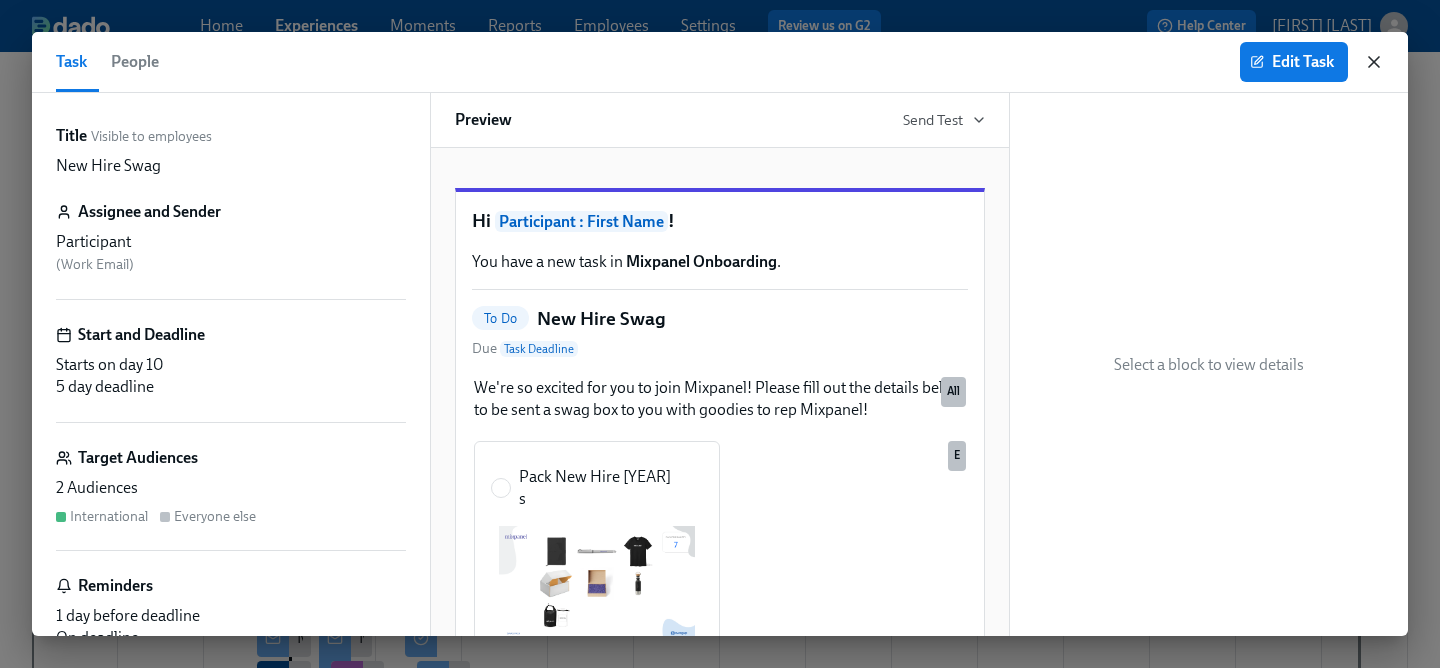 click 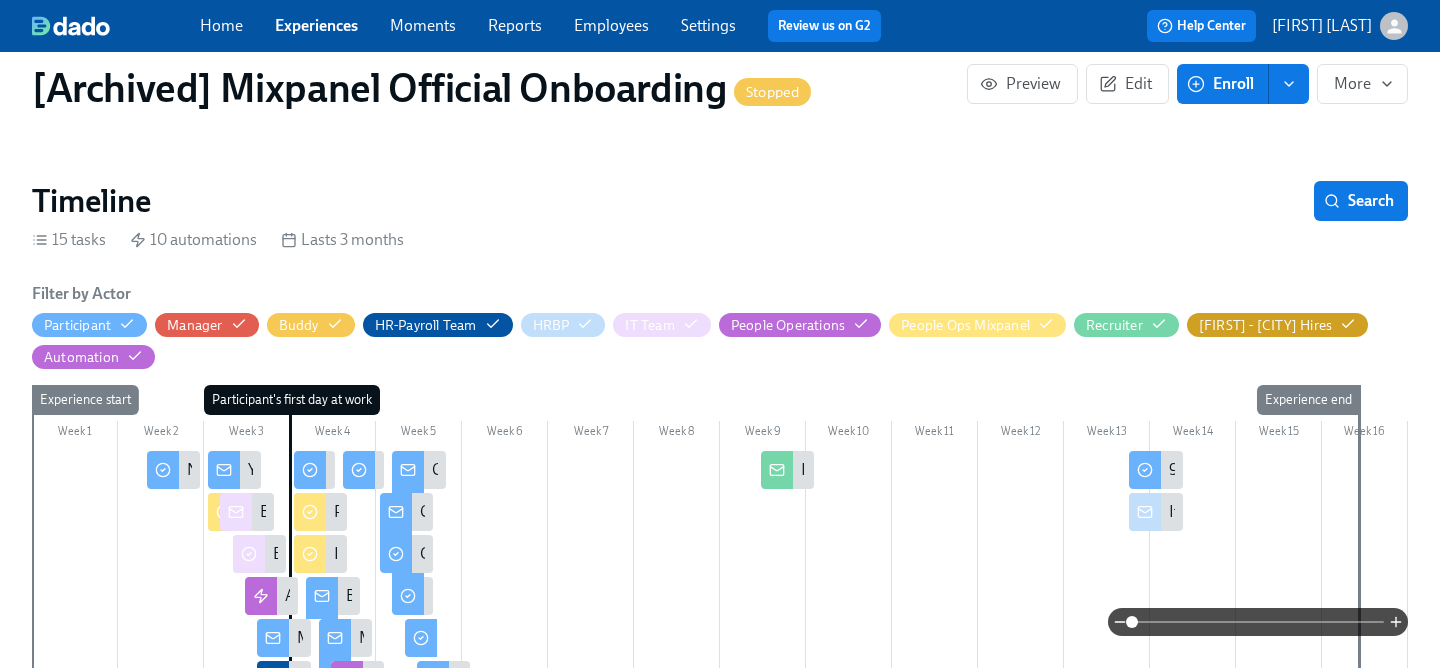 scroll, scrollTop: 412, scrollLeft: 0, axis: vertical 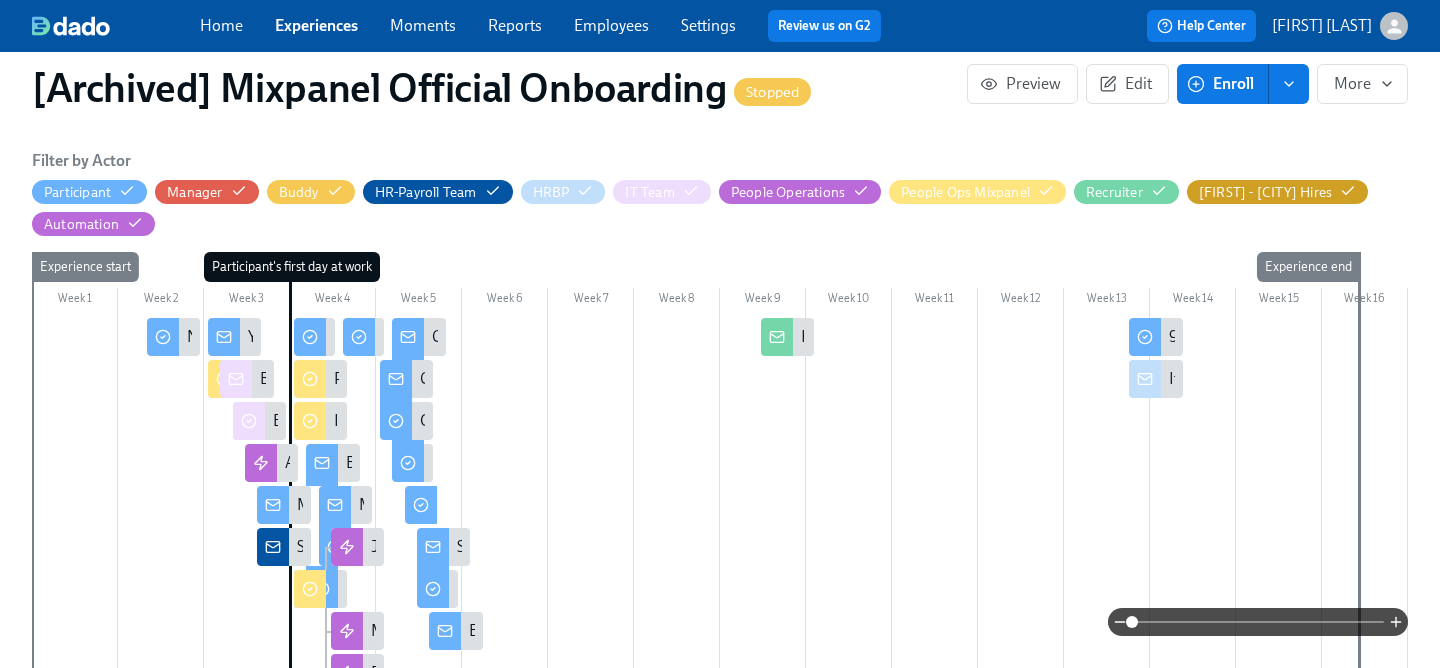 click on "Experiences" at bounding box center (316, 25) 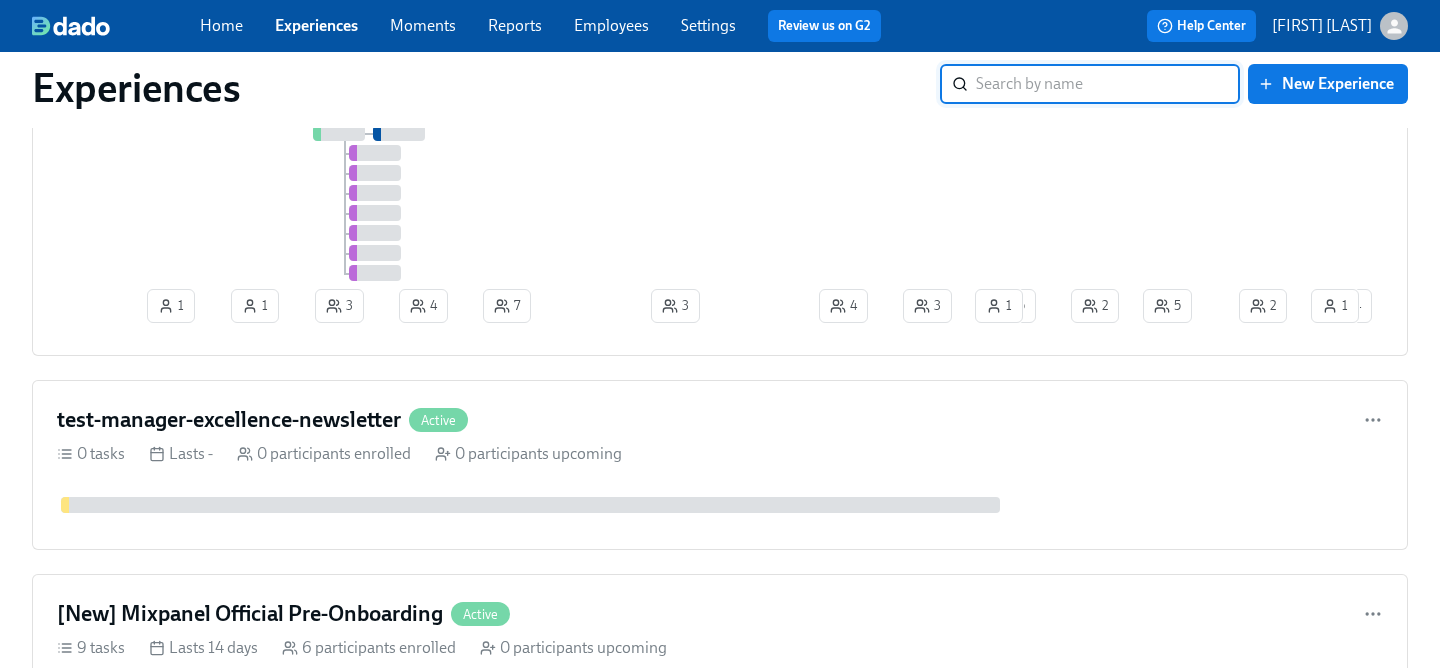 scroll, scrollTop: 0, scrollLeft: 0, axis: both 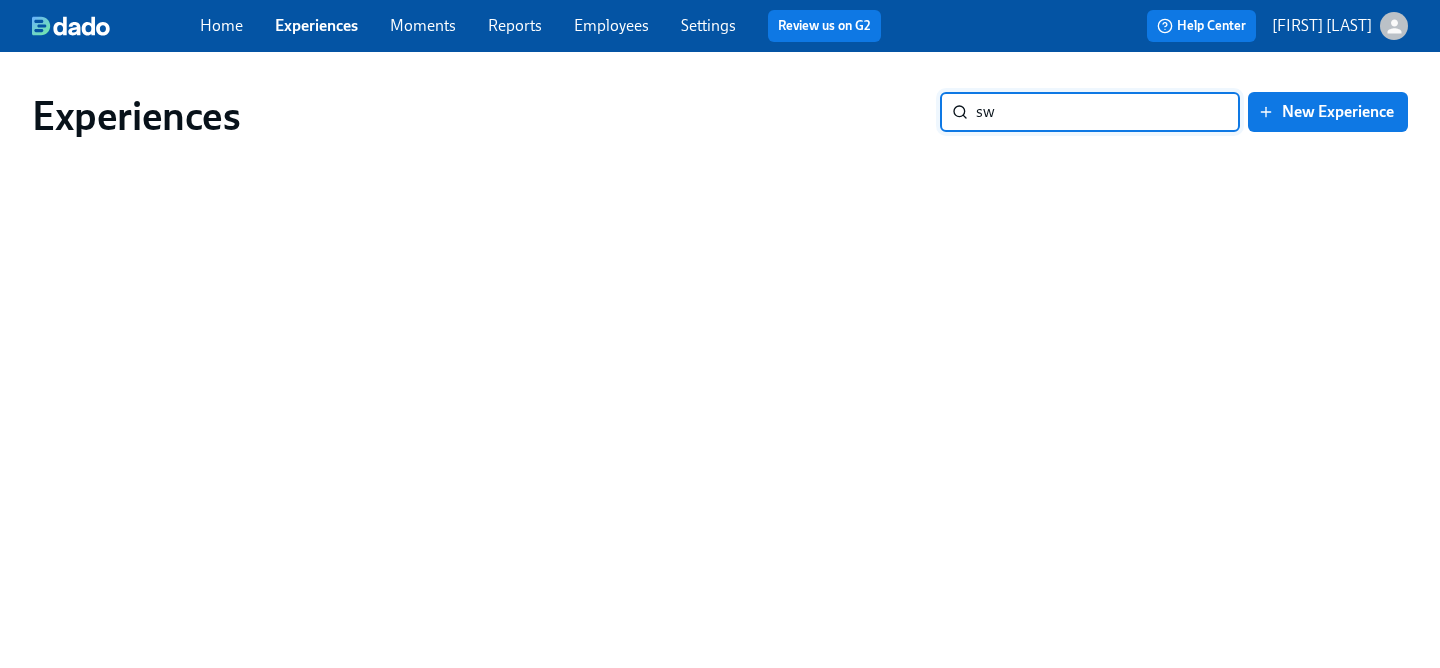 type on "s" 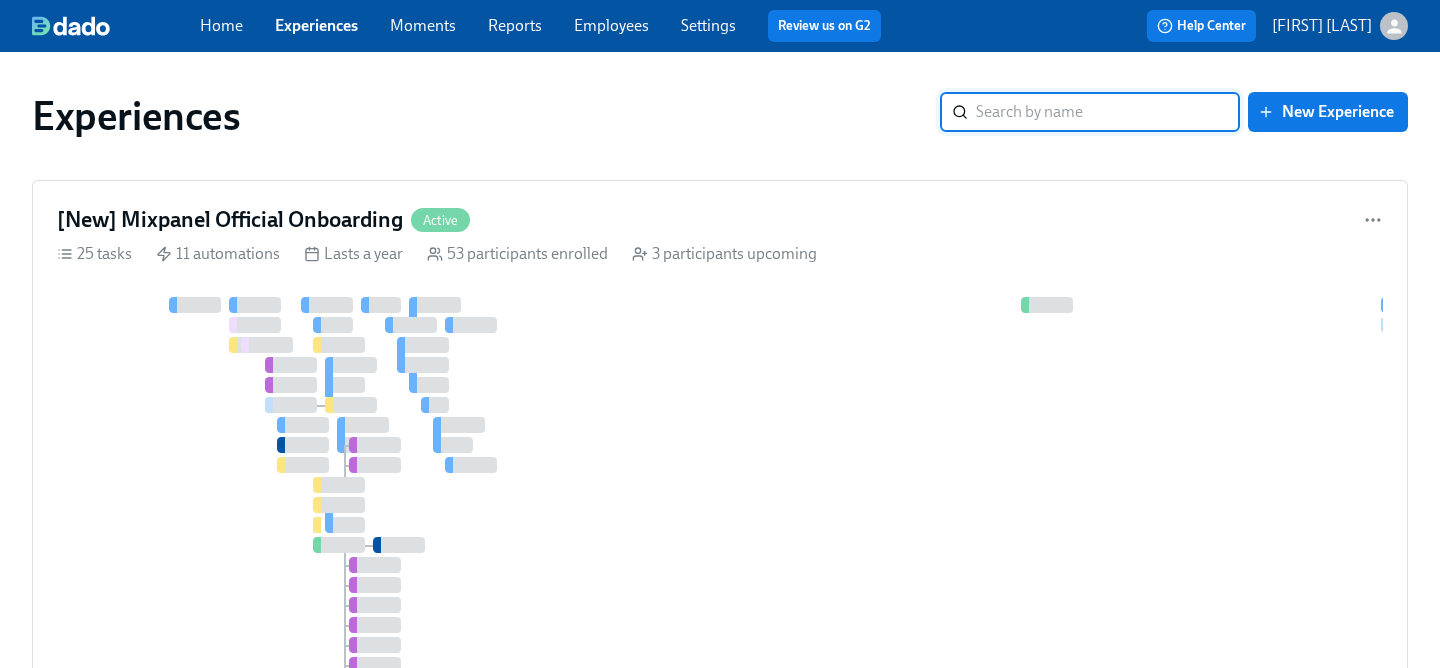 type on "n" 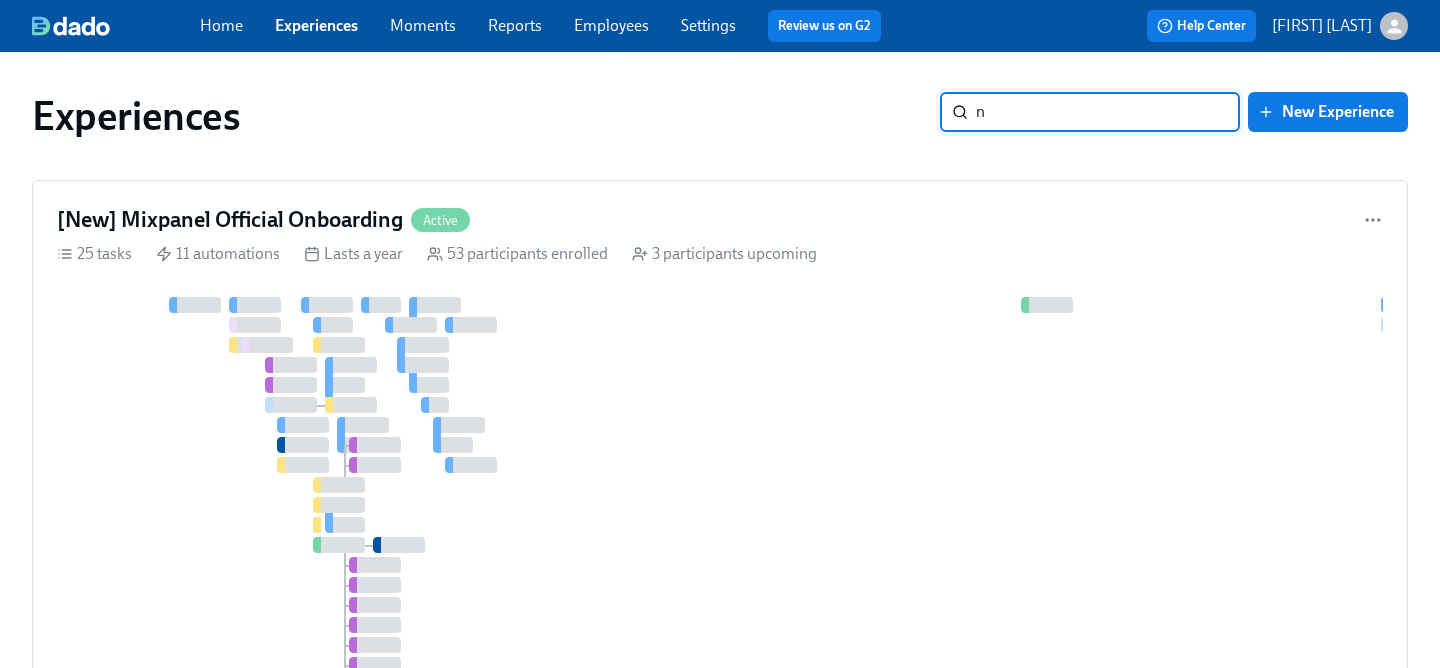 type 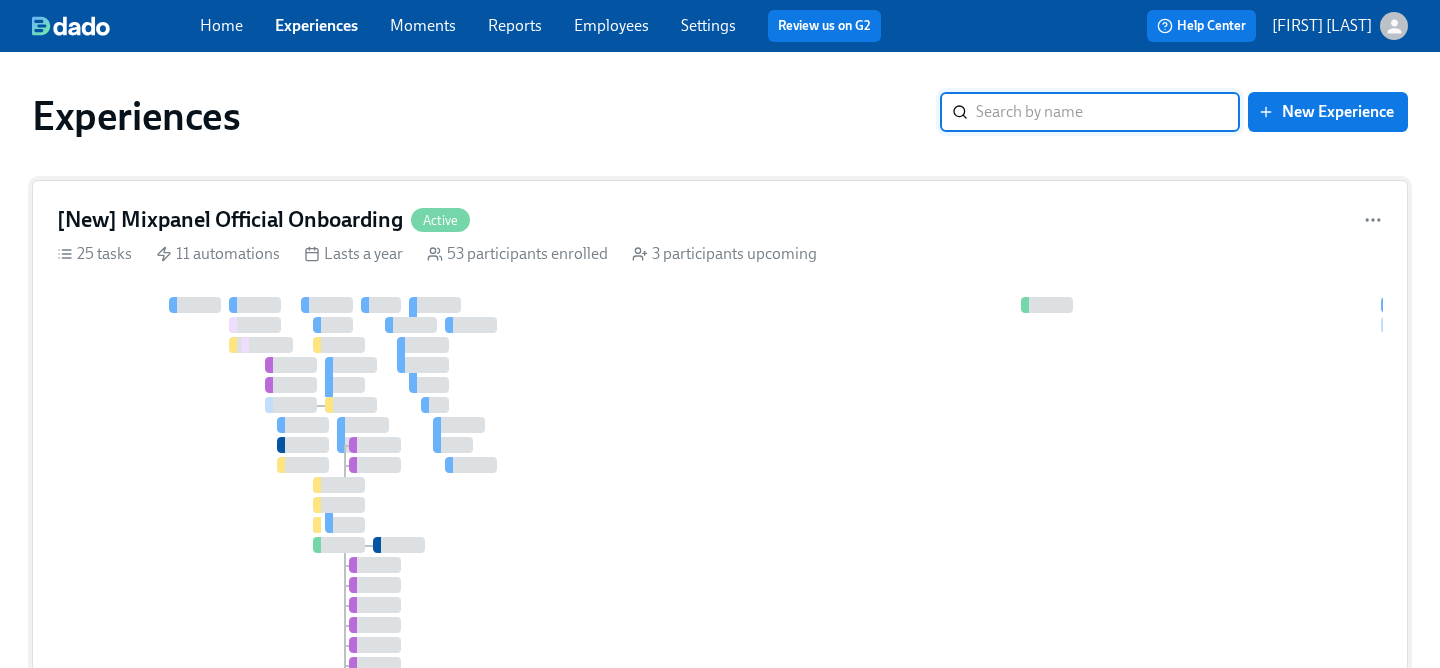 click at bounding box center (2325, 495) 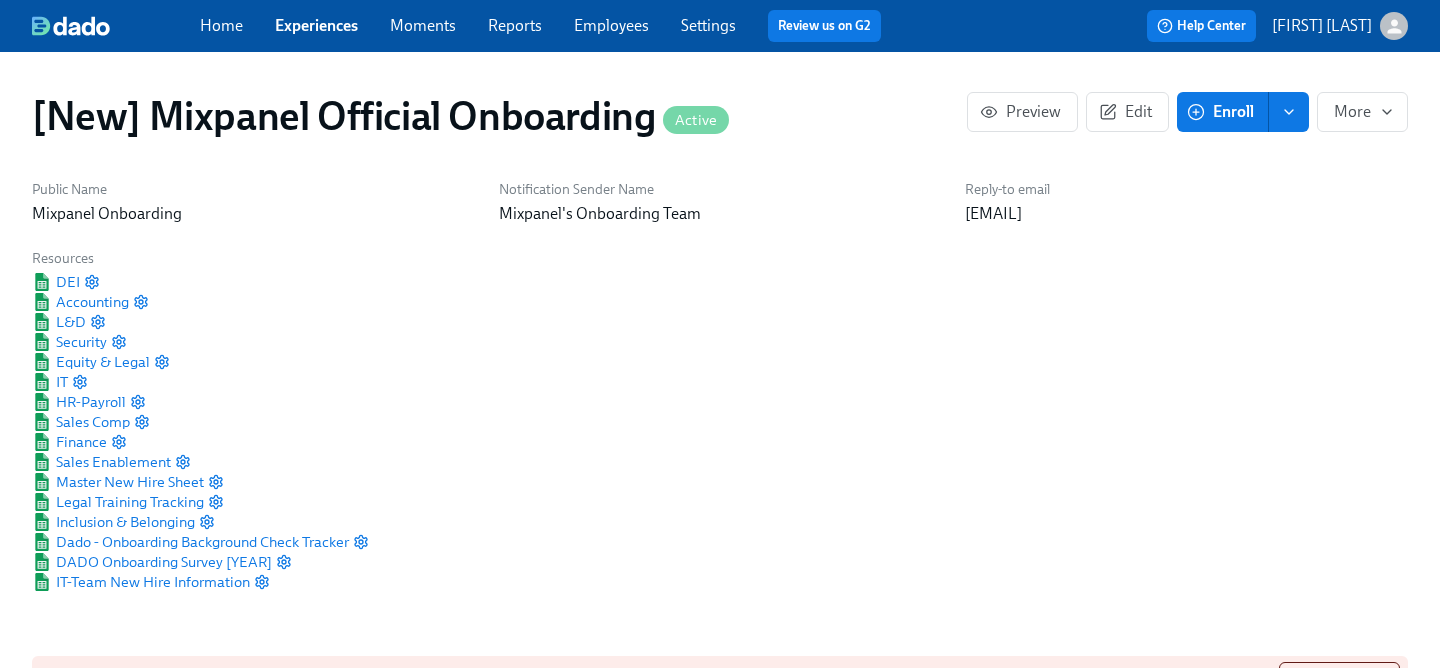 scroll, scrollTop: 0, scrollLeft: 30960, axis: horizontal 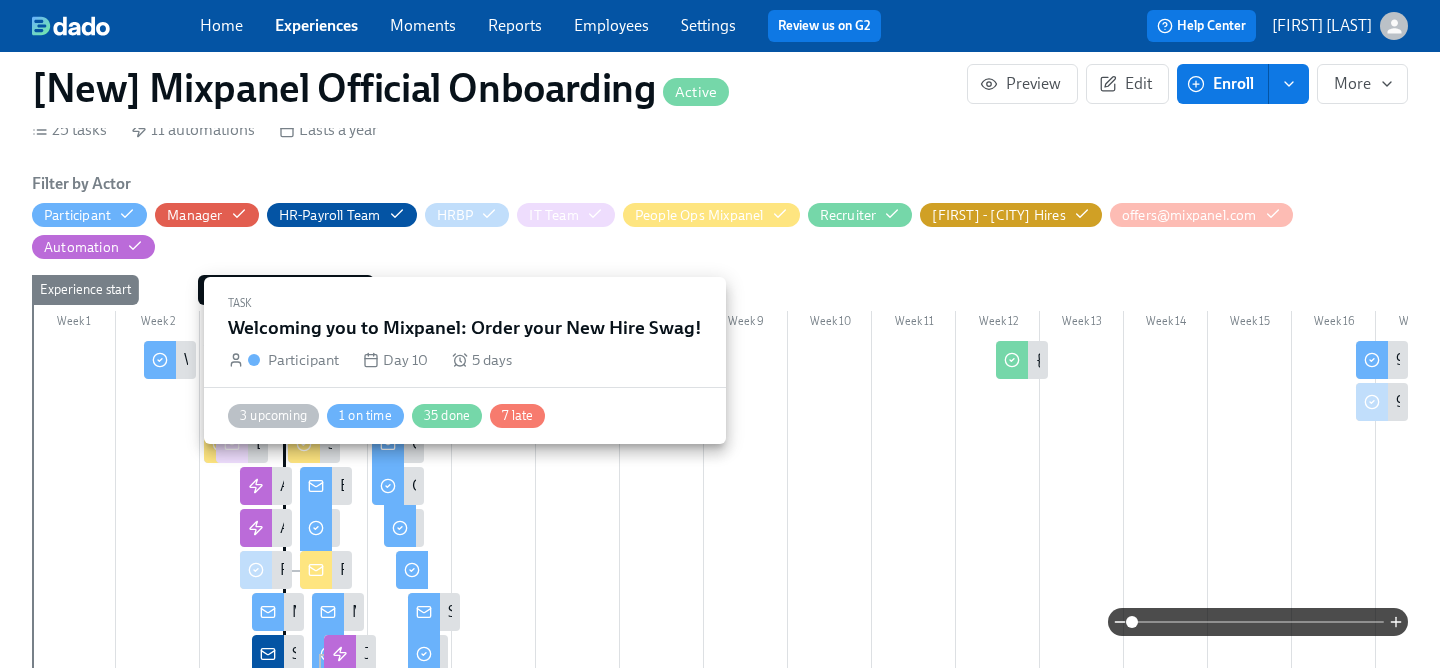click at bounding box center [160, 360] 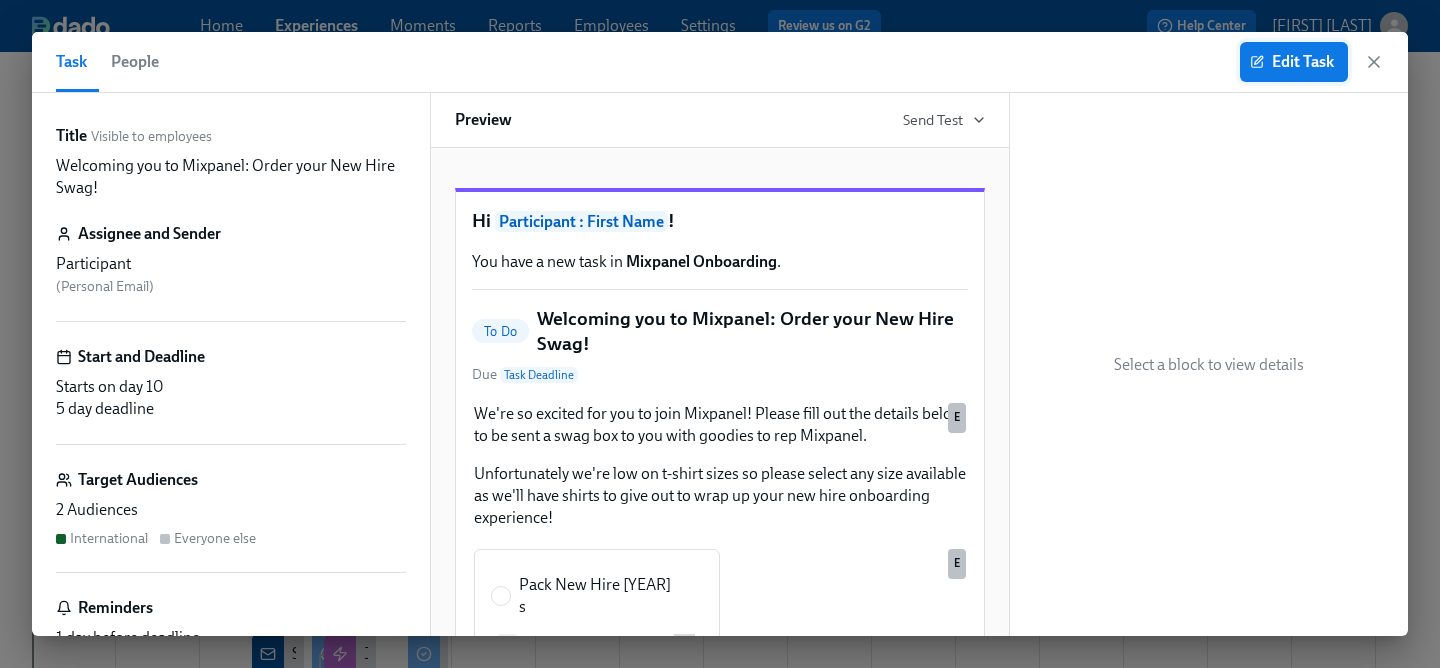 click on "Edit Task" at bounding box center (1294, 62) 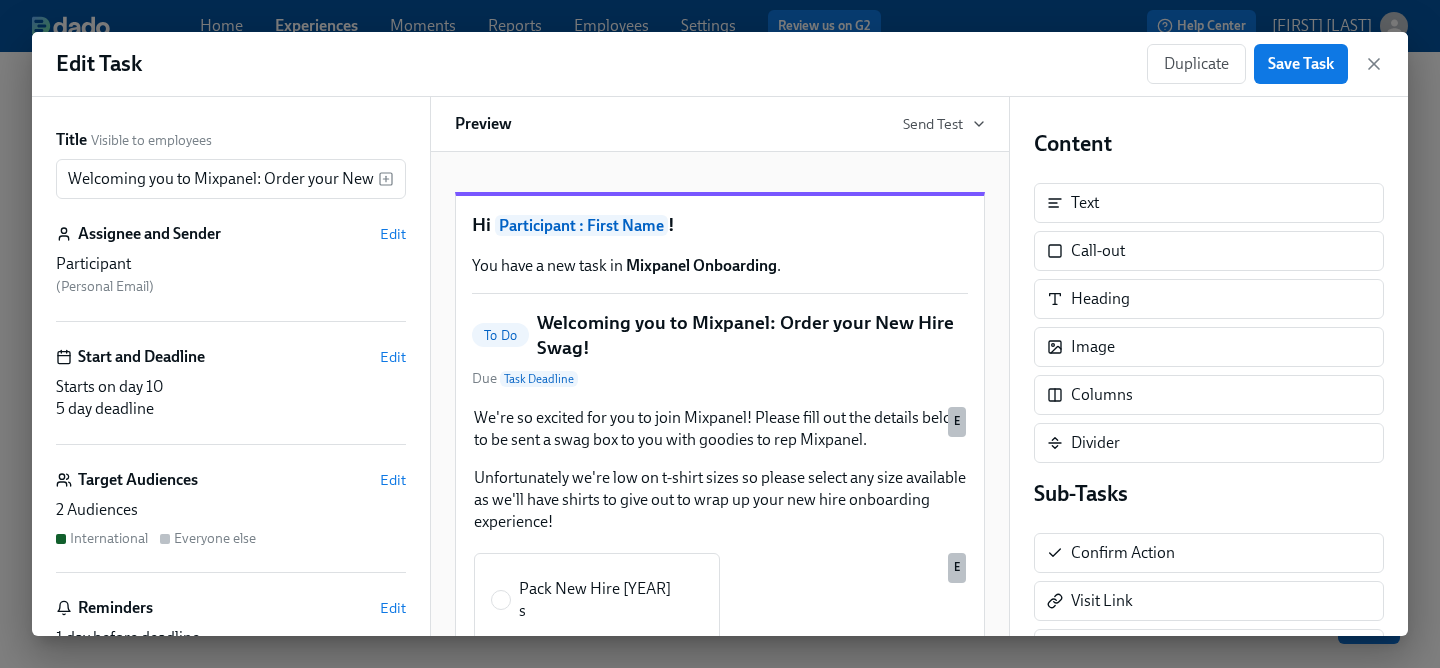 scroll, scrollTop: 0, scrollLeft: 0, axis: both 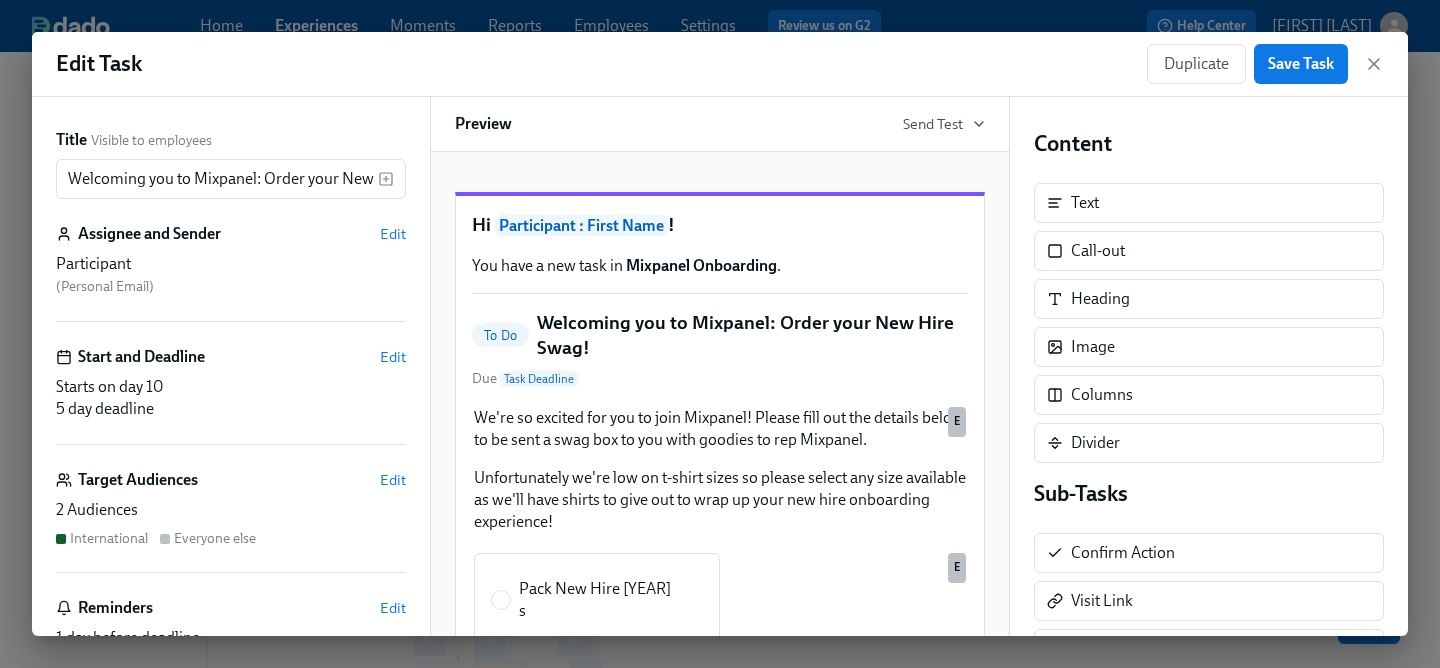 click on "Welcoming you to Mixpanel: Order your New Hire Swag!" at bounding box center (752, 335) 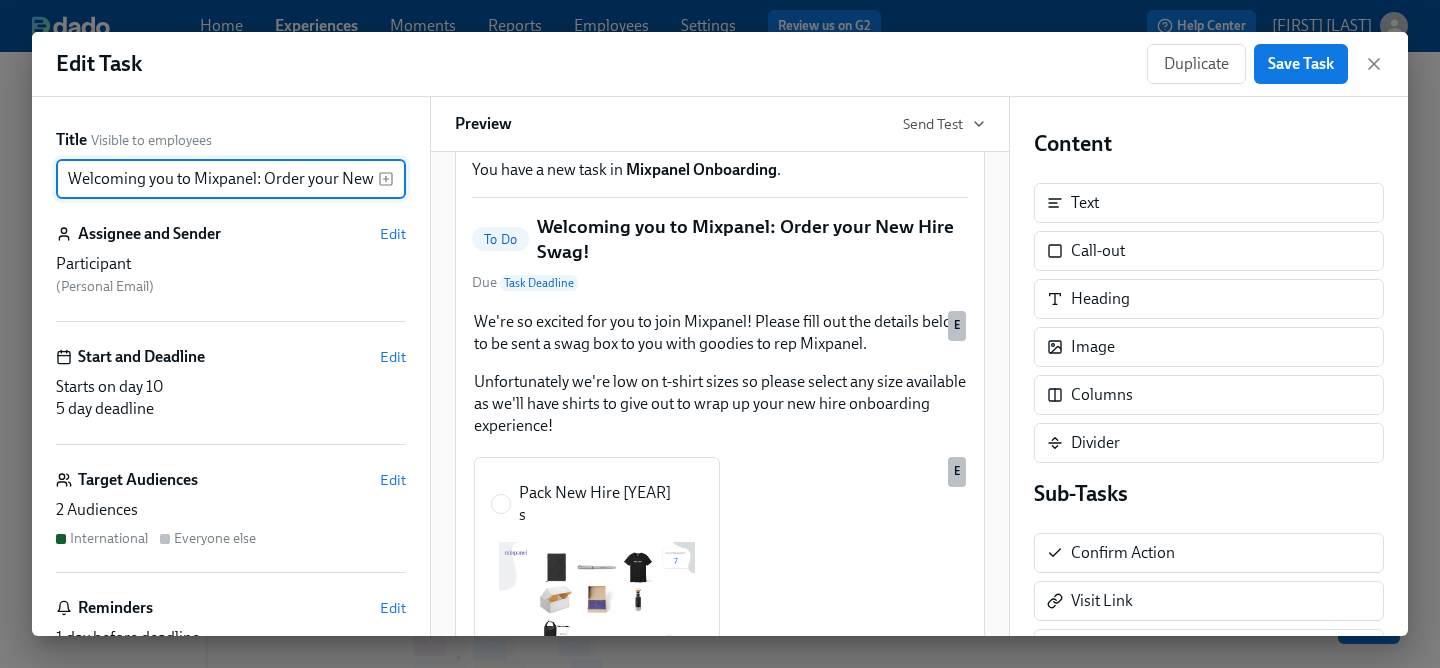 scroll, scrollTop: 0, scrollLeft: 70, axis: horizontal 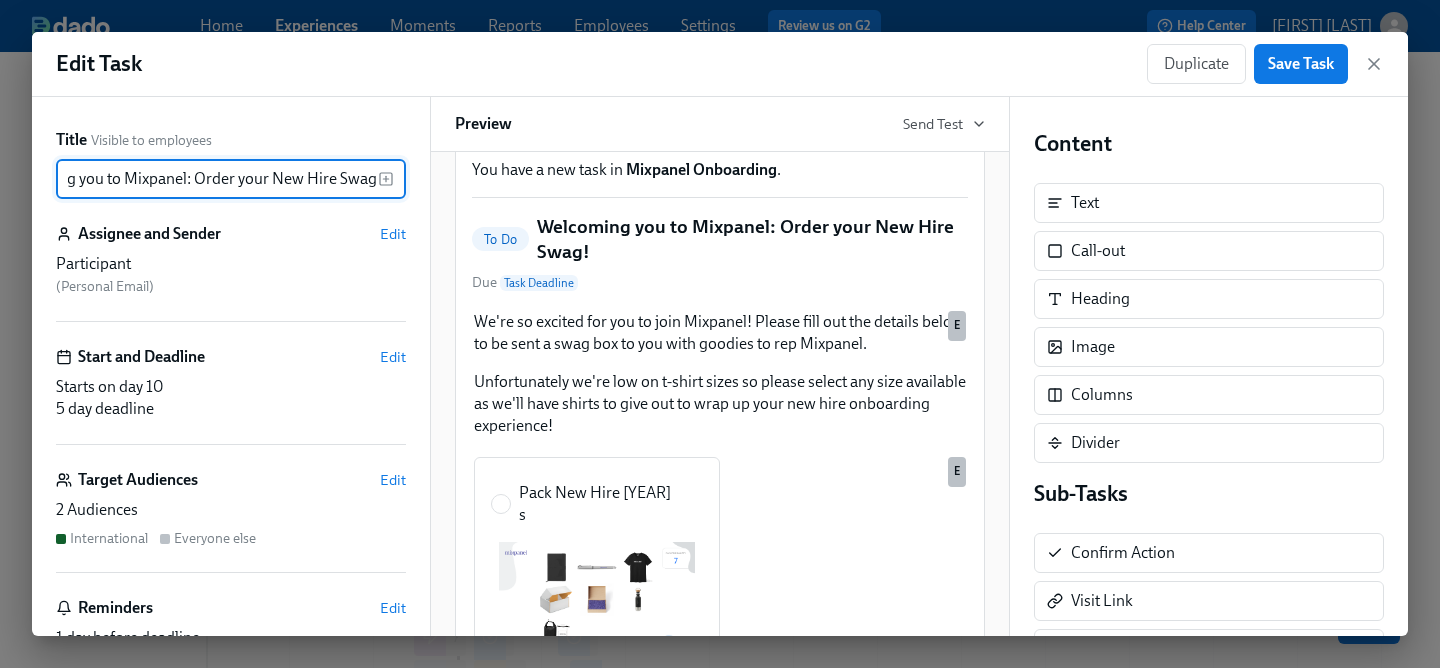 drag, startPoint x: 265, startPoint y: 187, endPoint x: 776, endPoint y: 179, distance: 511.06262 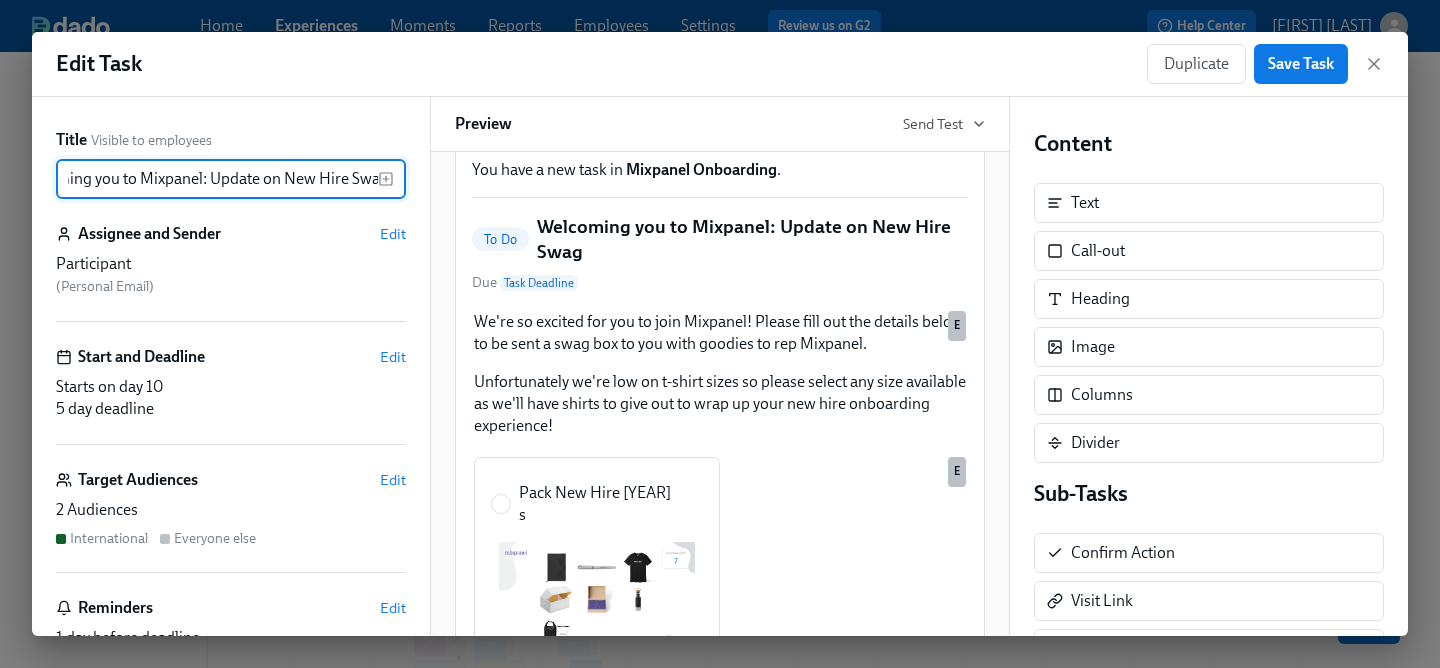 scroll, scrollTop: 0, scrollLeft: 63, axis: horizontal 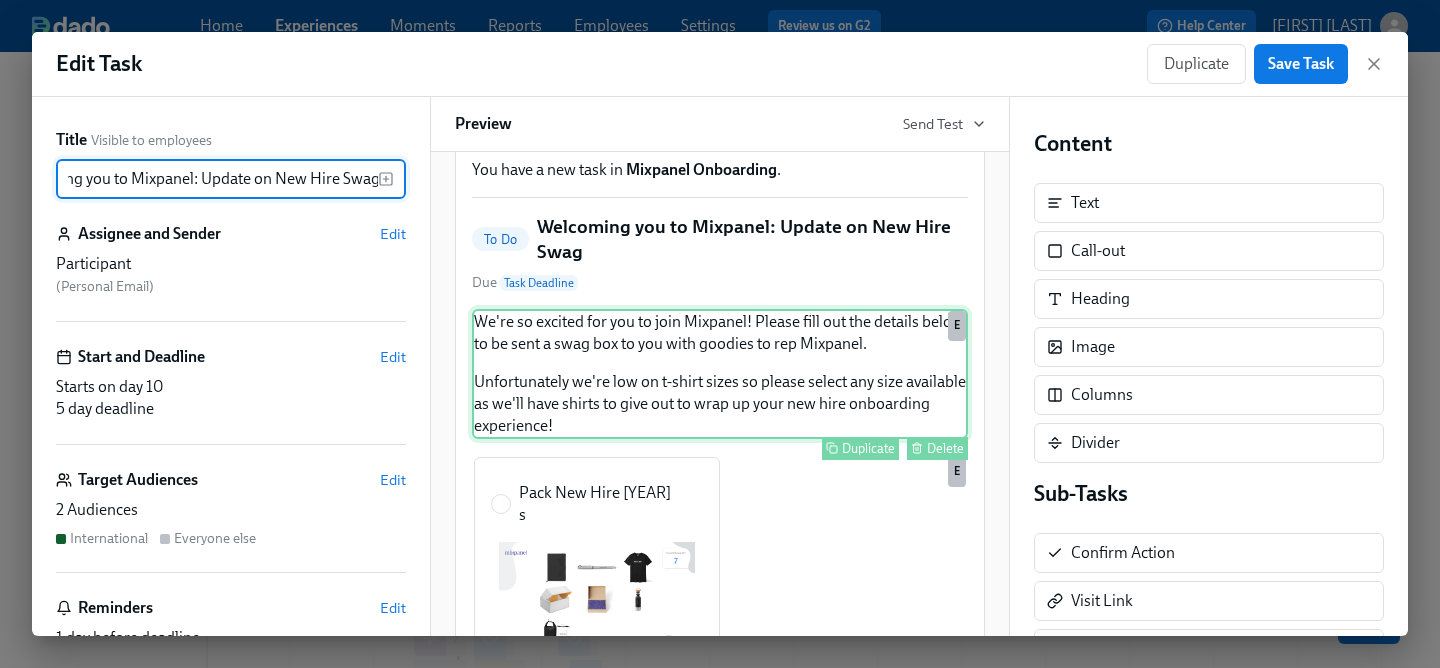 click on "We're so excited for you to join Mixpanel! Please fill out the details below to be sent a swag box to you with goodies to rep Mixpanel.
Unfortunately we're low on t-shirt sizes so please select any size available as we'll have shirts to give out to wrap up your new hire onboarding experience!   Duplicate   Delete E" at bounding box center (720, 374) 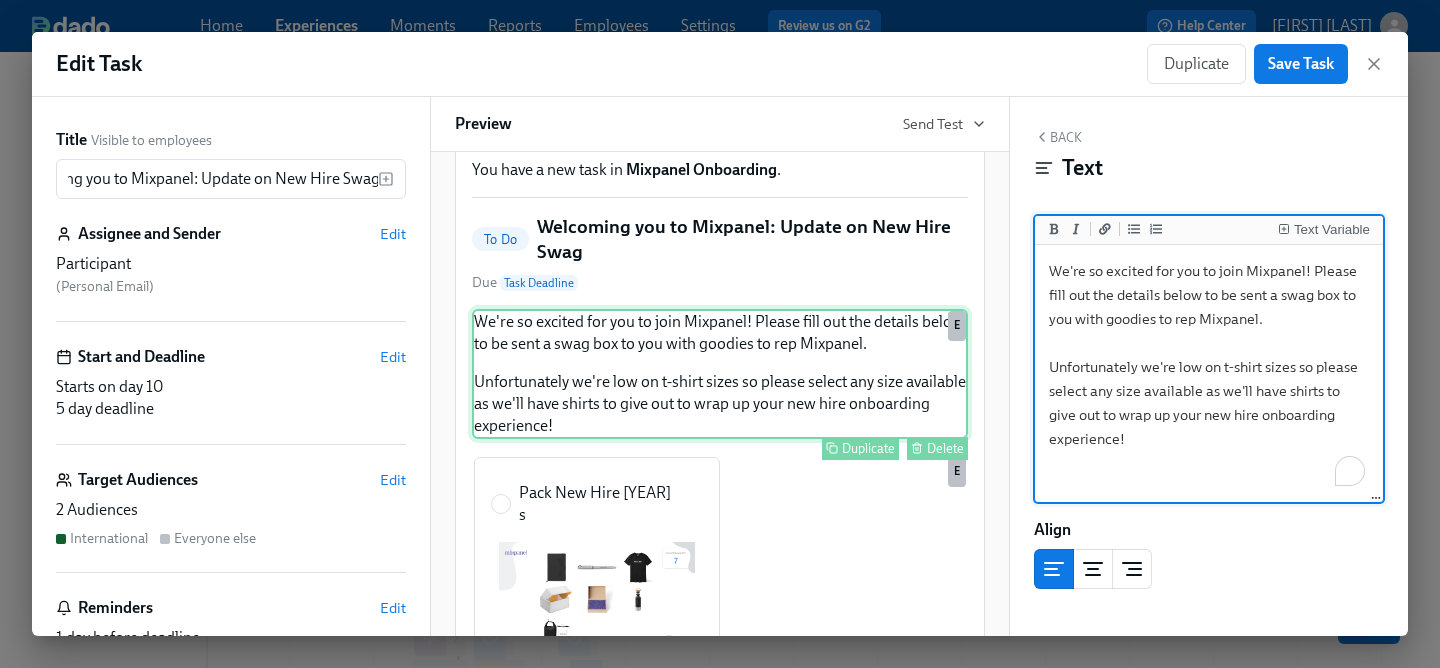 scroll, scrollTop: 0, scrollLeft: 0, axis: both 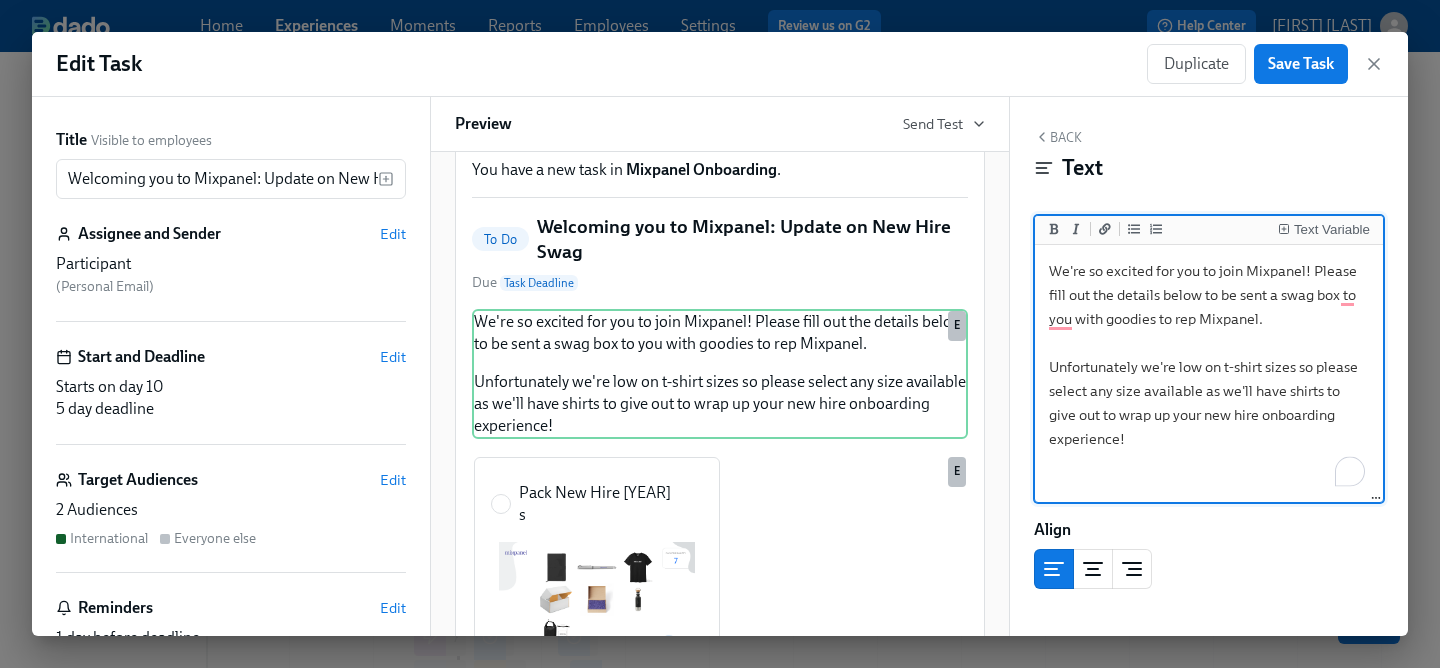 drag, startPoint x: 1218, startPoint y: 452, endPoint x: 1032, endPoint y: 260, distance: 267.32004 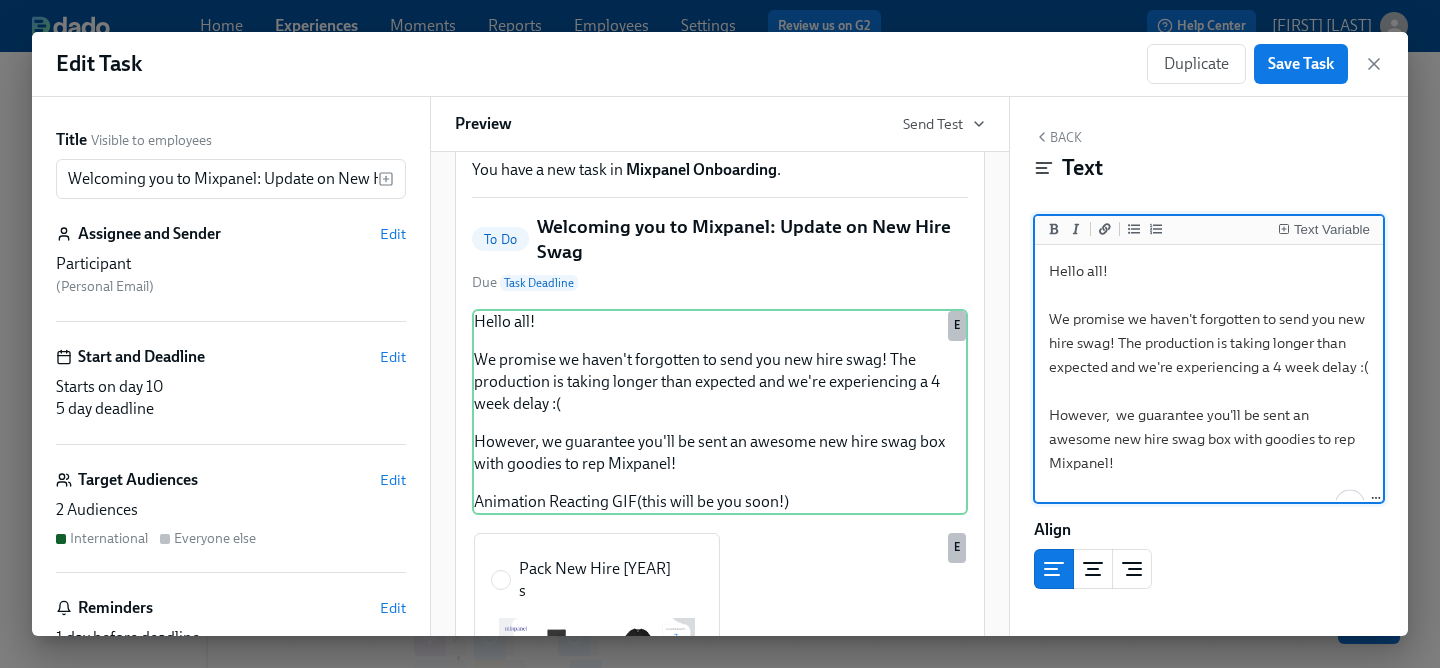 scroll, scrollTop: 11, scrollLeft: 0, axis: vertical 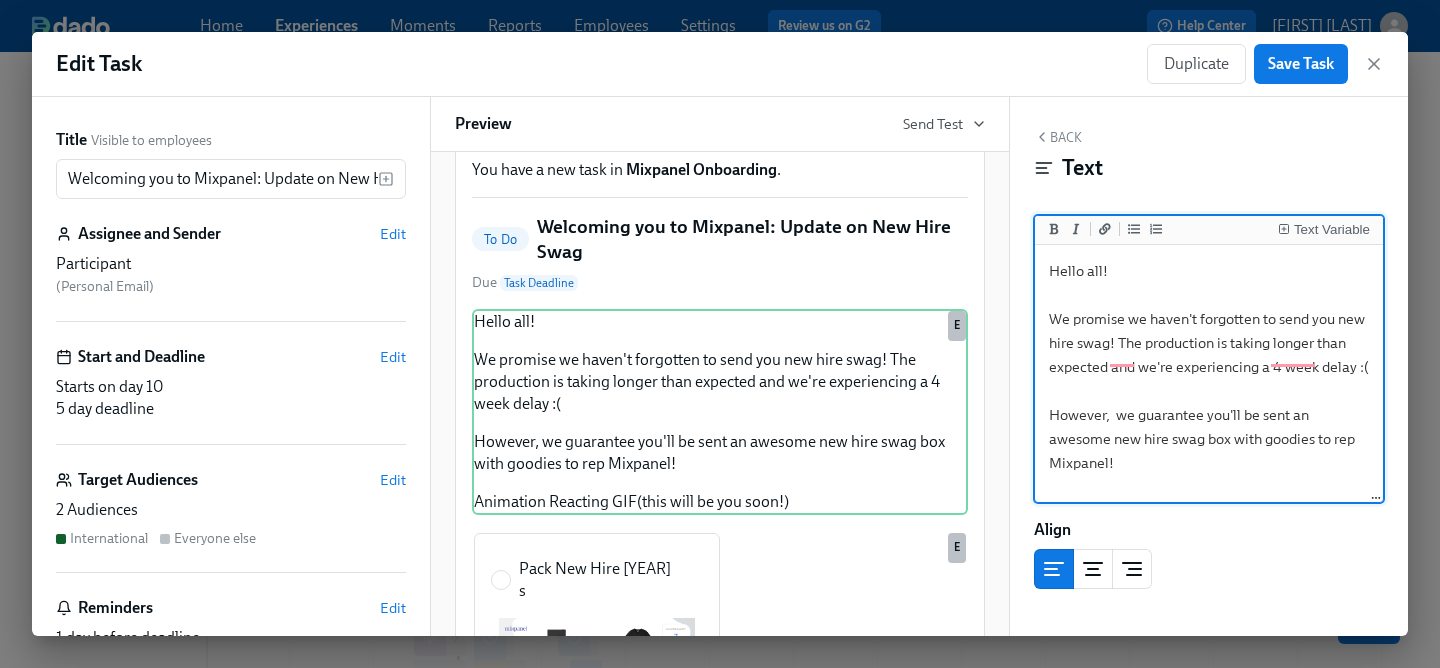 drag, startPoint x: 1124, startPoint y: 464, endPoint x: 1037, endPoint y: 333, distance: 157.25775 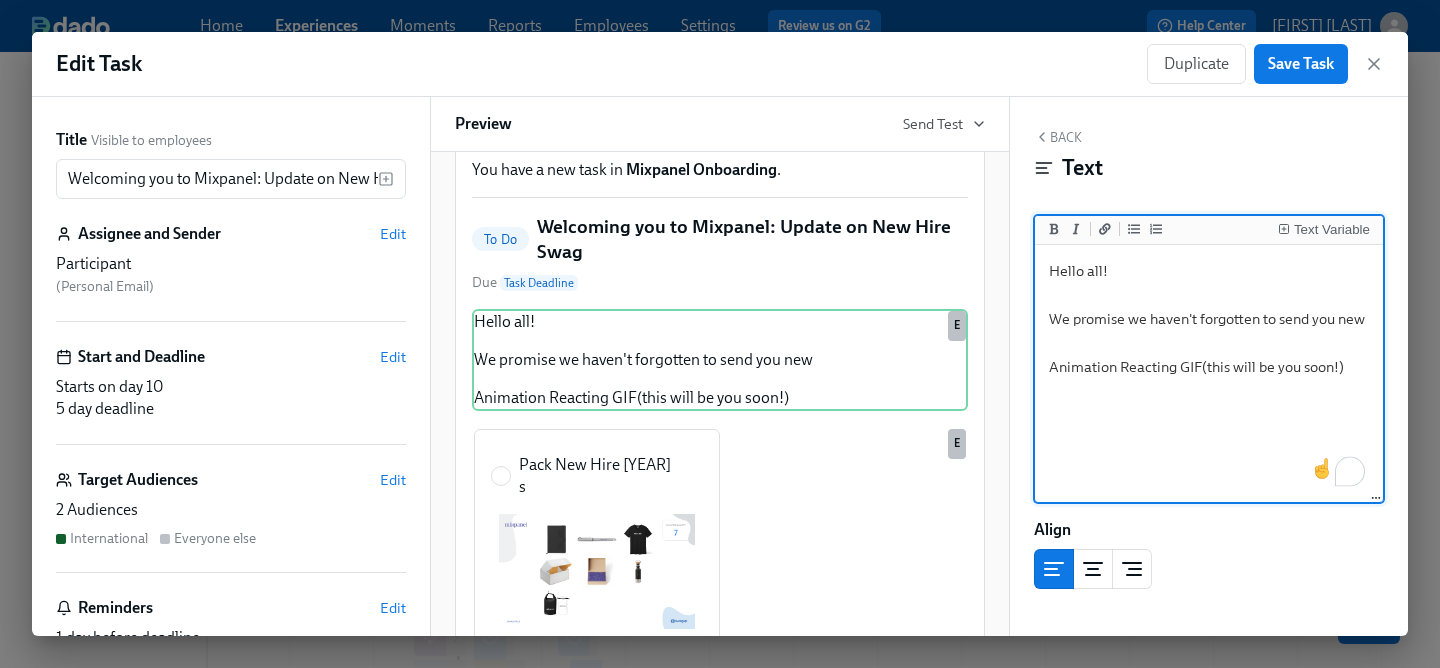 drag, startPoint x: 1371, startPoint y: 324, endPoint x: 1026, endPoint y: 321, distance: 345.01303 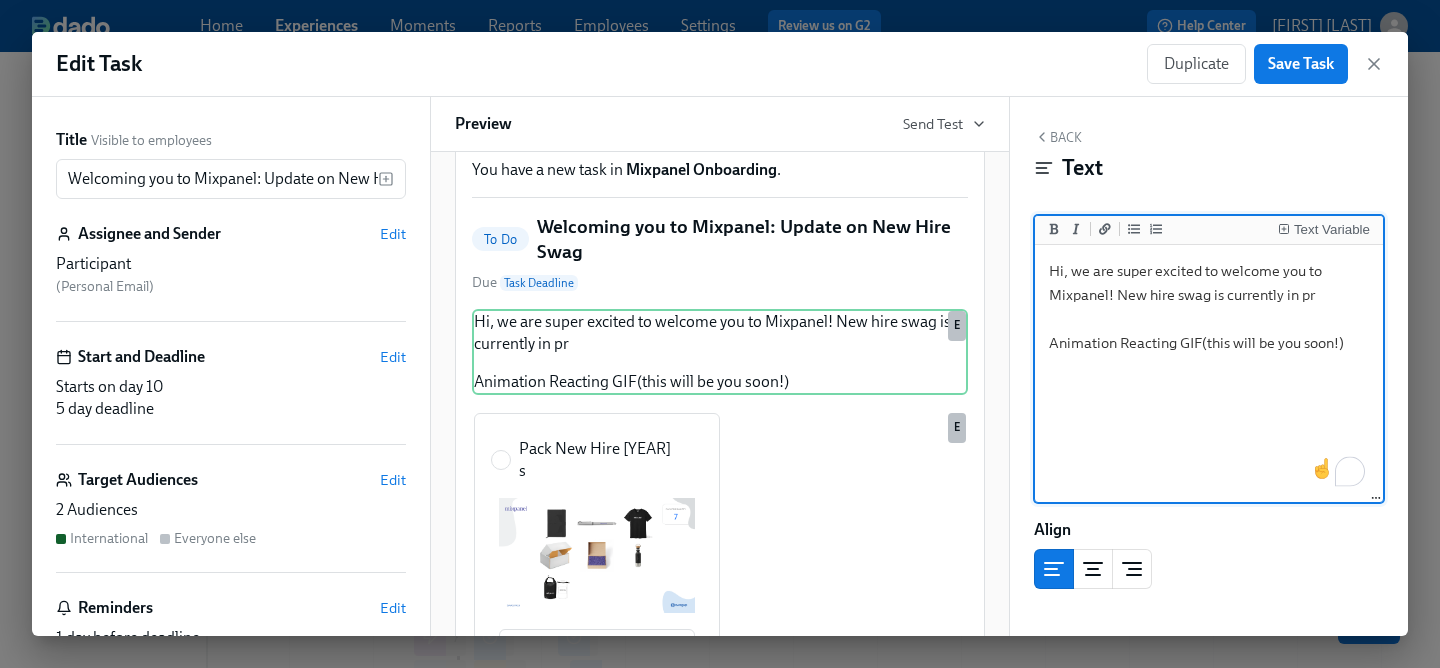 click on "Hi, we are super excited to welcome you to Mixpanel! New hire swag is currently in pr
Animation Reacting GIF(this will be you soon!)" at bounding box center (1209, 374) 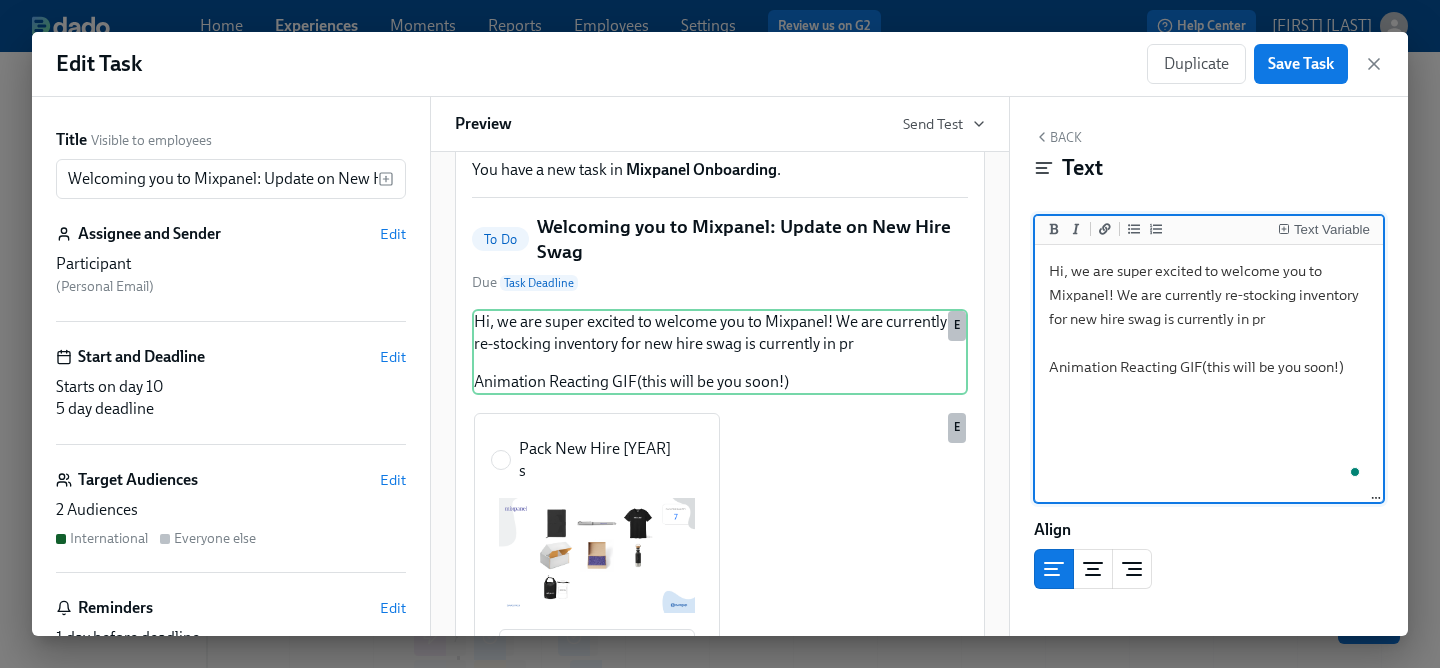 drag, startPoint x: 1276, startPoint y: 320, endPoint x: 1177, endPoint y: 316, distance: 99.08077 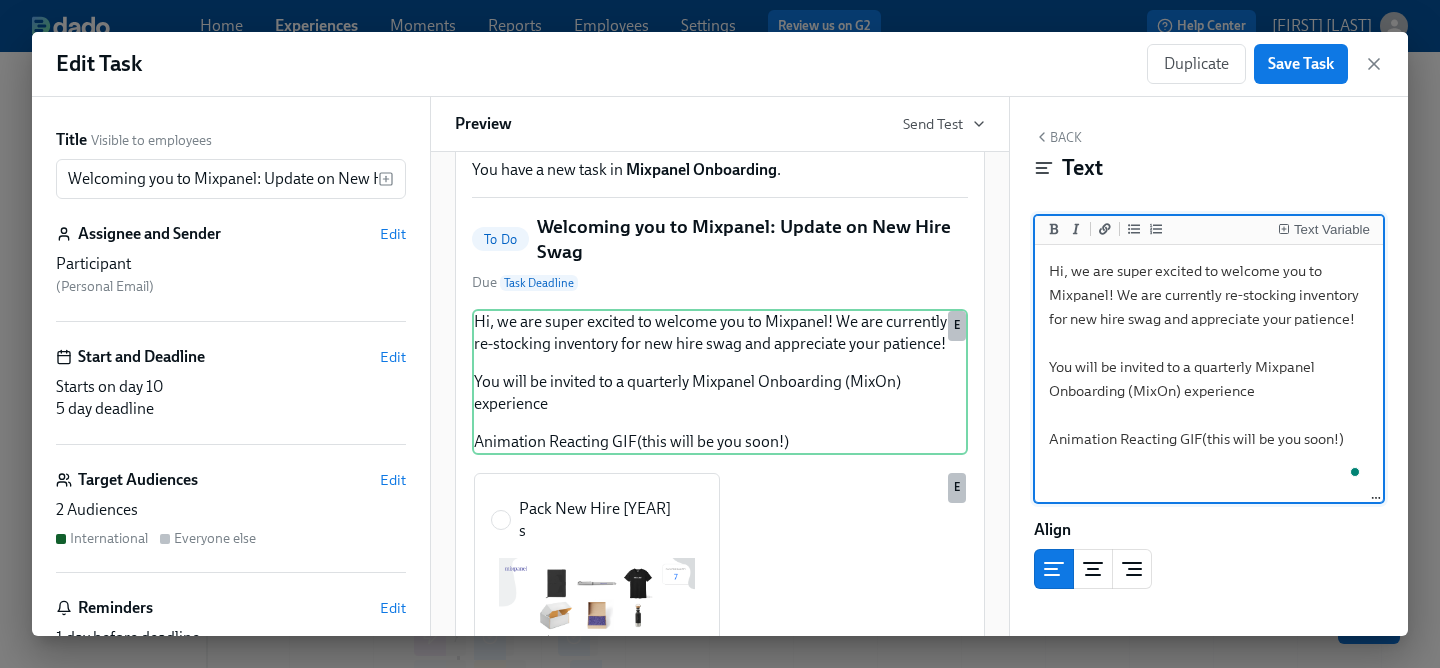 click on "Hi, we are super excited to welcome you to Mixpanel! We are currently re-stocking inventory for new hire swag and appreciate your patience!
You will be invited to a quarterly Mixpanel Onboarding (MixOn) experience
Animation Reacting GIF(this will be you soon!)" at bounding box center (1209, 374) 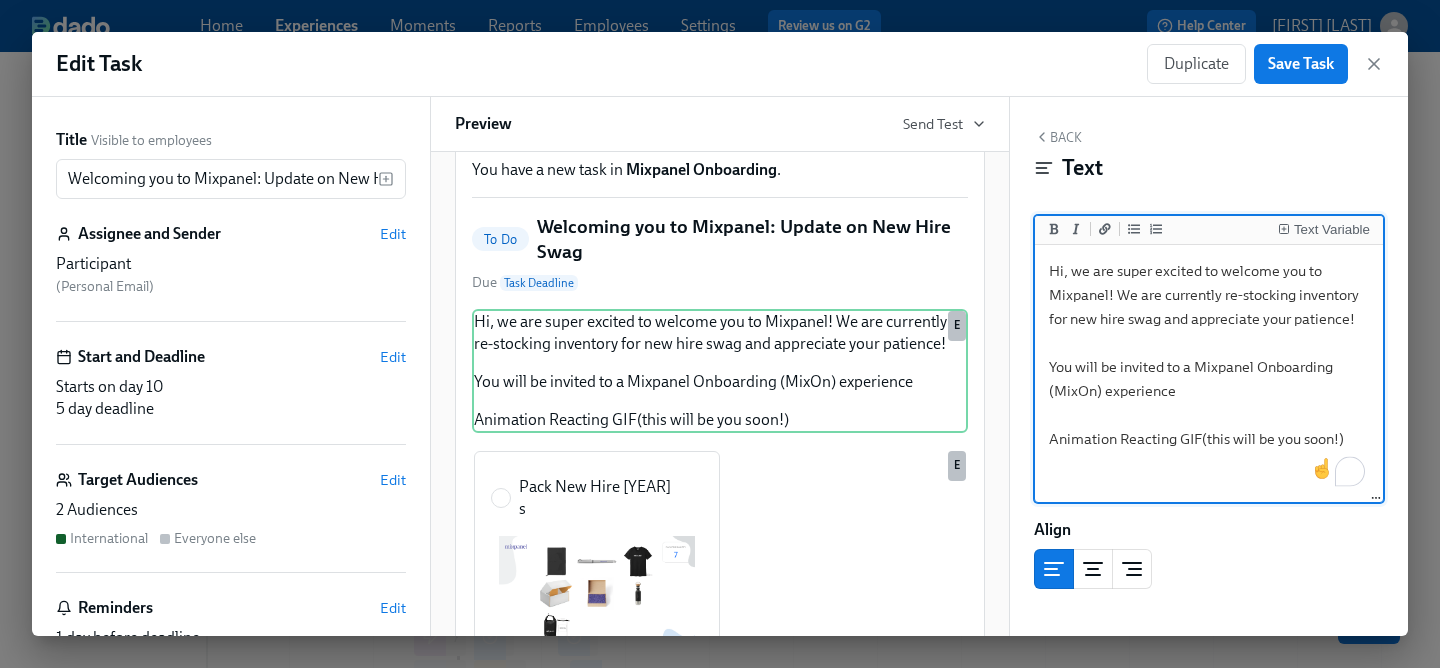 click on "Hi, we are super excited to welcome you to Mixpanel! We are currently re-stocking inventory for new hire swag and appreciate your patience!
You will be invited to a Mixpanel Onboarding (MixOn) experience
Animation Reacting GIF(this will be you soon!)" at bounding box center [1209, 374] 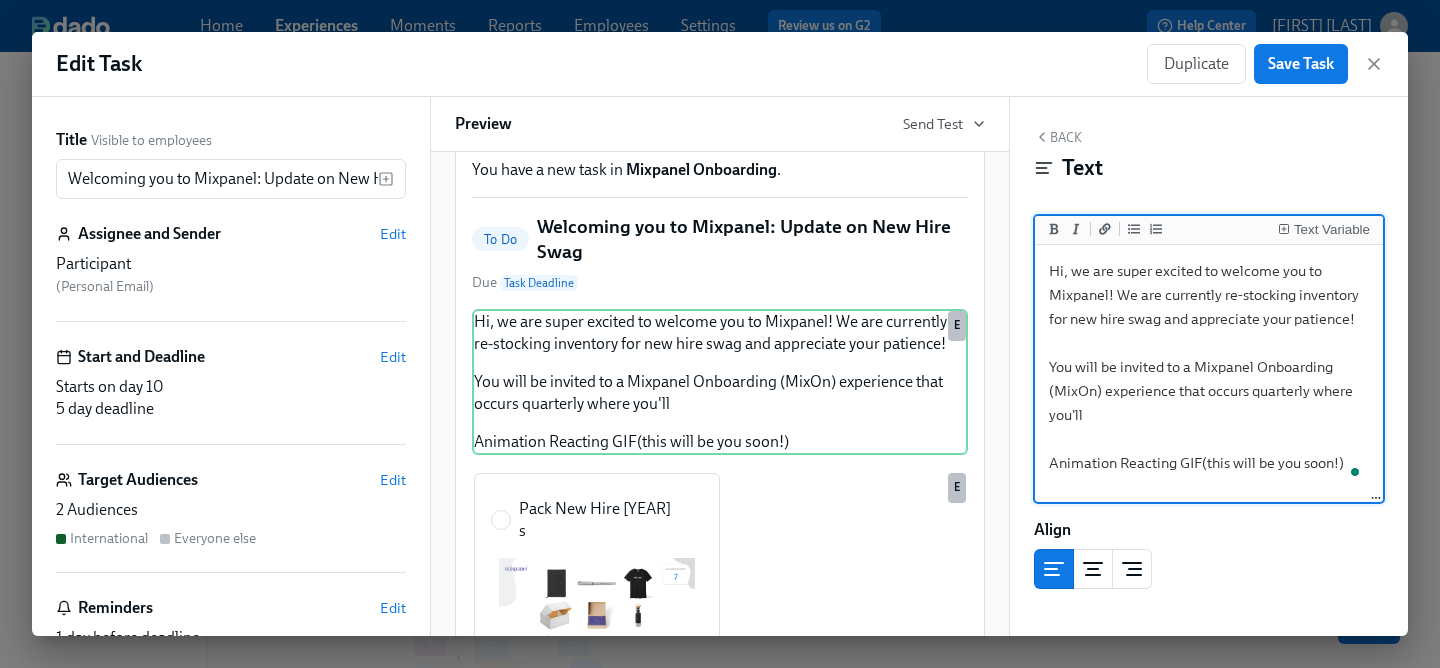 drag, startPoint x: 1271, startPoint y: 405, endPoint x: 1253, endPoint y: 400, distance: 18.681541 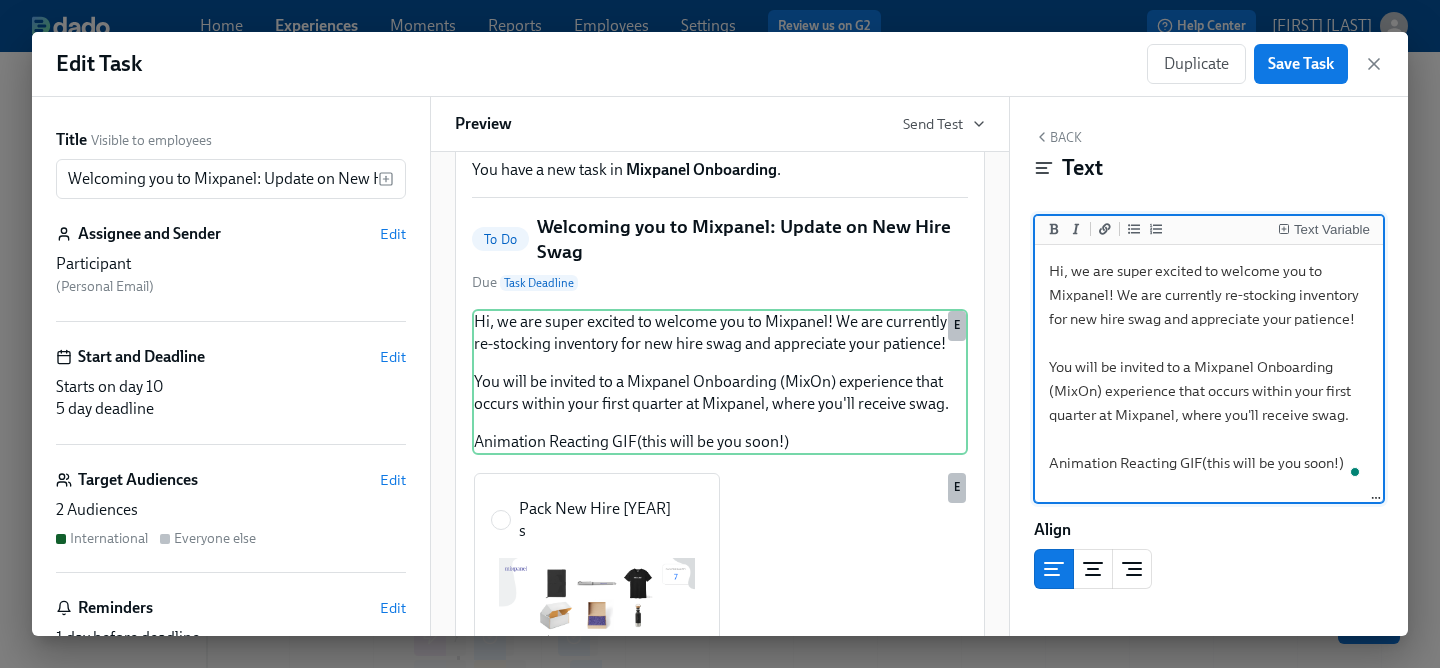 scroll, scrollTop: 23, scrollLeft: 0, axis: vertical 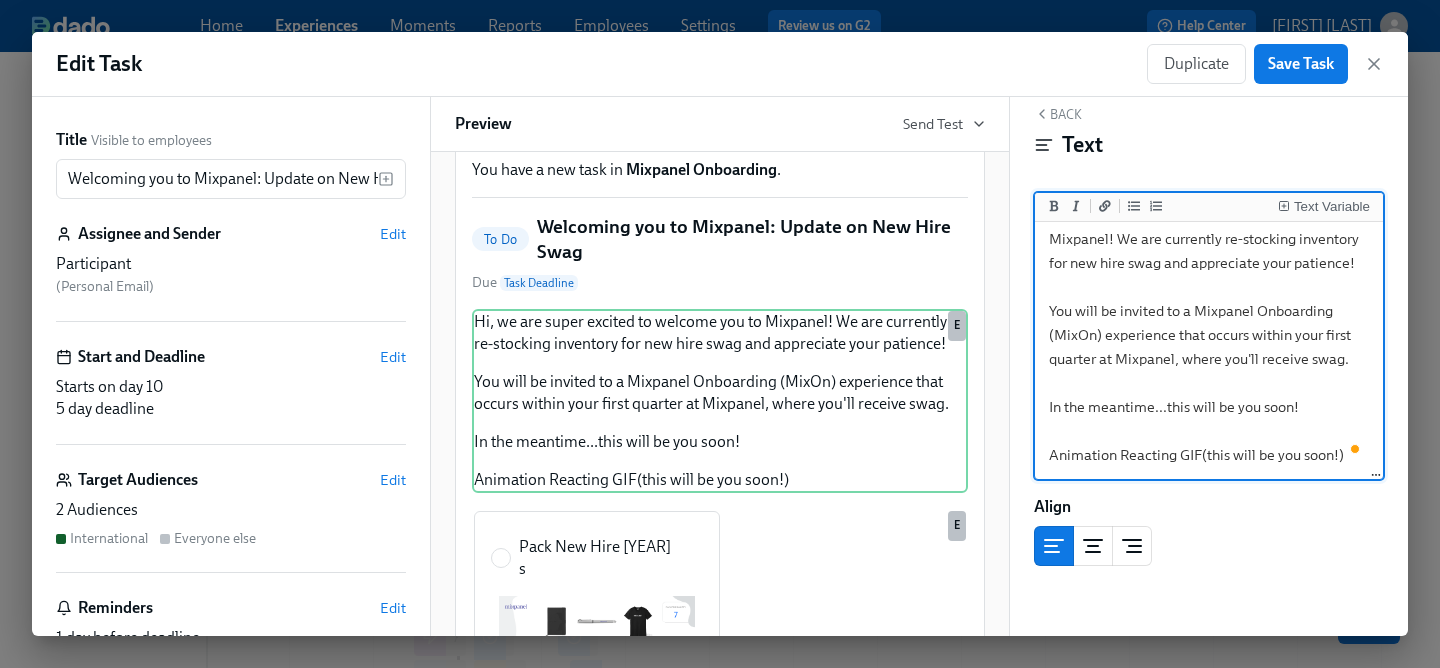 drag, startPoint x: 1348, startPoint y: 468, endPoint x: 1025, endPoint y: 456, distance: 323.22284 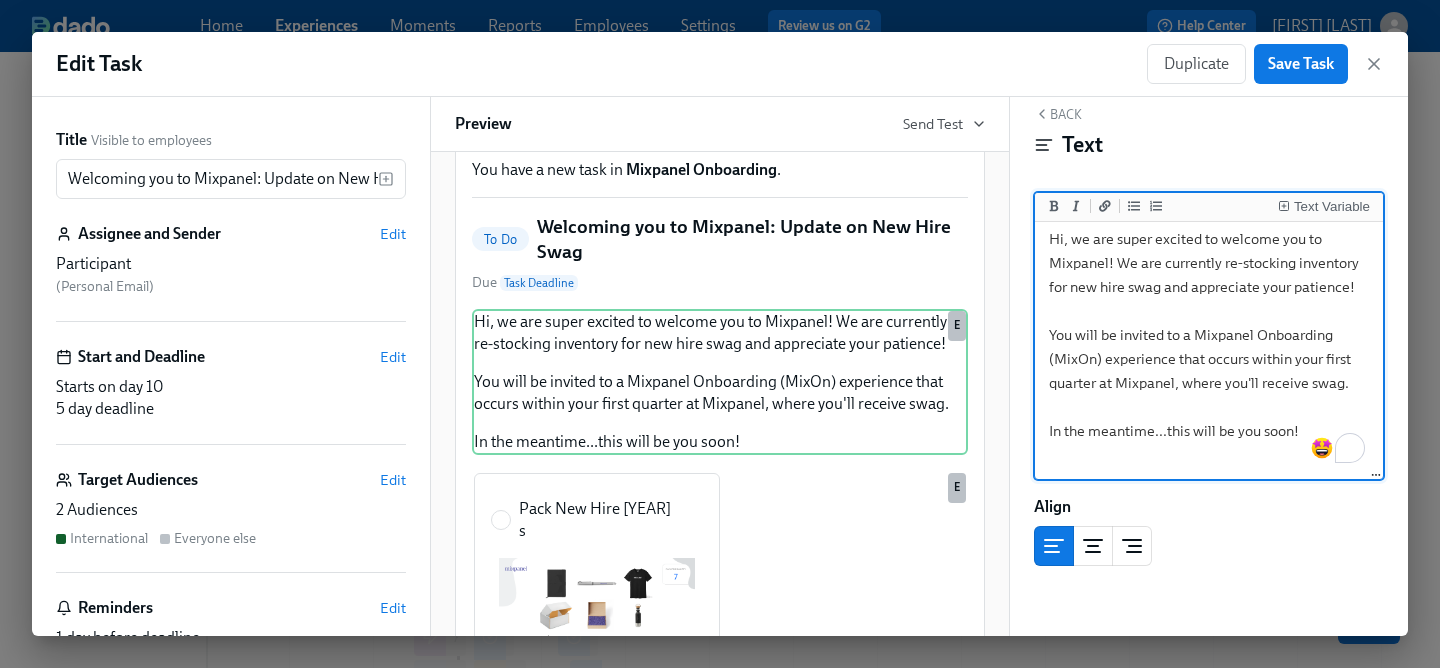 scroll, scrollTop: 0, scrollLeft: 0, axis: both 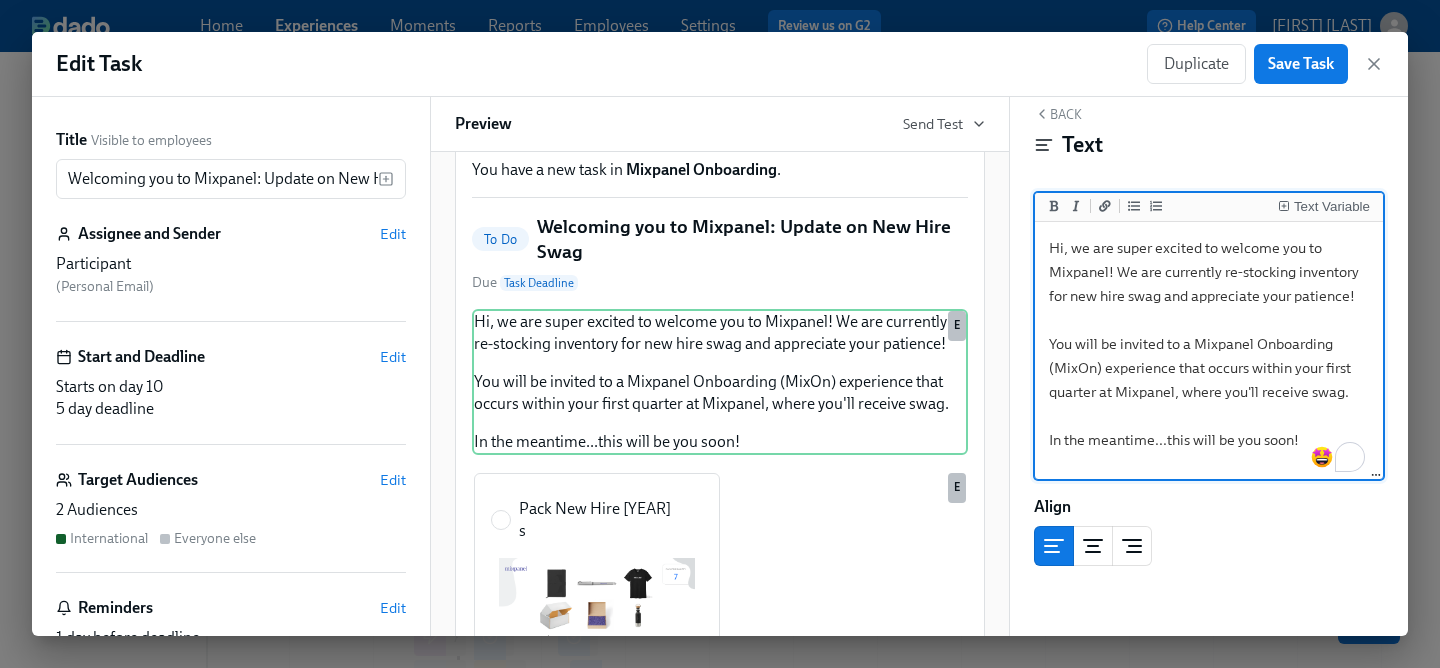 drag, startPoint x: 1176, startPoint y: 443, endPoint x: 1033, endPoint y: 219, distance: 265.75363 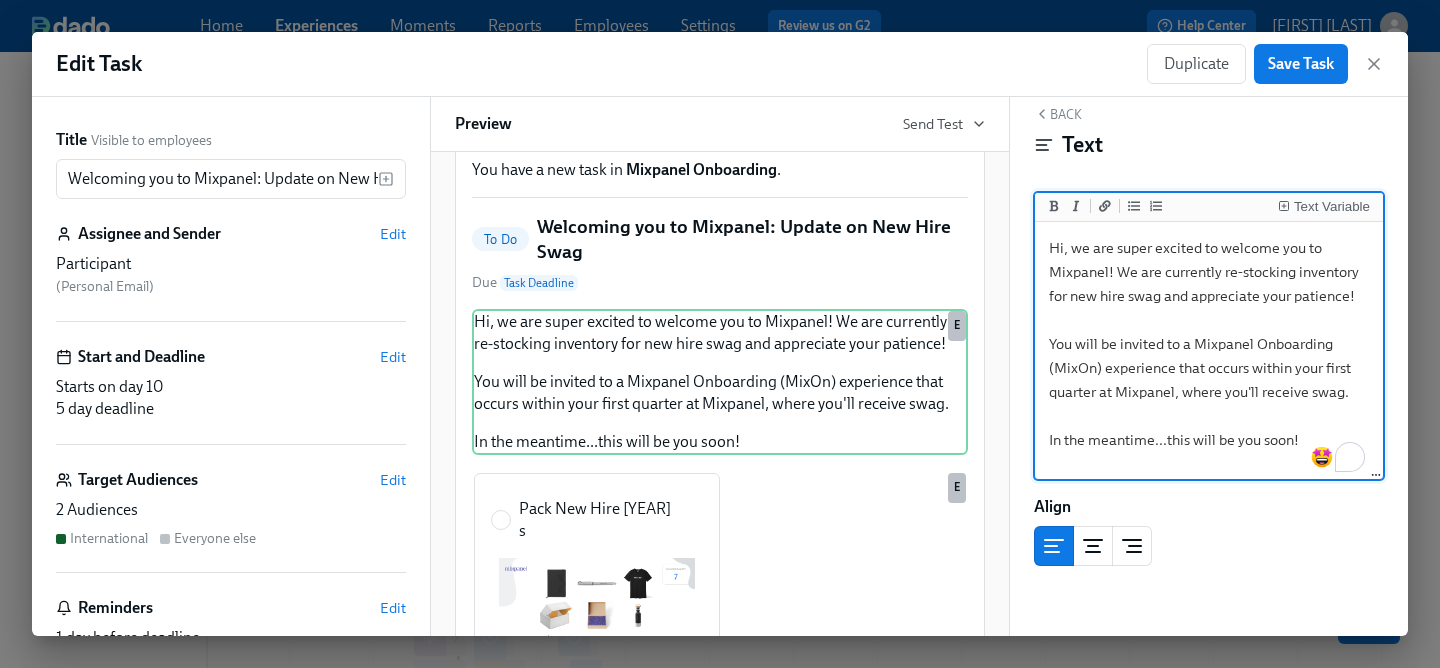 click on "Text Variable Hi, we are super excited to welcome you to Mixpanel! We are currently re-stocking inventory for new hire swag and appreciate your patience!
You will be invited to a Mixpanel Onboarding (MixOn) experience that occurs within your first quarter at Mixpanel, where you'll receive swag.
In the meantime...this will be you soon!
Hi, we are super excited to welcome you to Mixpanel! We are currently re-stocking inventory for new hire swag and appreciate your patience!
You will be invited to a Mixpanel Onboarding (MixOn) experience that occurs within your first quarter at Mixpanel, where you'll receive swag.
In the meantime...this will be you soon!" at bounding box center [1209, 336] 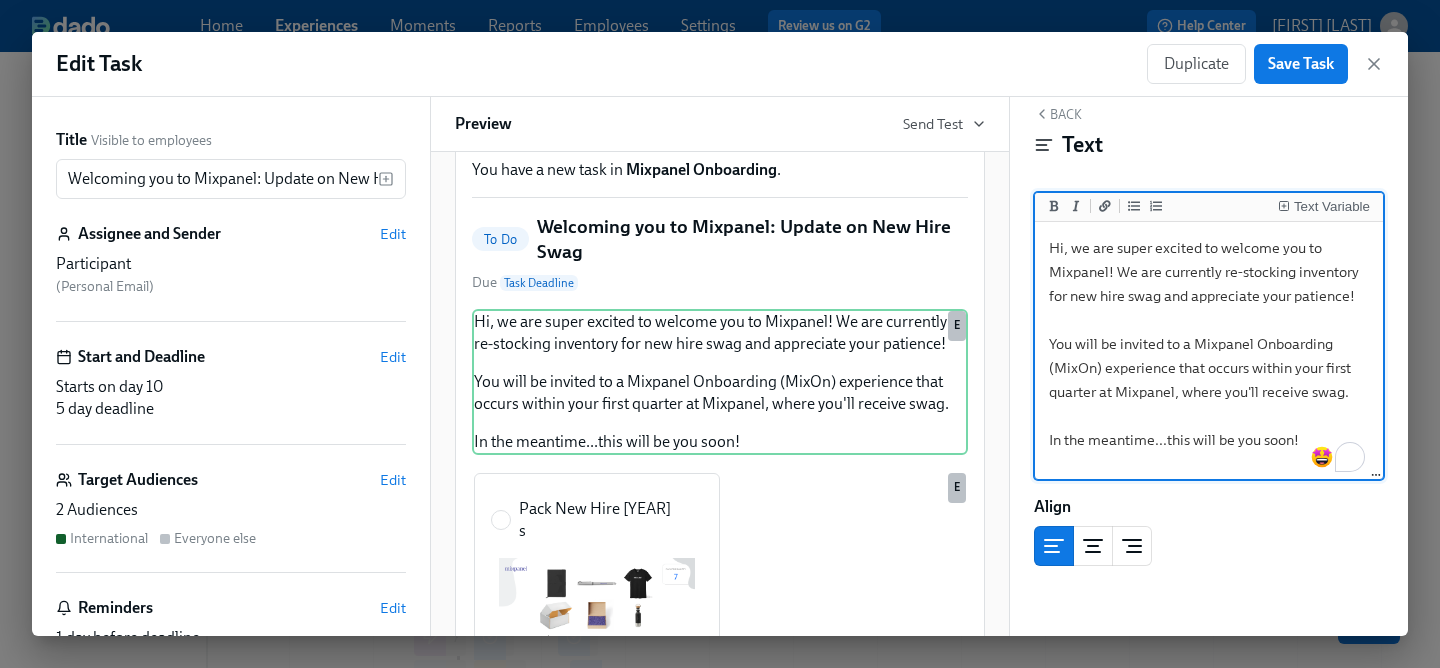 click on "Hi, we are super excited to welcome you to Mixpanel! We are currently re-stocking inventory for new hire swag and appreciate your patience!
You will be invited to a Mixpanel Onboarding (MixOn) experience that occurs within your first quarter at Mixpanel, where you'll receive swag.
In the meantime...this will be you soon!" at bounding box center (1209, 351) 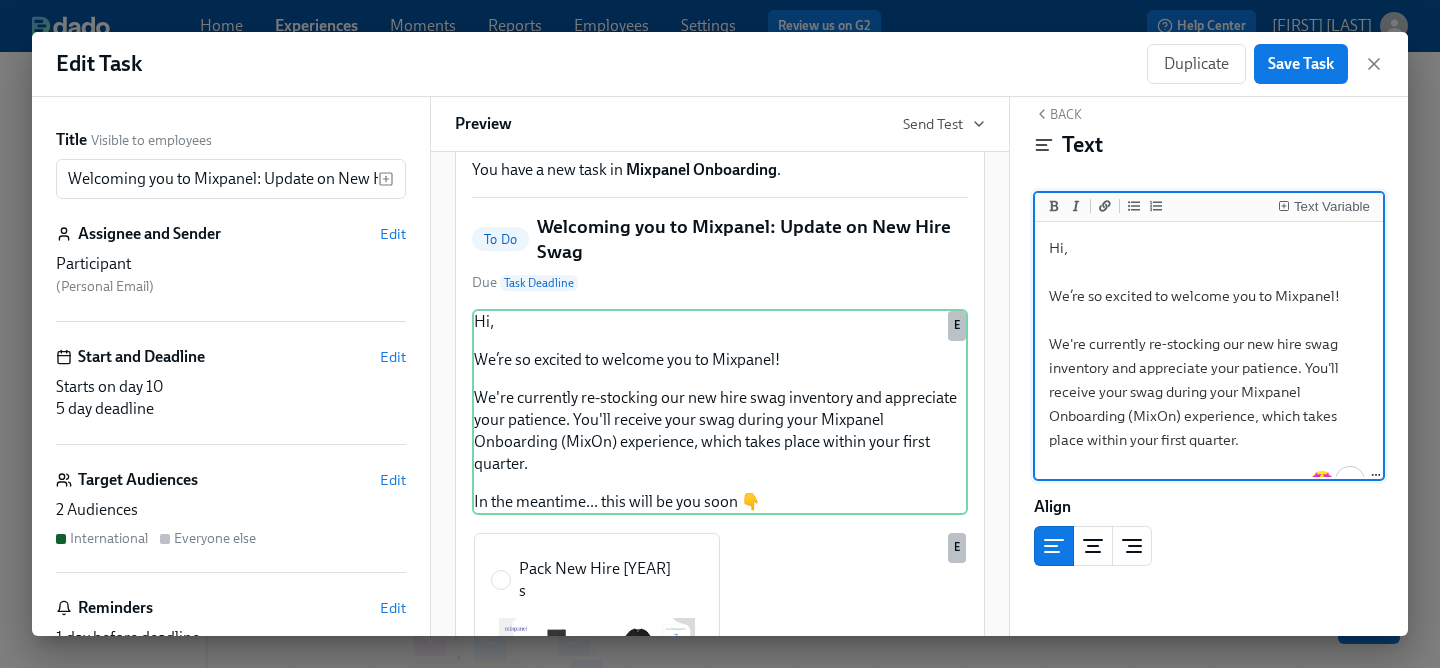 scroll, scrollTop: 0, scrollLeft: 0, axis: both 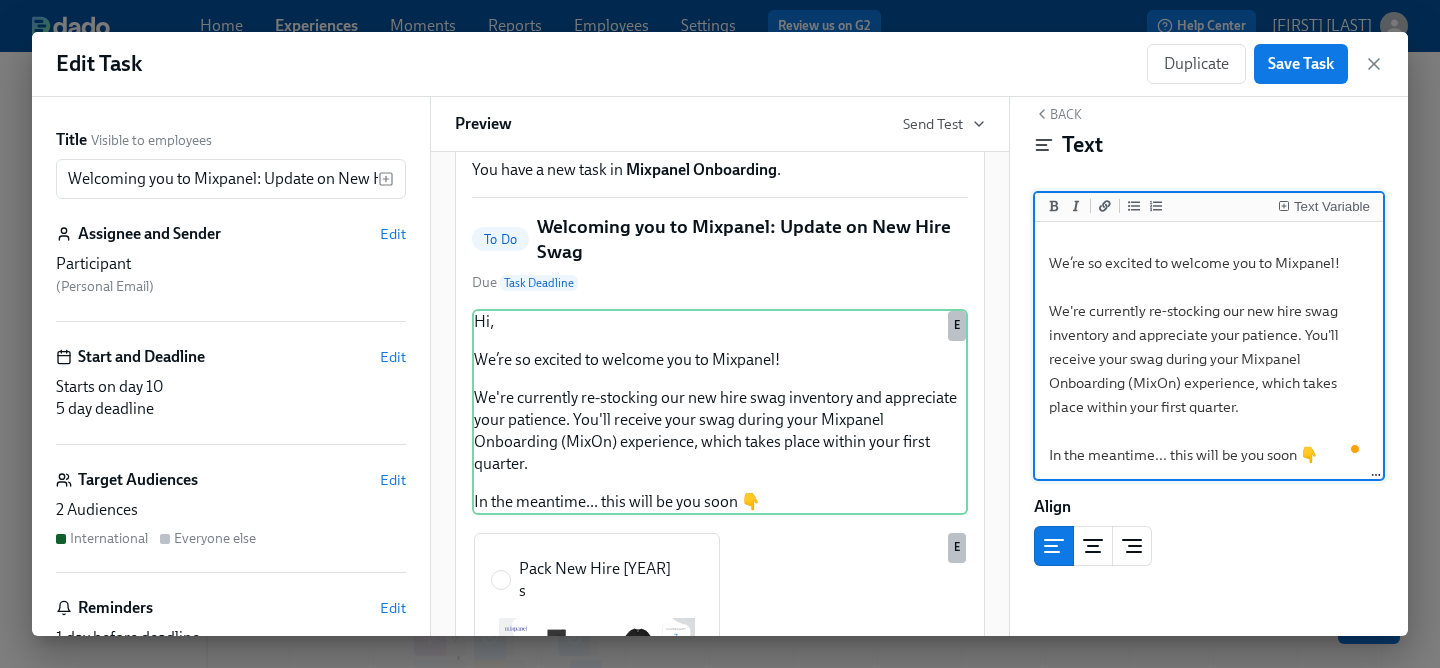 click on "Hi,
We’re so excited to welcome you to Mixpanel!
We're currently re-stocking our new hire swag inventory and appreciate your patience. You'll receive your swag during your Mixpanel Onboarding (MixOn) experience, which takes place within your first quarter.
In the meantime... this will be you soon 👇" at bounding box center [1209, 335] 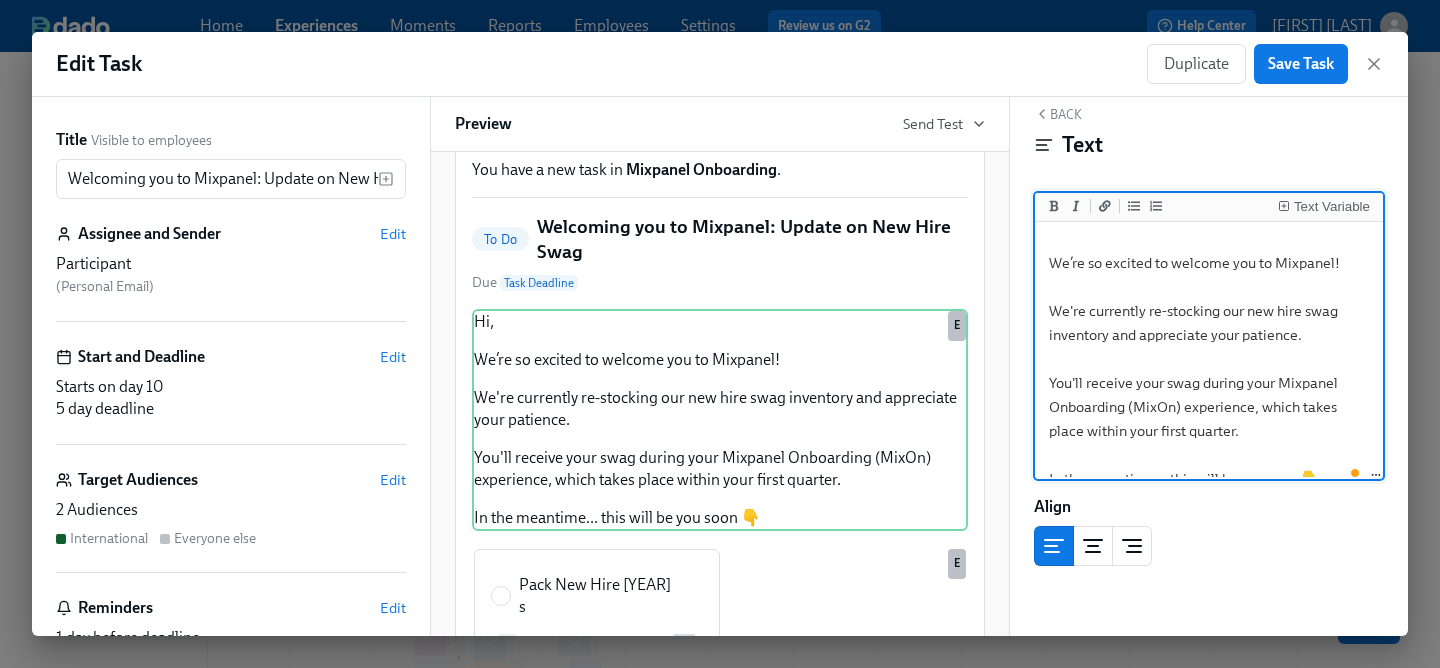 click on "Hi,
We’re so excited to welcome you to Mixpanel!
We're currently re-stocking our new hire swag inventory and appreciate your patience.
You'll receive your swag during your Mixpanel Onboarding (MixOn) experience, which takes place within your first quarter.
In the meantime... this will be you soon 👇" at bounding box center [1209, 347] 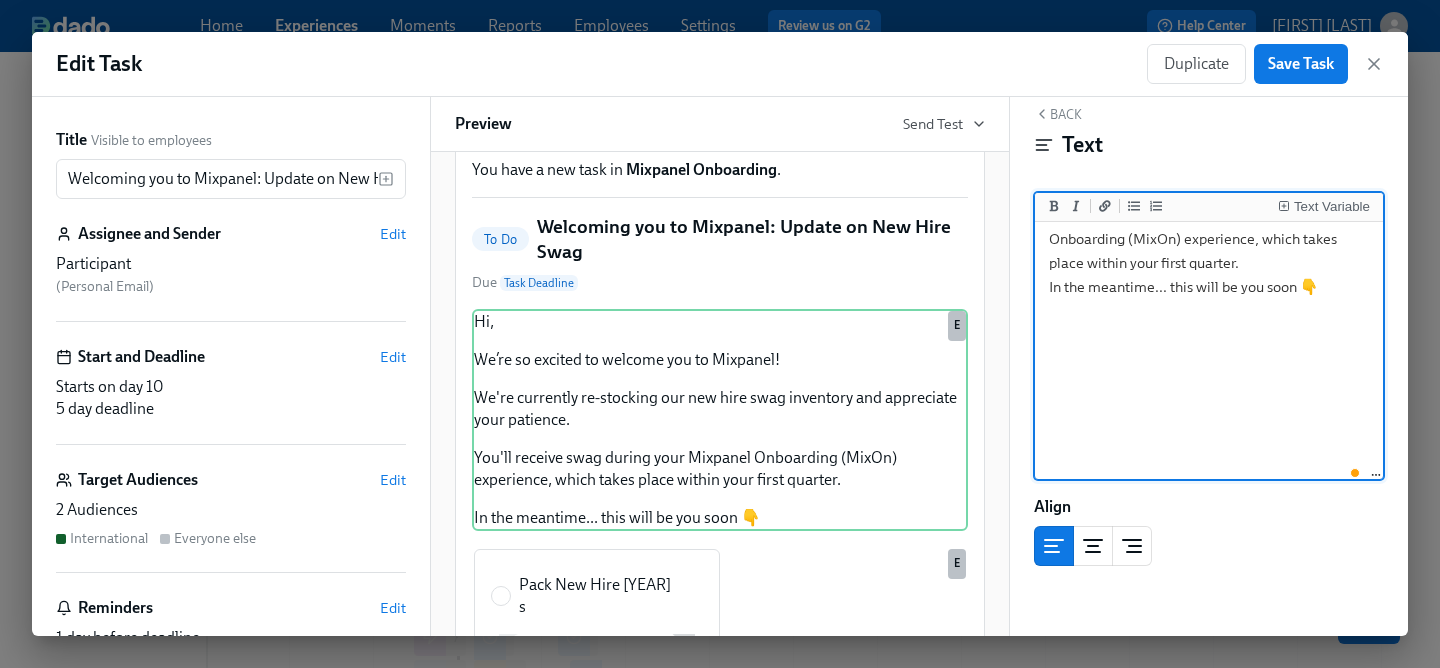 scroll, scrollTop: 57, scrollLeft: 0, axis: vertical 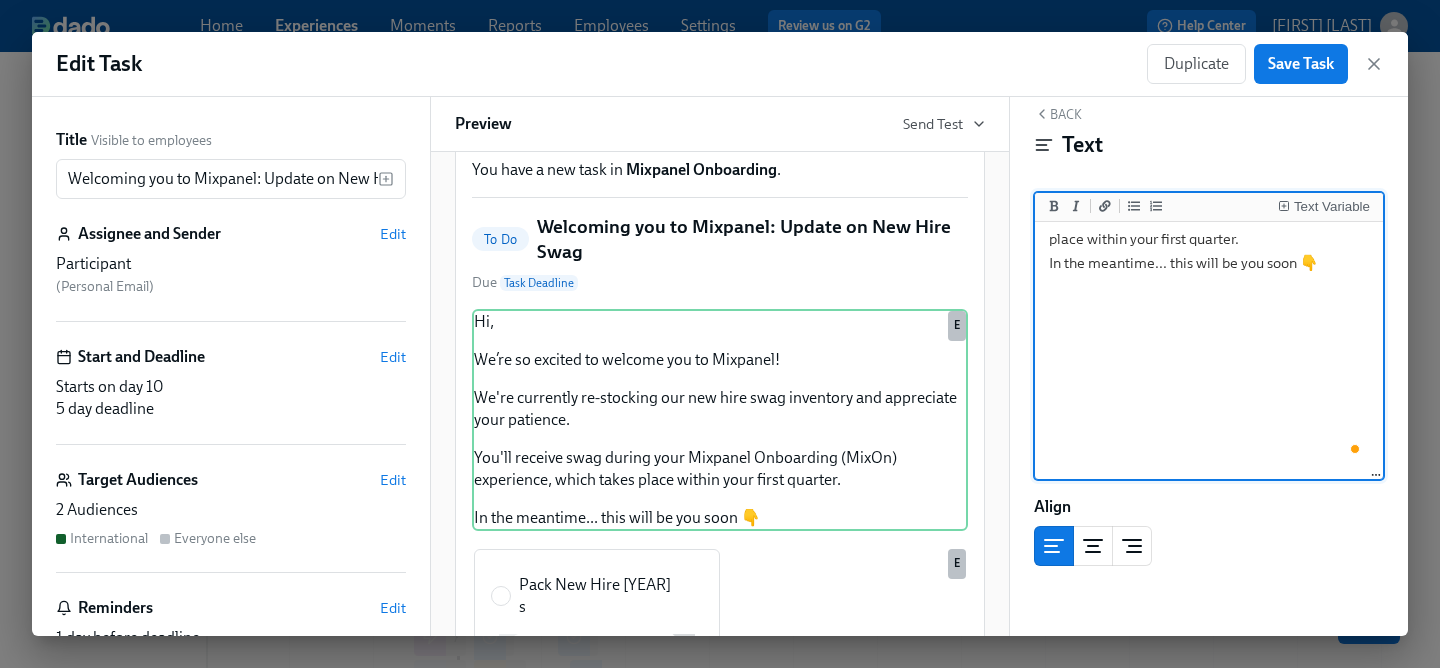 click on "You'll receive swag during your Mixpanel Onboarding (MixOn) experience, which takes place within your first quarter.
In the meantime... this will be you soon 👇" at bounding box center [1209, 294] 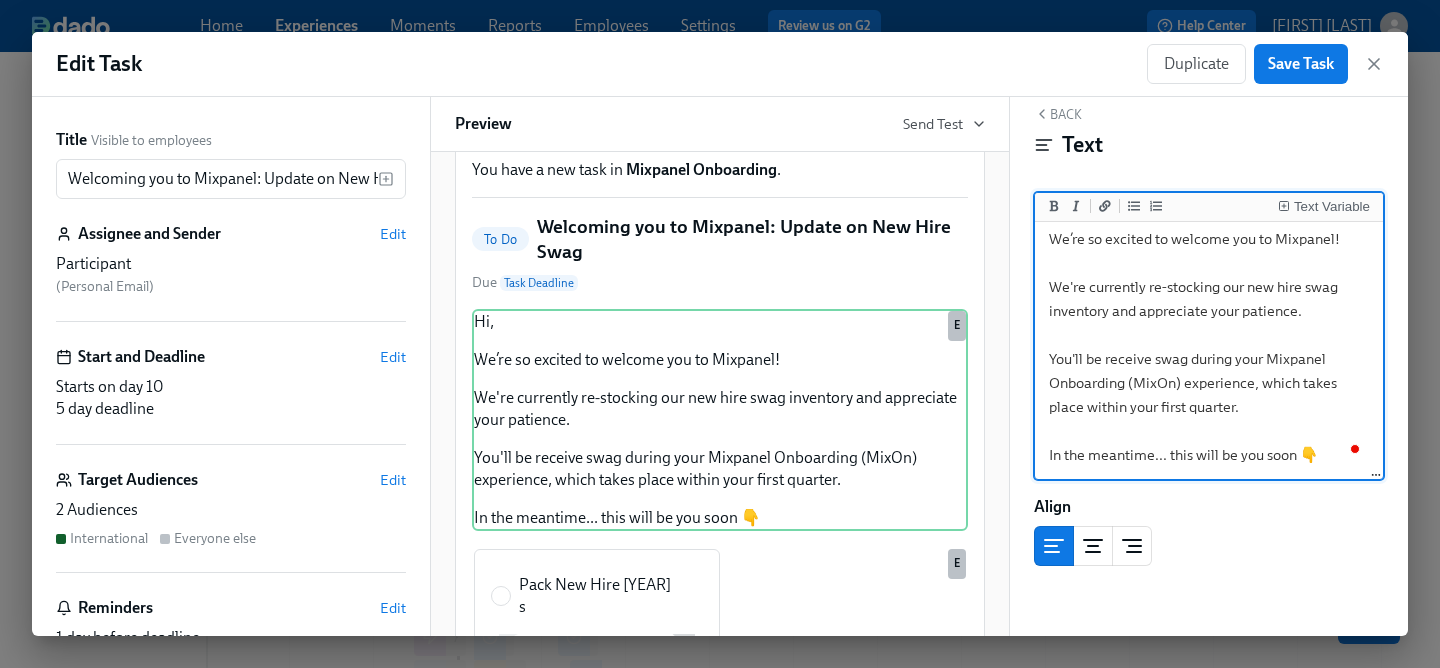 click on "Hi,
We’re so excited to welcome you to Mixpanel!
We're currently re-stocking our new hire swag inventory and appreciate your patience.
You'll be receive swag during your Mixpanel Onboarding (MixOn) experience, which takes place within your first quarter.
In the meantime... this will be you soon 👇" at bounding box center (1209, 323) 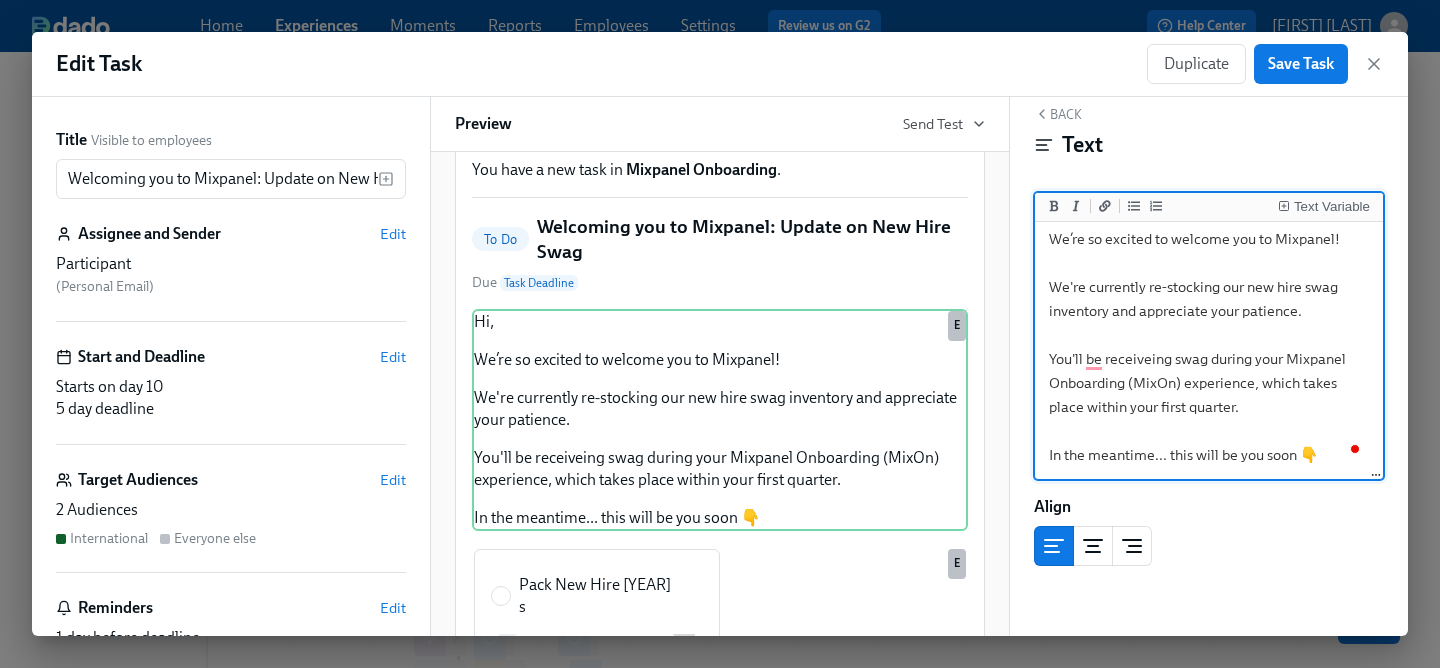 click on "Hi,
We’re so excited to welcome you to Mixpanel!
We're currently re-stocking our new hire swag inventory and appreciate your patience.
You'll be receiveing swag during your Mixpanel Onboarding (MixOn) experience, which takes place within your first quarter.
In the meantime... this will be you soon 👇" at bounding box center (1209, 323) 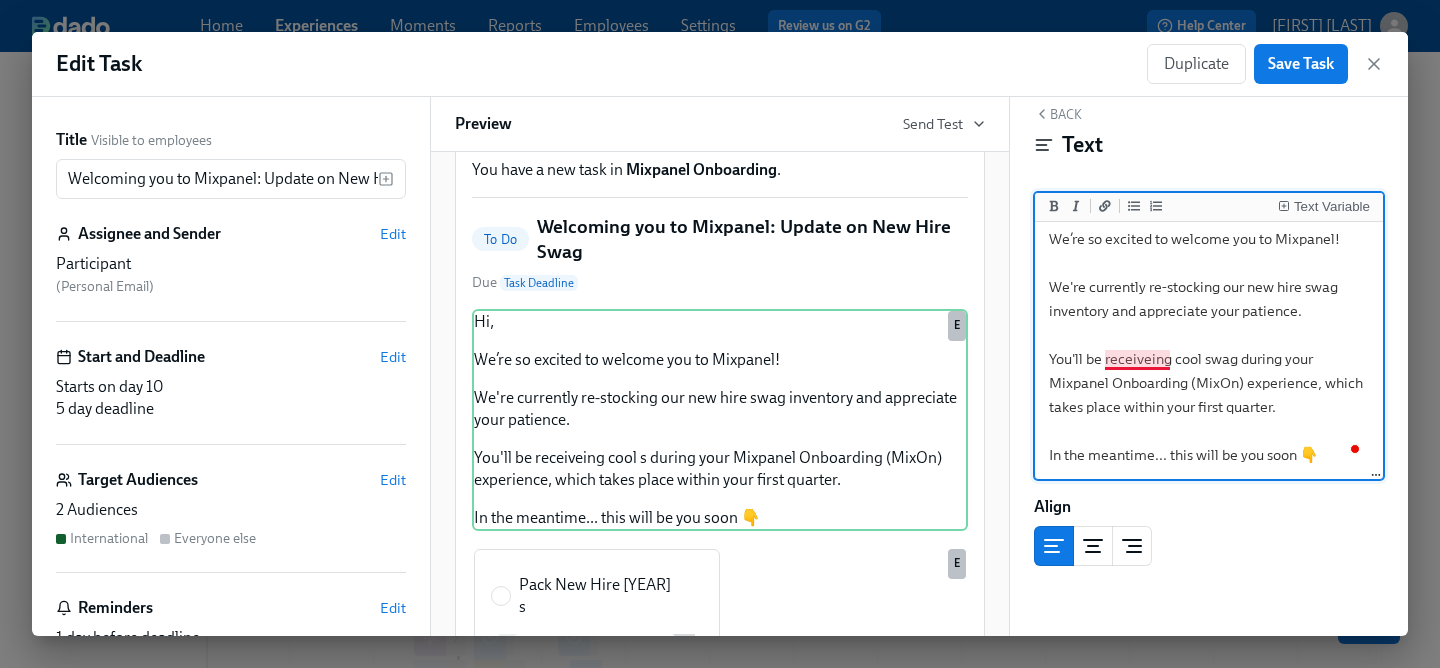 click on "Hi,
We’re so excited to welcome you to Mixpanel!
We're currently re-stocking our new hire swag inventory and appreciate your patience.
You'll be receiveing cool swag during your Mixpanel Onboarding (MixOn) experience, which takes place within your first quarter.
In the meantime... this will be you soon 👇" at bounding box center (1209, 323) 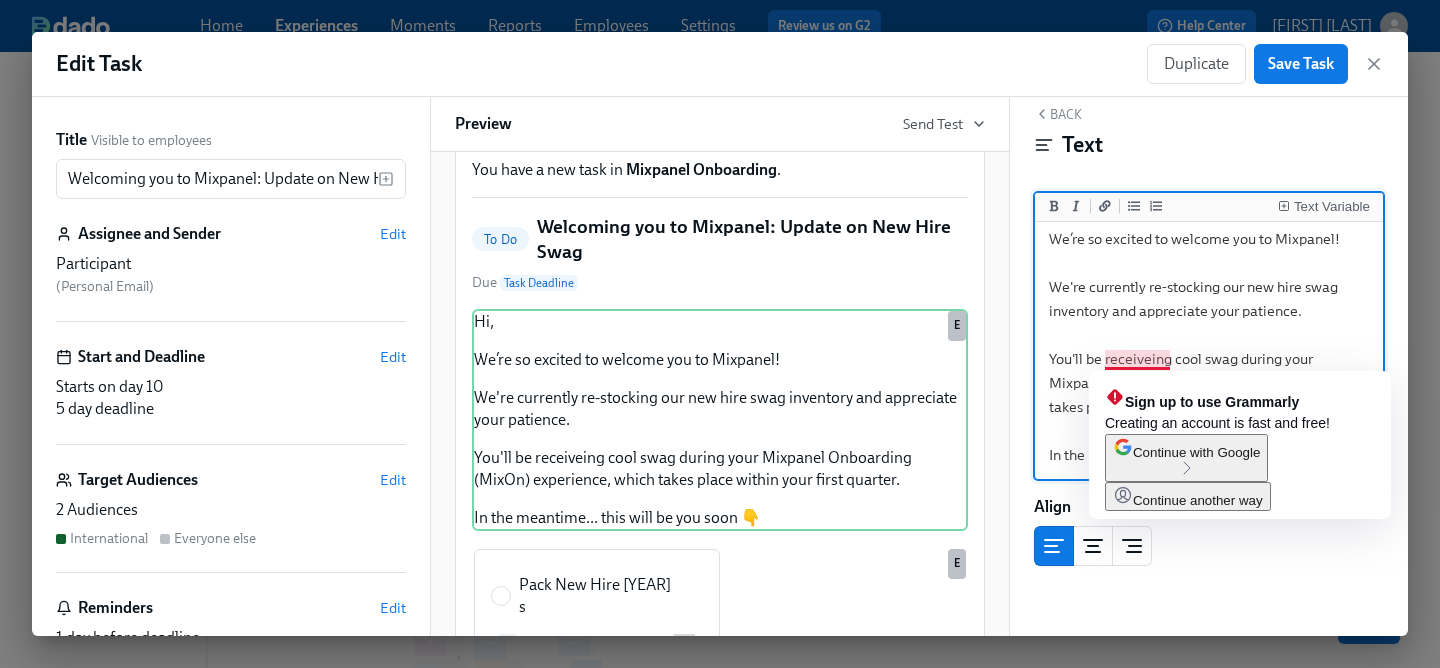 click on "Hi,
We’re so excited to welcome you to Mixpanel!
We're currently re-stocking our new hire swag inventory and appreciate your patience.
You'll be receiveing cool swag during your Mixpanel Onboarding (MixOn) experience, which takes place within your first quarter.
In the meantime... this will be you soon 👇" at bounding box center (1209, 323) 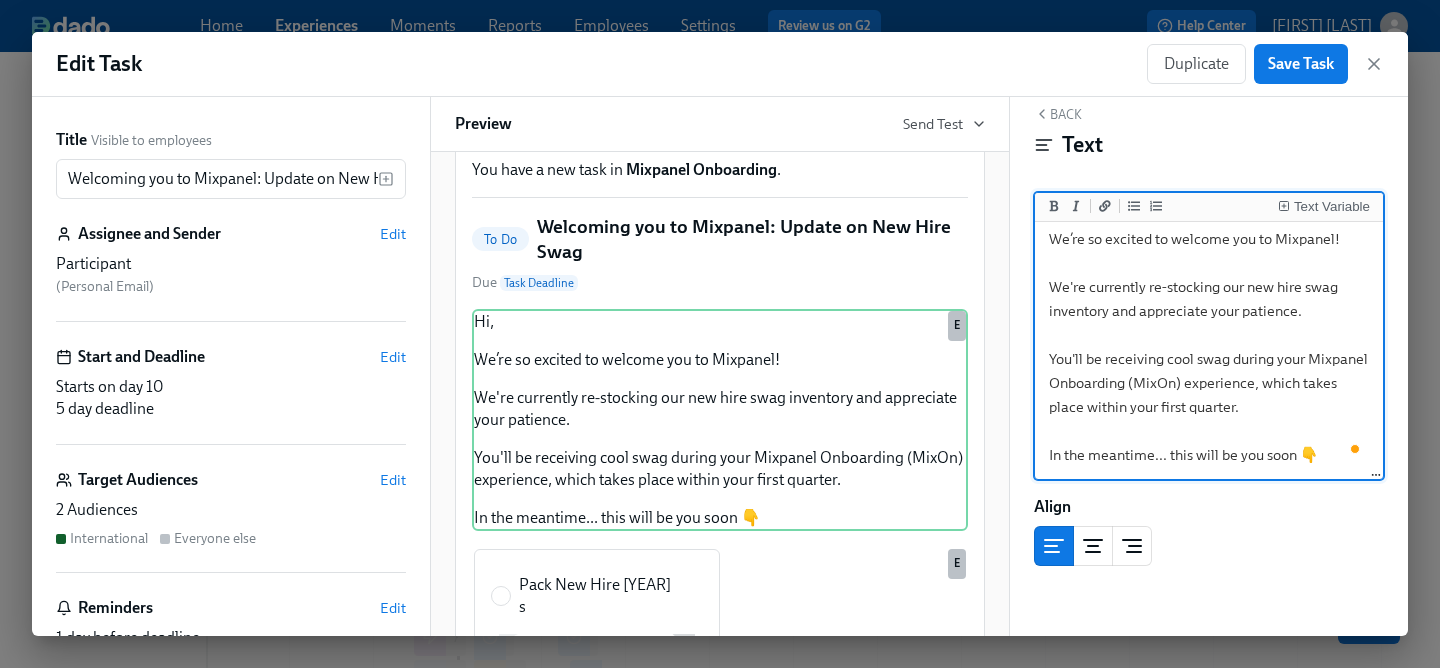 click on "Hi,
We’re so excited to welcome you to Mixpanel!
We're currently re-stocking our new hire swag inventory and appreciate your patience.
You'll be receiving cool swag during your Mixpanel Onboarding (MixOn) experience, which takes place within your first quarter.
In the meantime... this will be you soon 👇" at bounding box center (1209, 323) 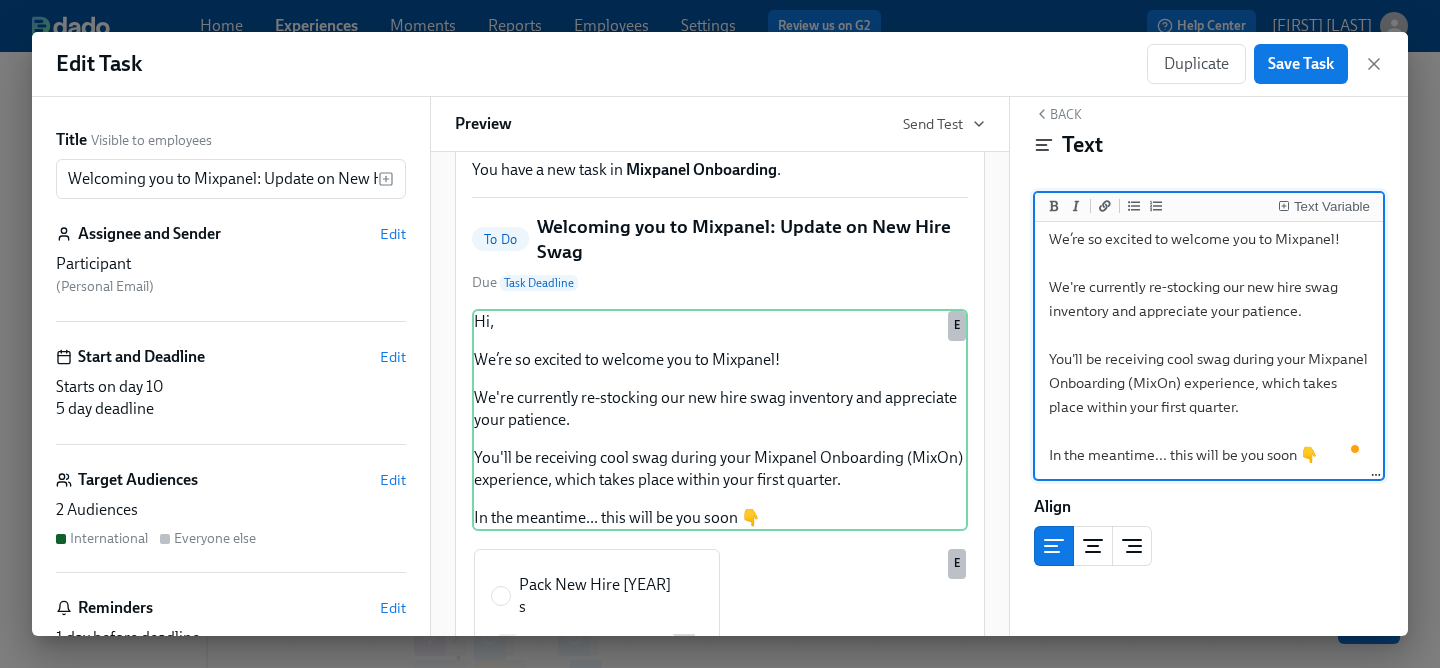 click on "Hi,
We’re so excited to welcome you to Mixpanel!
We're currently re-stocking our new hire swag inventory and appreciate your patience.
You'll be receiving cool swag during your Mixpanel Onboarding (MixOn) experience, which takes place within your first quarter.
In the meantime... this will be you soon 👇" at bounding box center [1209, 323] 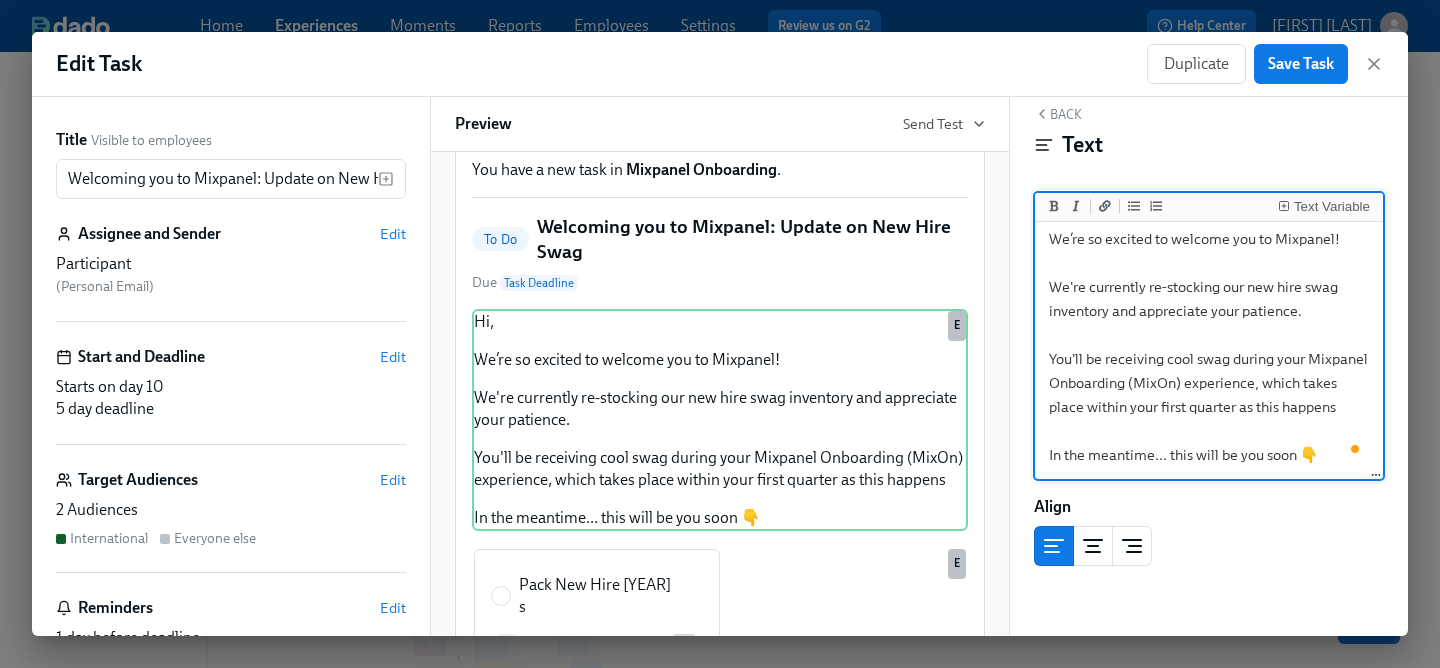 drag, startPoint x: 1353, startPoint y: 407, endPoint x: 1263, endPoint y: 376, distance: 95.189285 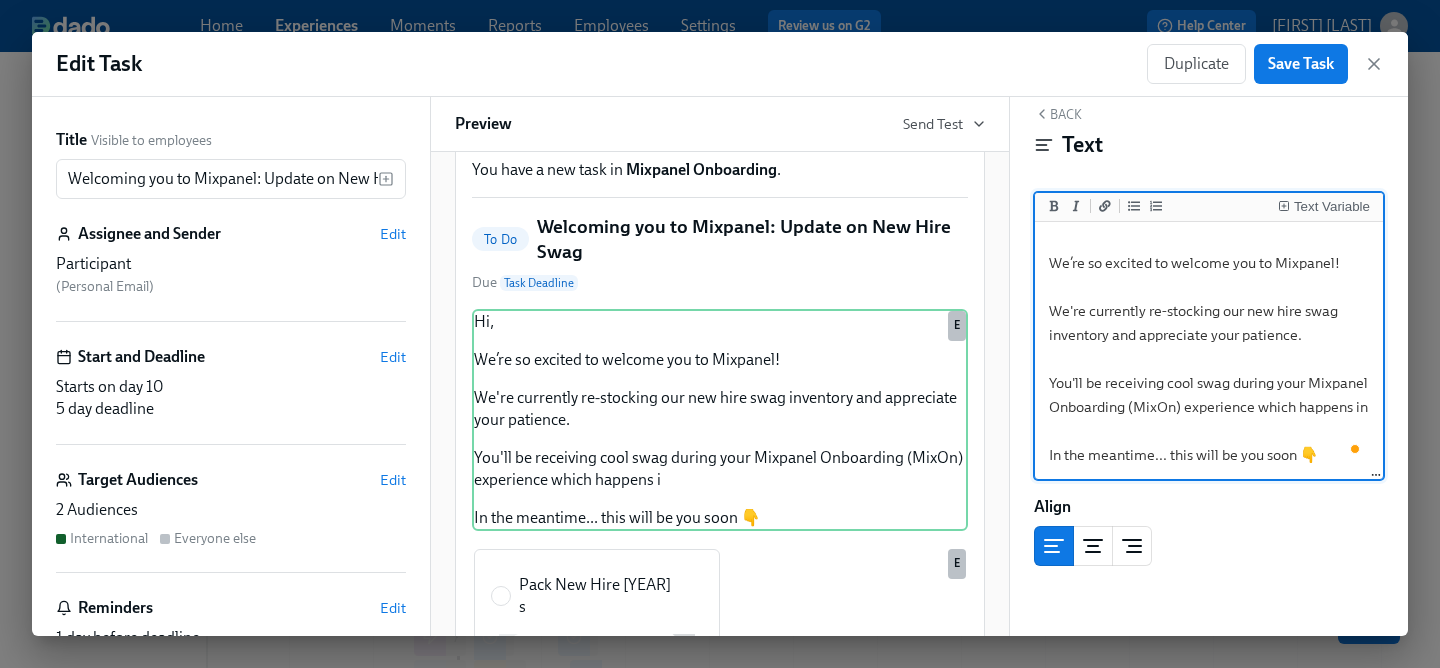 scroll, scrollTop: 57, scrollLeft: 0, axis: vertical 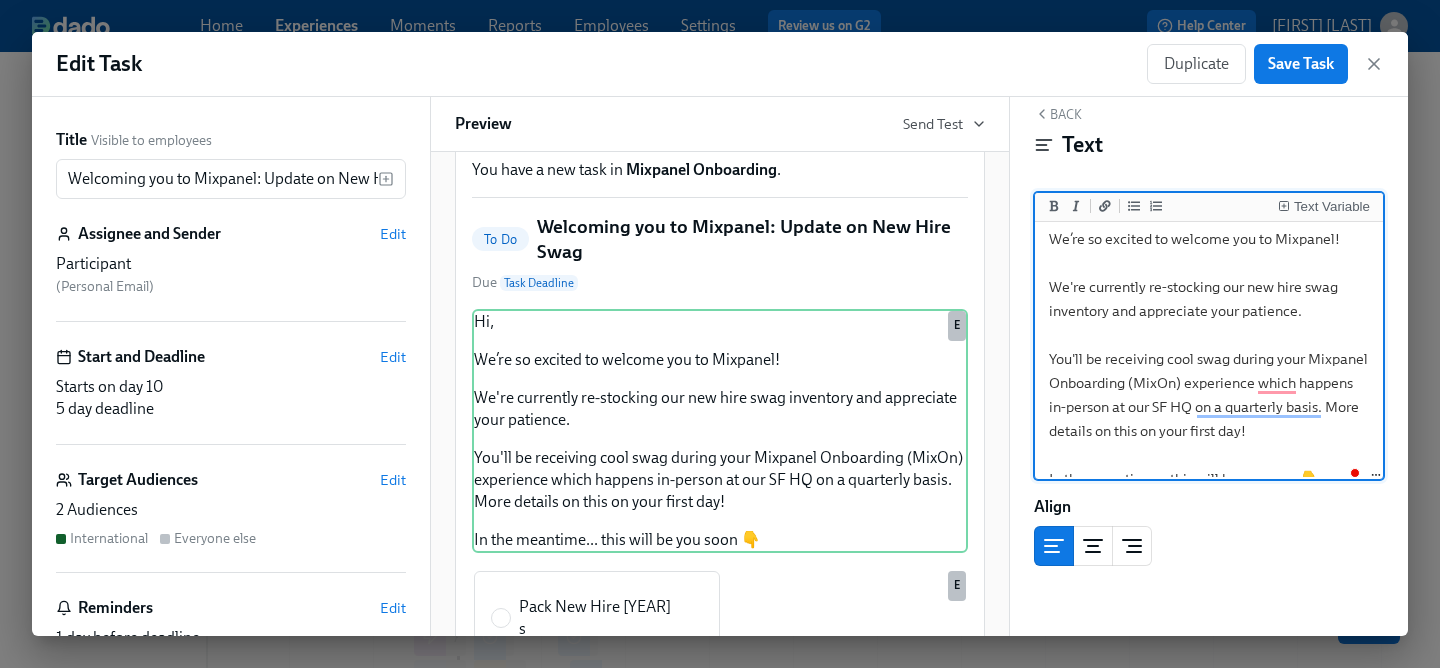 click on "Hi,
We’re so excited to welcome you to Mixpanel!
We're currently re-stocking our new hire swag inventory and appreciate your patience.
You'll be receiving cool swag during your Mixpanel Onboarding (MixOn) experience which happens in-person at our SF HQ on a quarterly basis. More details on this on your first day!
In the meantime... this will be you soon 👇" at bounding box center (1209, 335) 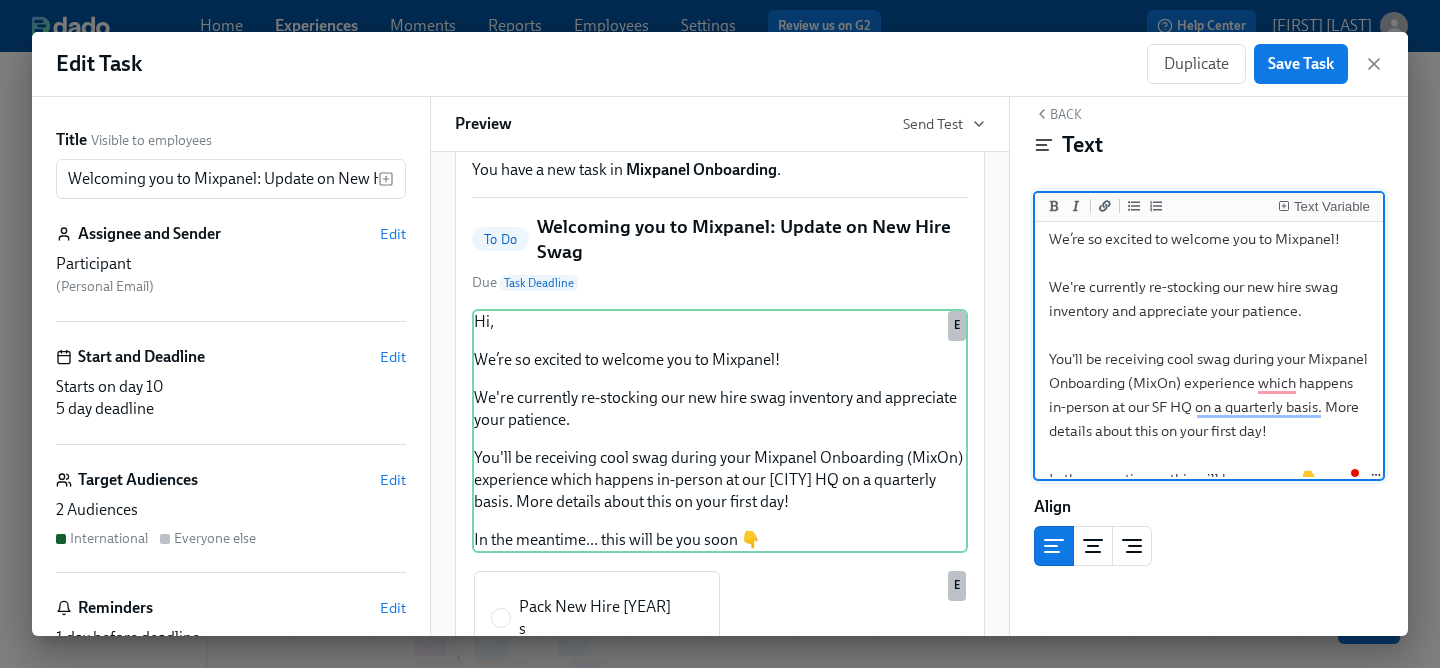click on "Hi,
We’re so excited to welcome you to Mixpanel!
We're currently re-stocking our new hire swag inventory and appreciate your patience.
You'll be receiving cool swag during your Mixpanel Onboarding (MixOn) experience which happens in-person at our SF HQ on a quarterly basis. More details about this on your first day!
In the meantime... this will be you soon 👇" at bounding box center [1209, 335] 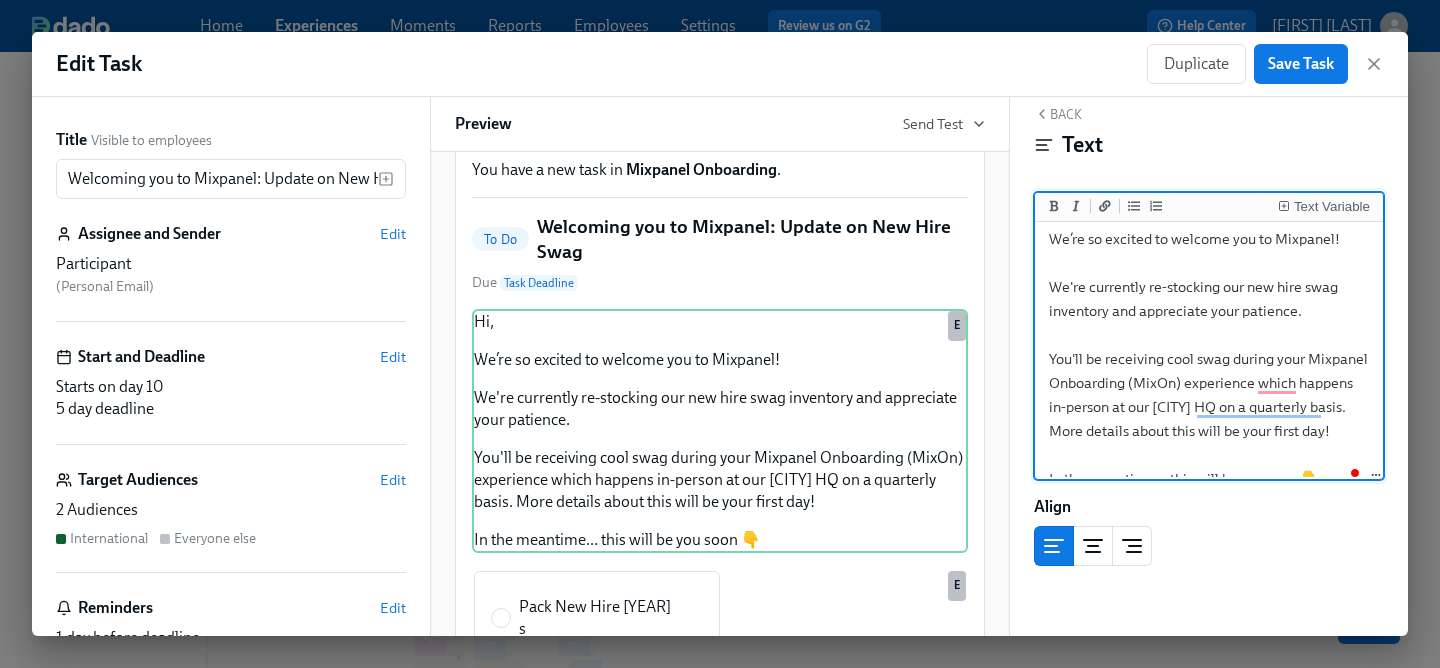 click on "Hi,
We’re so excited to welcome you to Mixpanel!
We're currently re-stocking our new hire swag inventory and appreciate your patience.
You'll be receiving cool swag during your Mixpanel Onboarding (MixOn) experience which happens in-person at our [CITY] HQ on a quarterly basis. More details about this will be your first day!
In the meantime... this will be you soon 👇" at bounding box center [1209, 335] 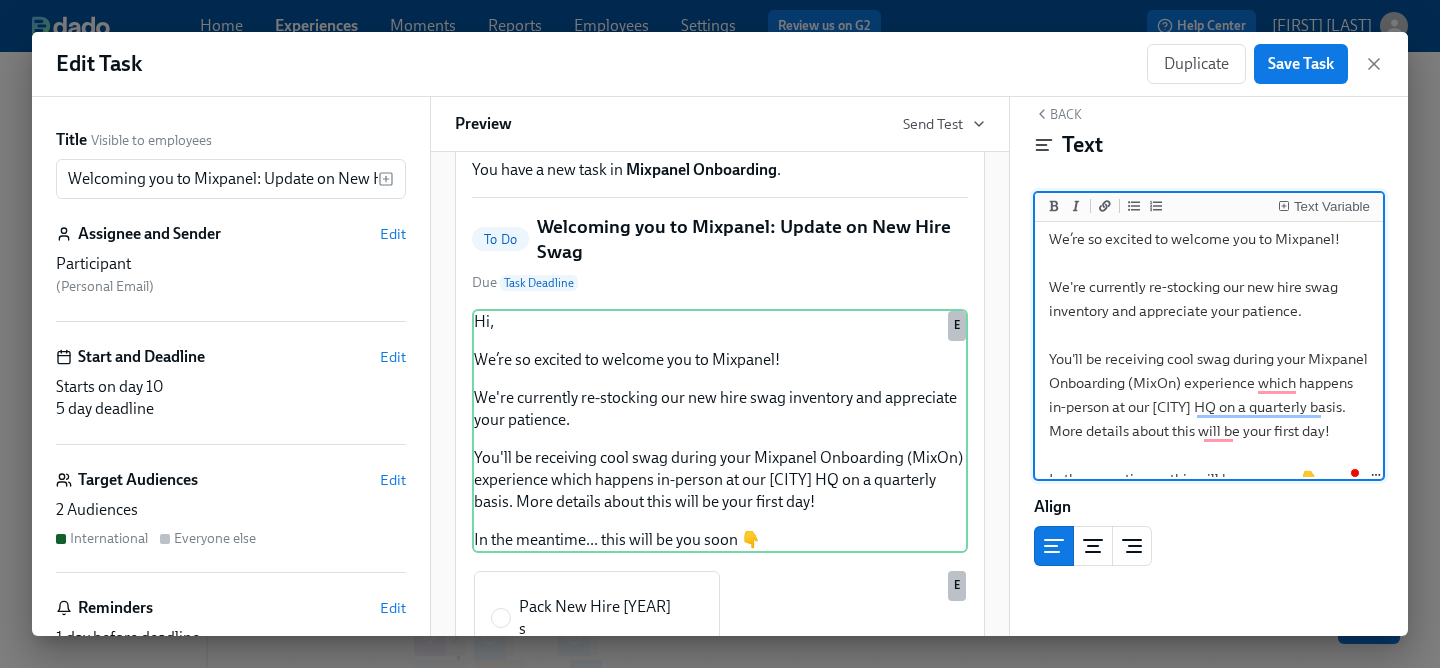 click on "Hi,
We’re so excited to welcome you to Mixpanel!
We're currently re-stocking our new hire swag inventory and appreciate your patience.
You'll be receiving cool swag during your Mixpanel Onboarding (MixOn) experience which happens in-person at our [CITY] HQ on a quarterly basis. More details about this will be your first day!
In the meantime... this will be you soon 👇" at bounding box center (1209, 335) 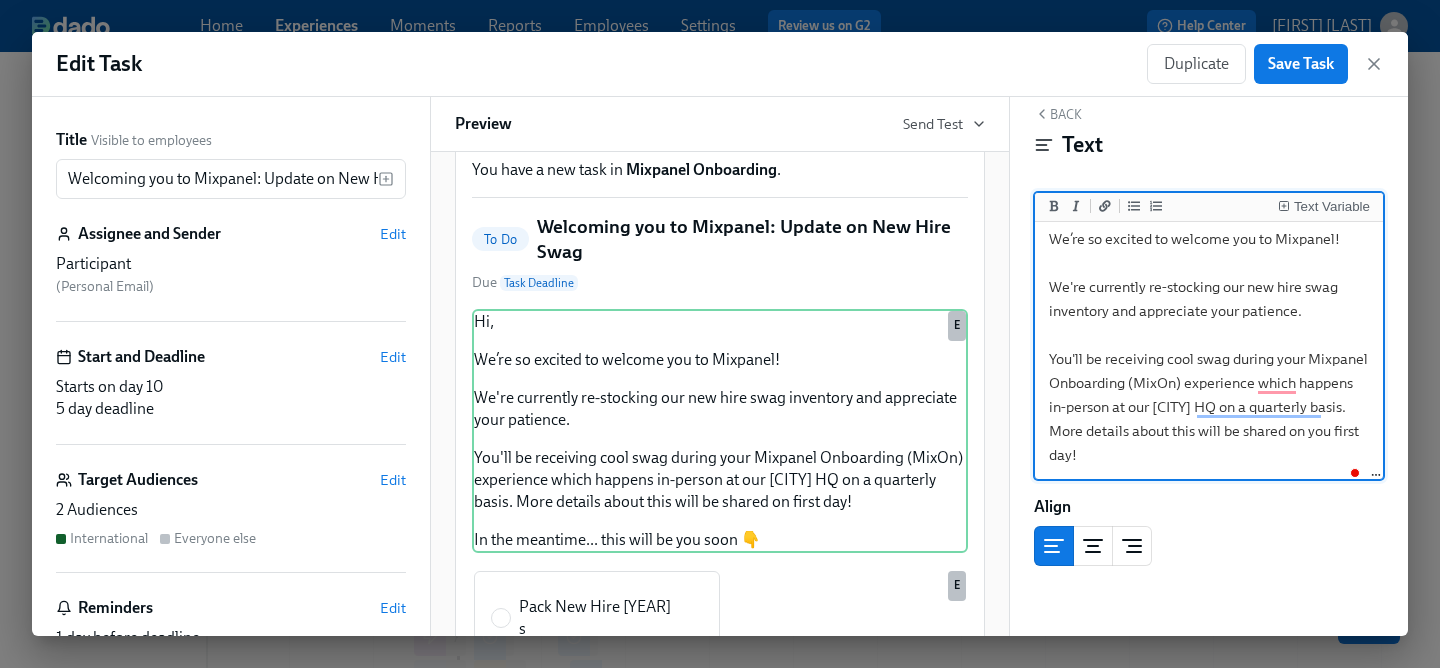 type on "Hi,
We’re so excited to welcome you to Mixpanel!
We're currently re-stocking our new hire swag inventory and appreciate your patience.
You'll be receiving cool swag during your Mixpanel Onboarding (MixOn) experience which happens in-person at our [CITY] HQ on a quarterly basis. More details about this will be shared on your first day!
In the meantime... this will be you soon 👇" 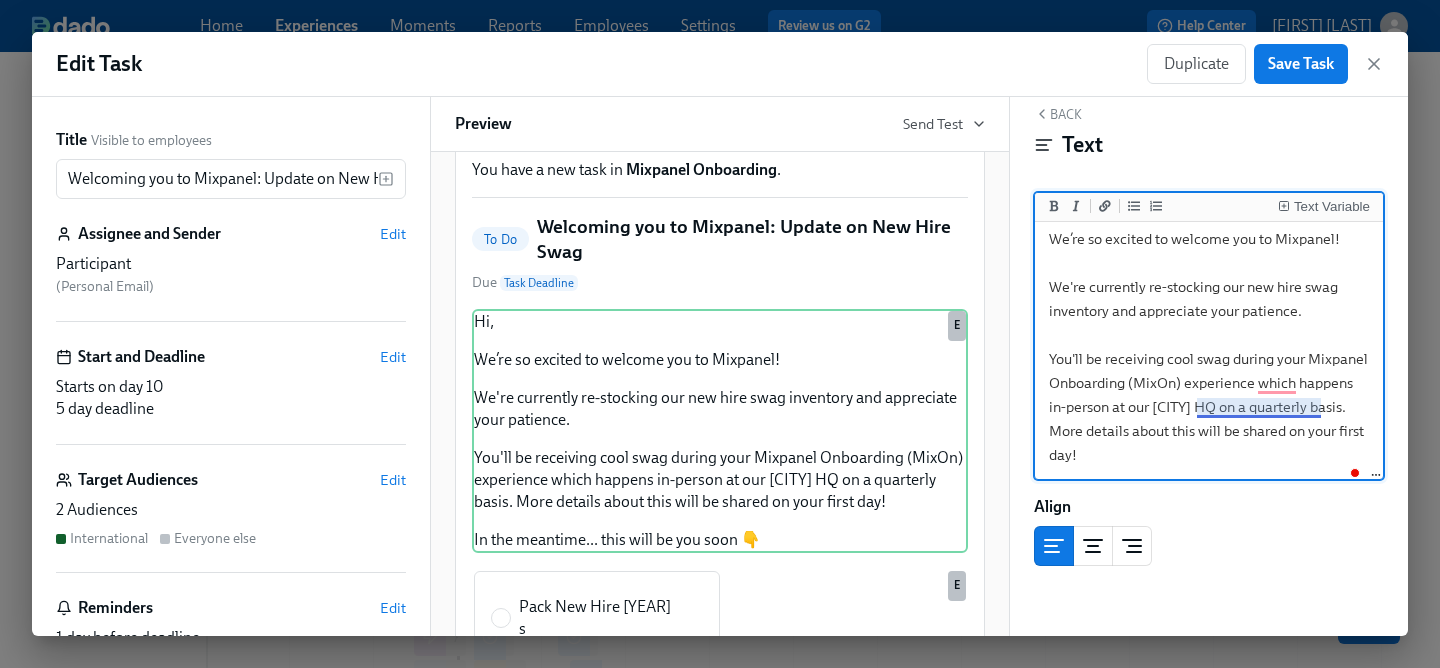 scroll, scrollTop: 81, scrollLeft: 0, axis: vertical 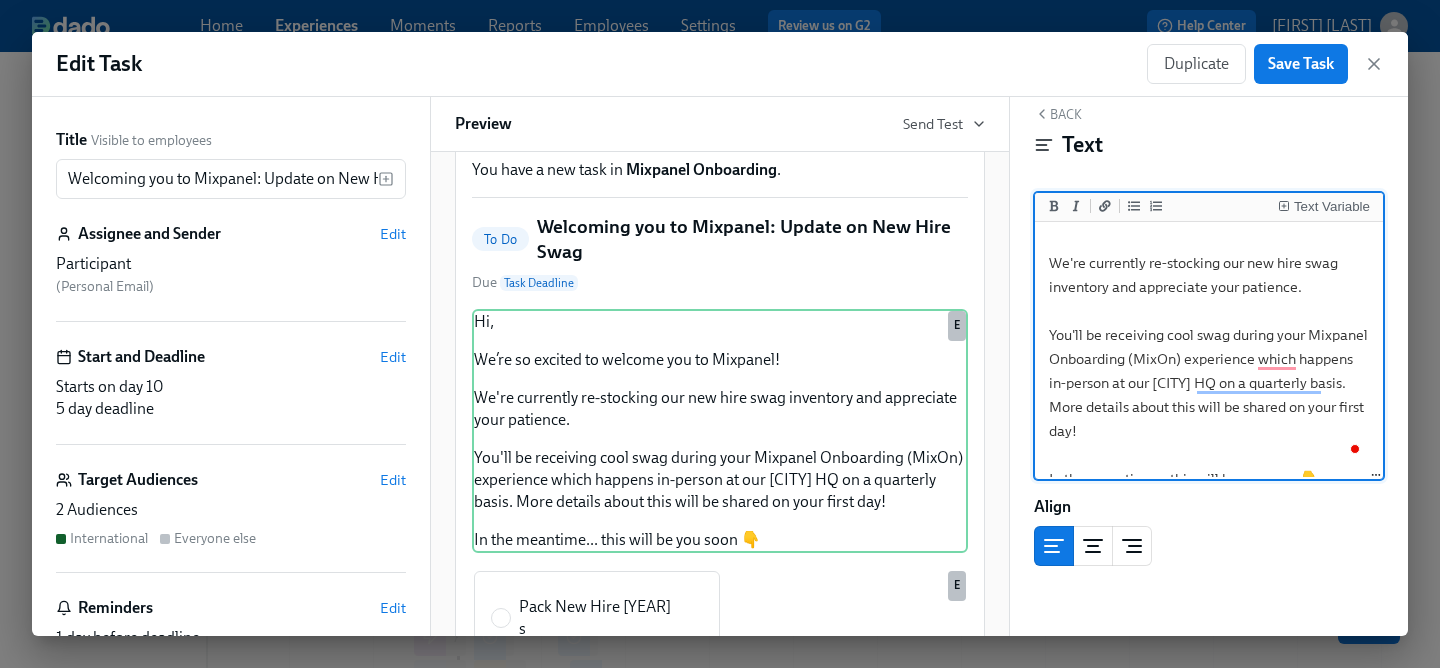 click on "Hi,
We’re so excited to welcome you to Mixpanel!
We're currently re-stocking our new hire swag inventory and appreciate your patience.
You'll be receiving cool swag during your Mixpanel Onboarding (MixOn) experience which happens in-person at our [CITY] HQ on a quarterly basis. More details about this will be shared on your first day!
In the meantime... this will be you soon 👇" at bounding box center (1209, 323) 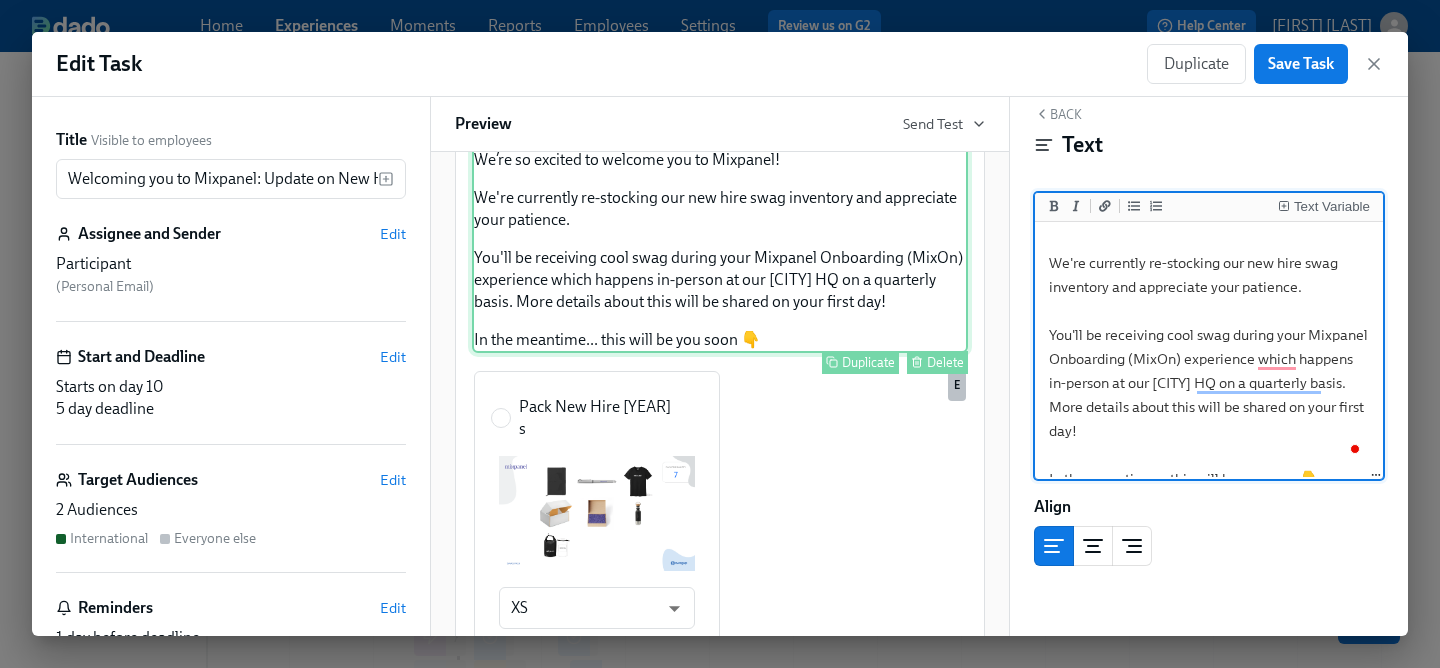 scroll, scrollTop: 311, scrollLeft: 0, axis: vertical 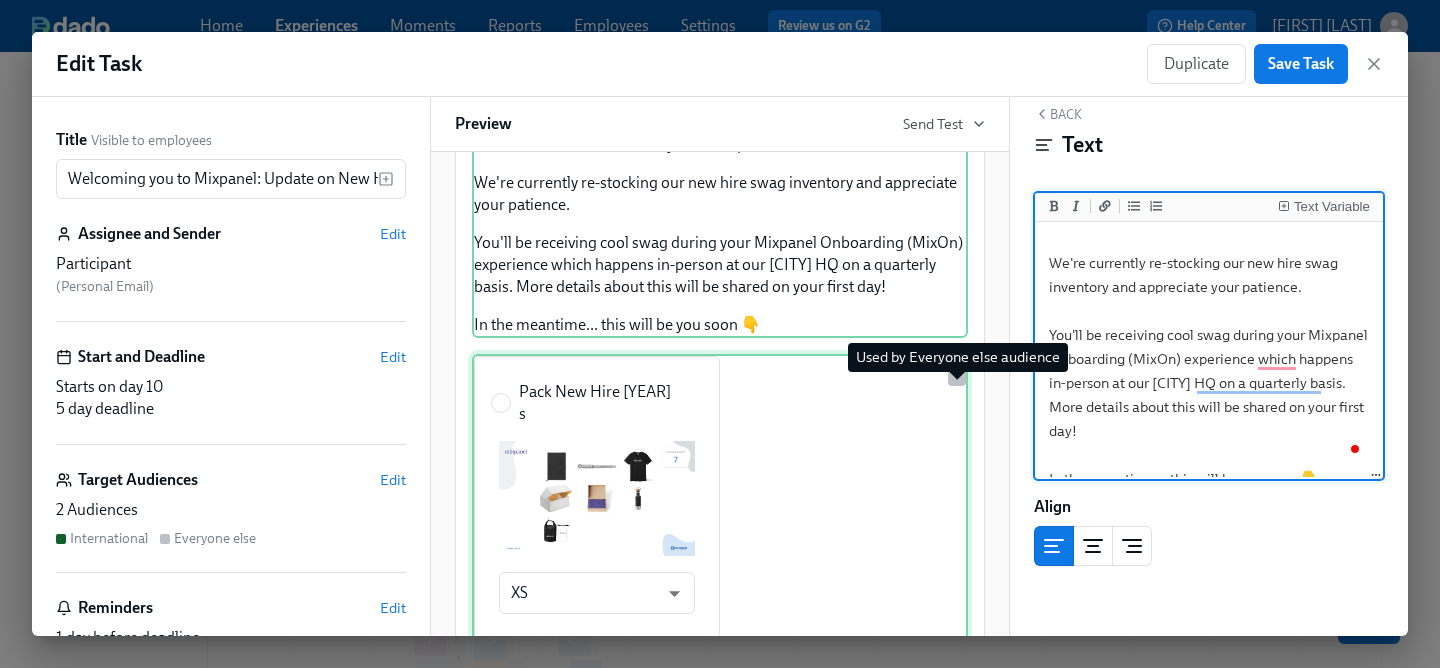 click on "E" at bounding box center [957, 371] 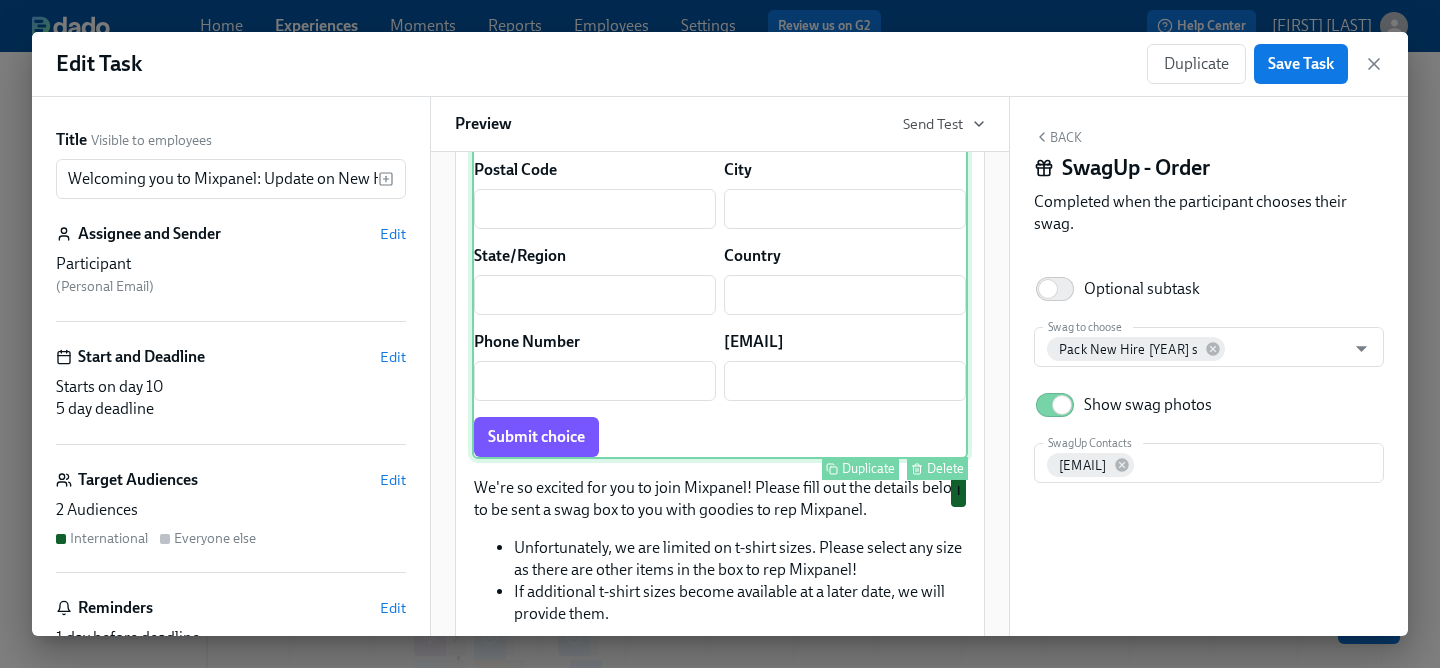 scroll, scrollTop: 1068, scrollLeft: 0, axis: vertical 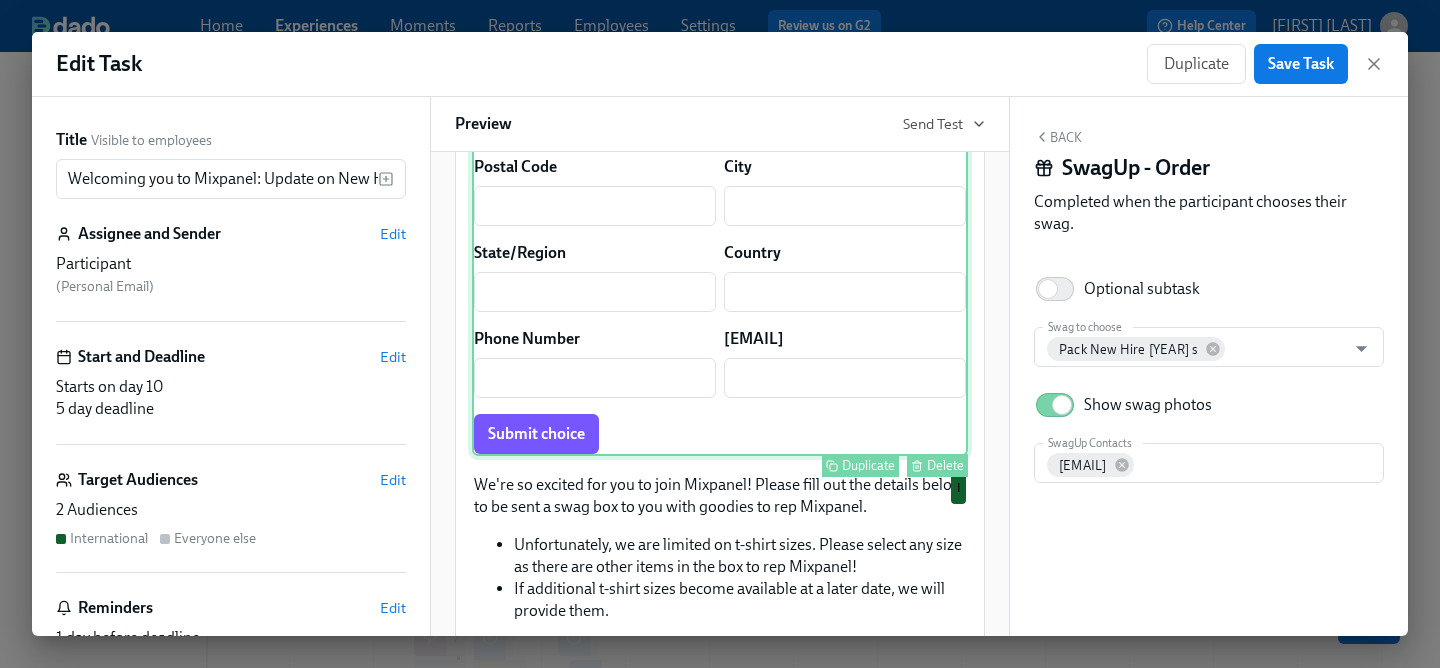 click on "Delete" at bounding box center (945, 465) 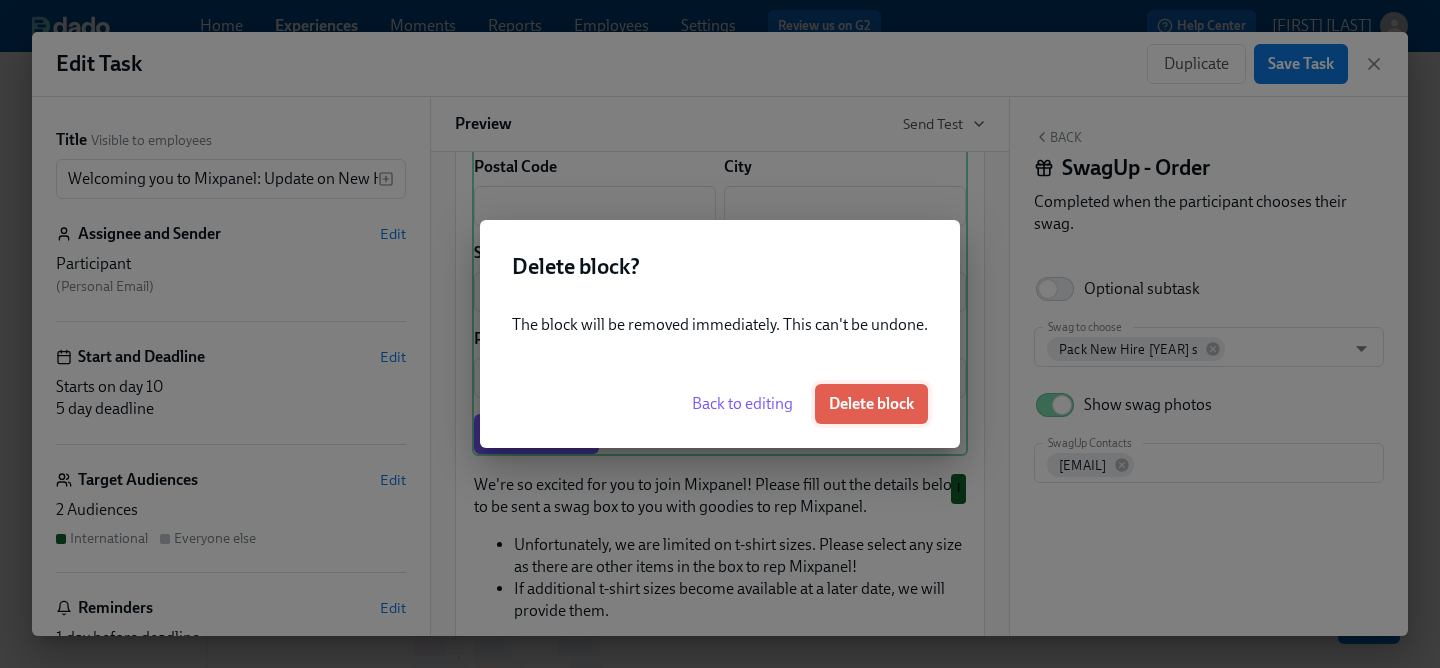 click on "Delete block" at bounding box center [871, 404] 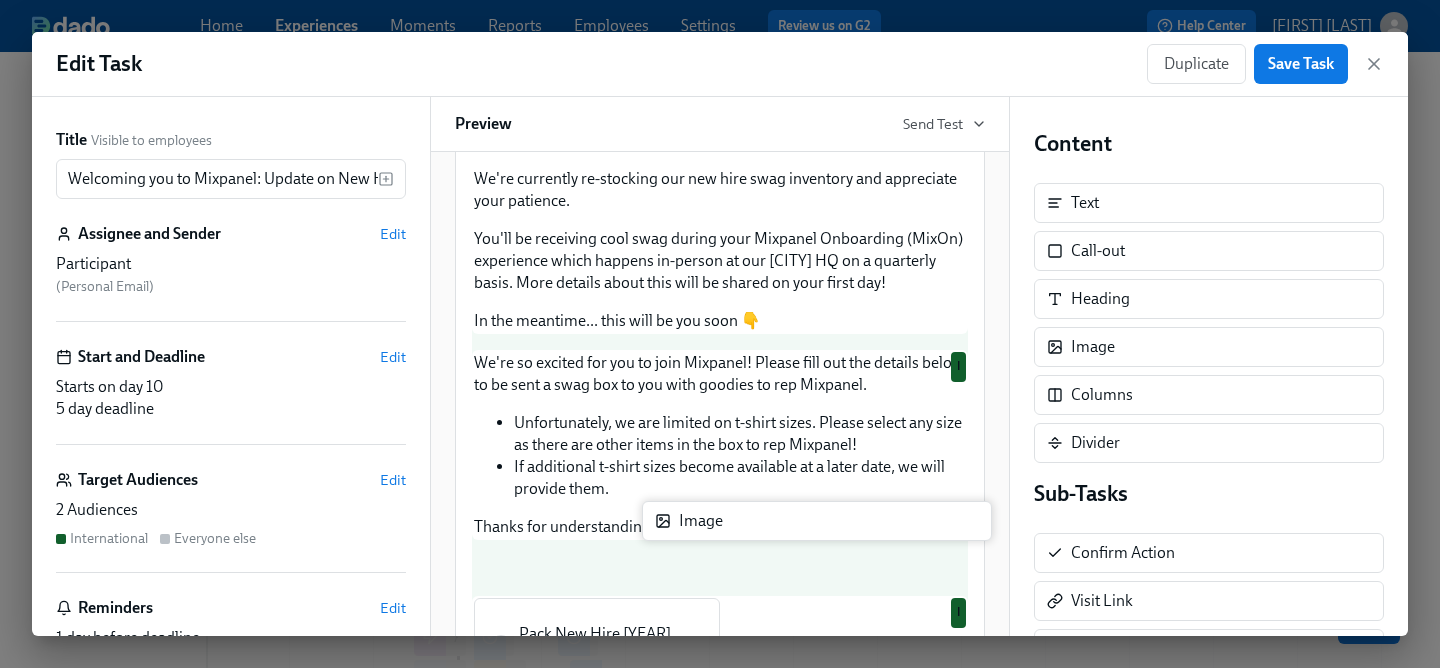 scroll, scrollTop: 321, scrollLeft: 0, axis: vertical 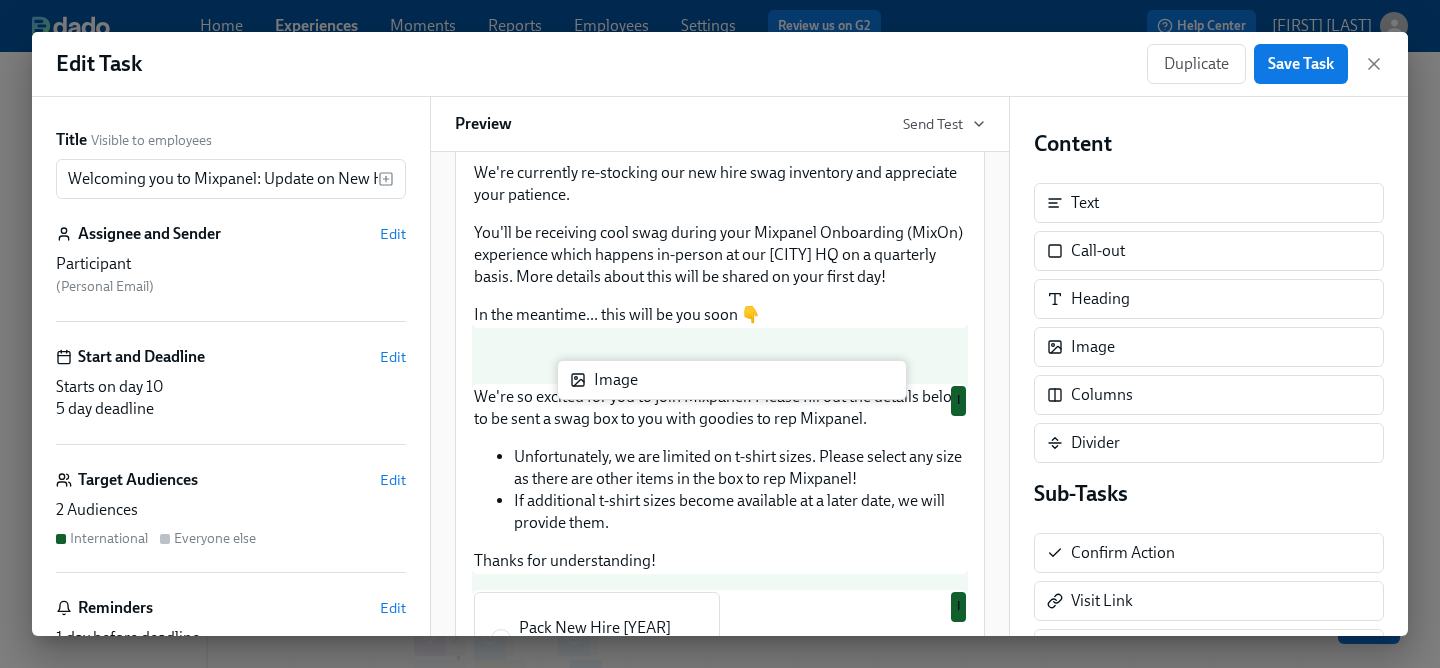 drag, startPoint x: 1144, startPoint y: 359, endPoint x: 662, endPoint y: 391, distance: 483.06107 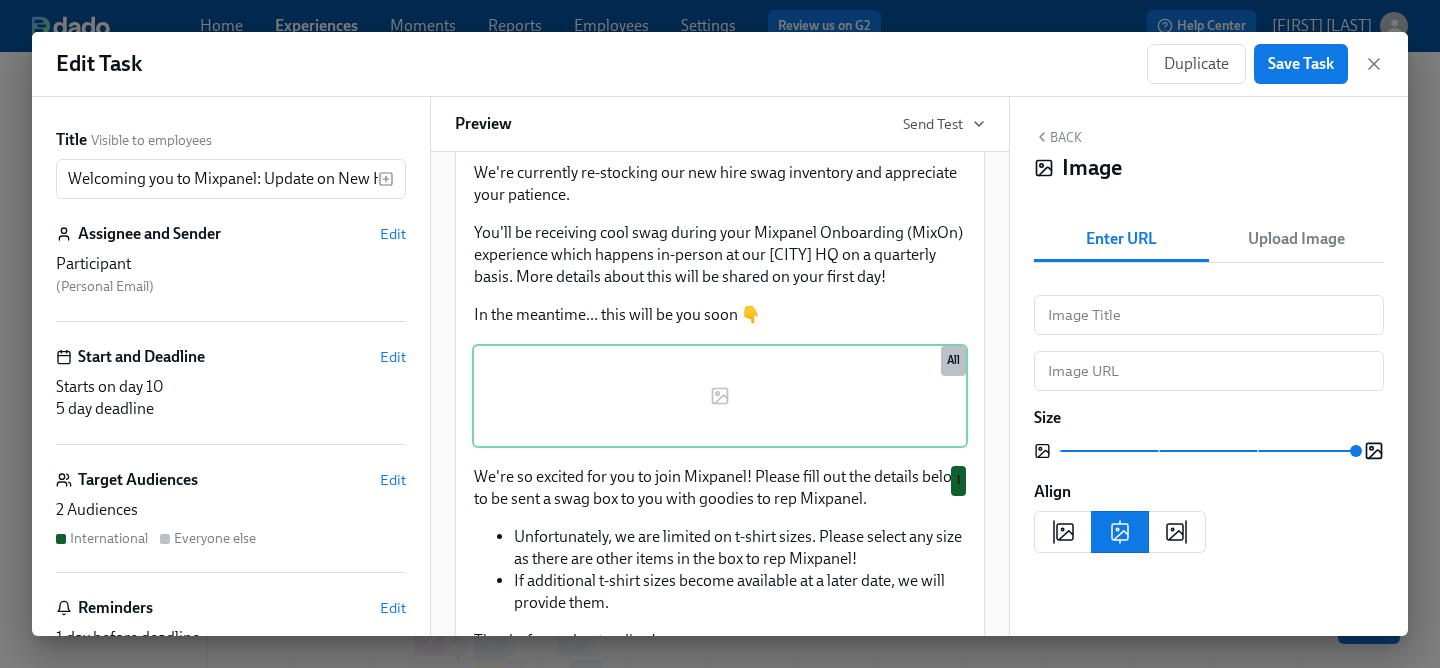 click on "Upload Image" at bounding box center [1296, 239] 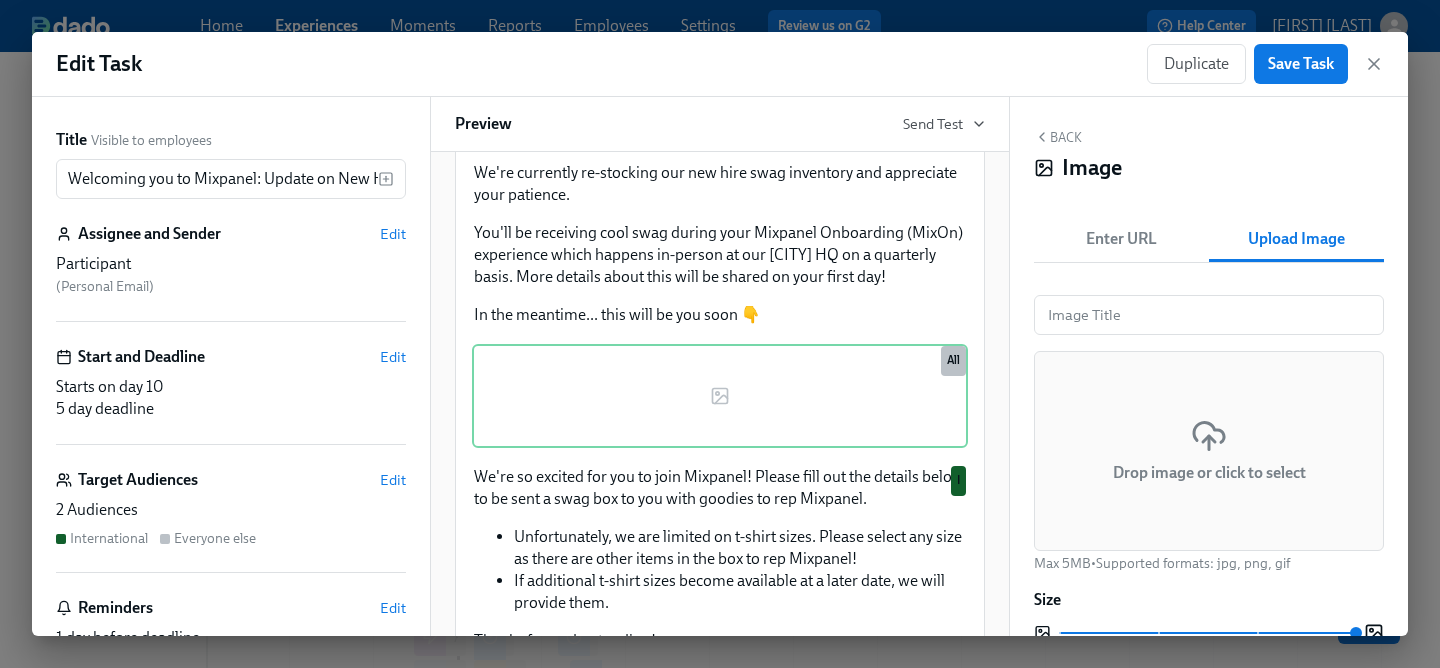 click 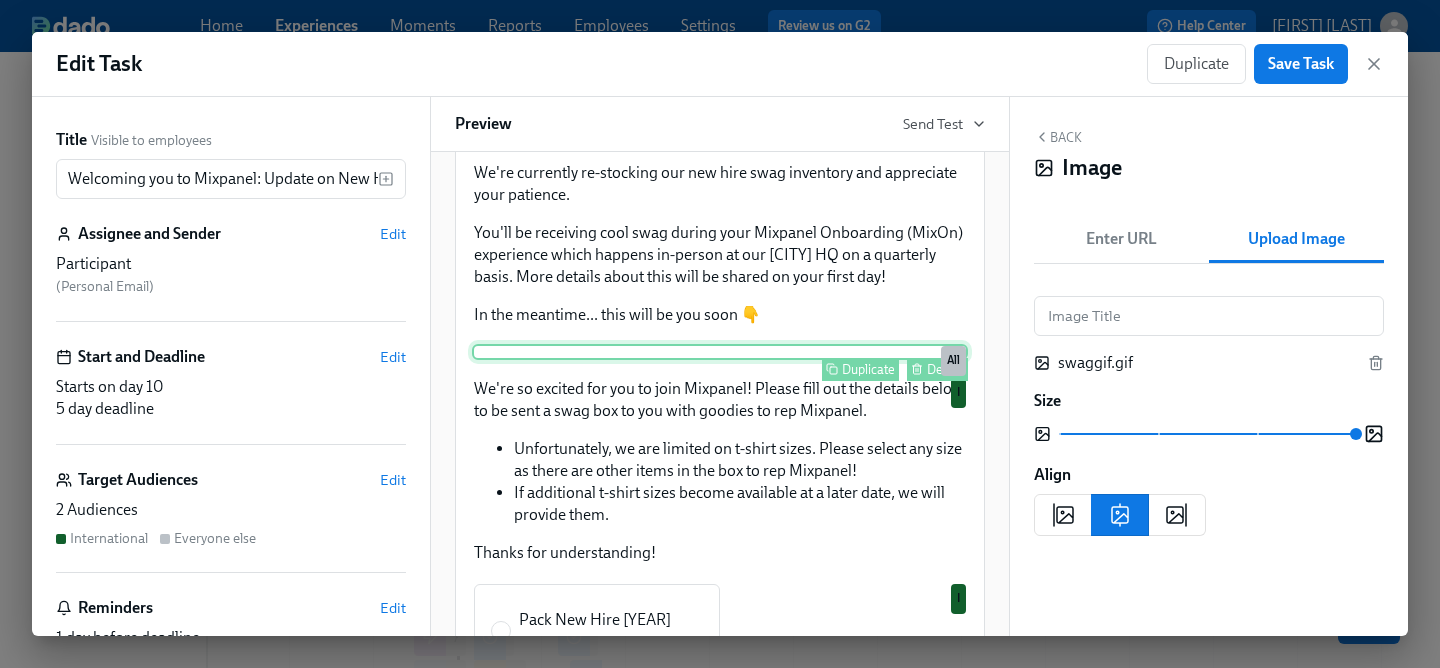 click on "Duplicate   Delete All" at bounding box center (720, 352) 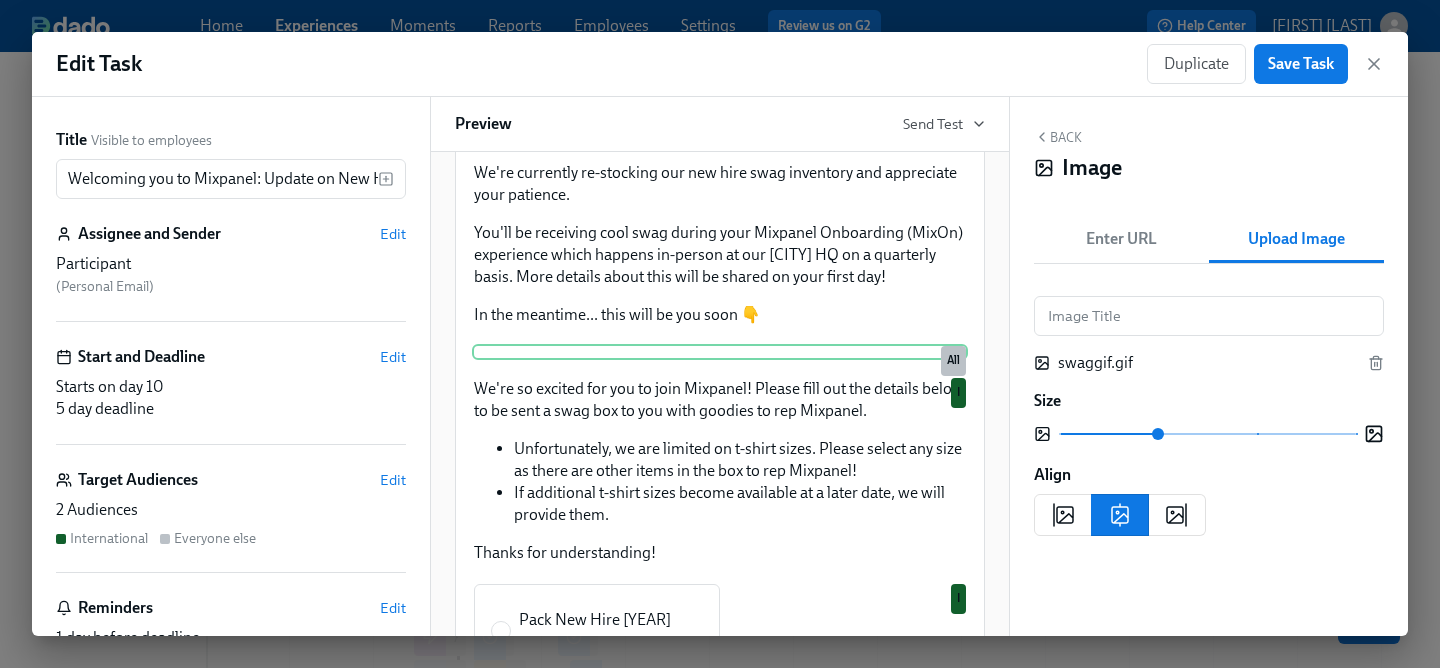 drag, startPoint x: 1357, startPoint y: 432, endPoint x: 1151, endPoint y: 433, distance: 206.00243 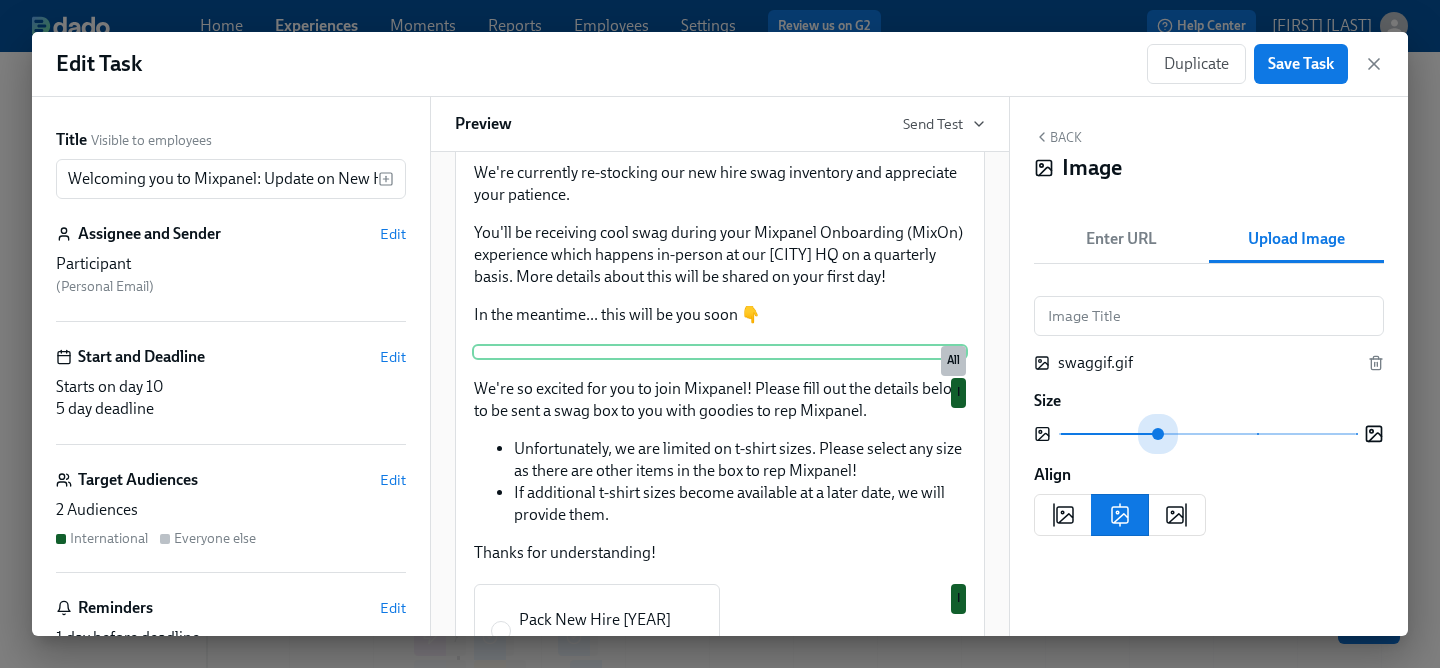 drag, startPoint x: 1154, startPoint y: 433, endPoint x: 1120, endPoint y: 434, distance: 34.0147 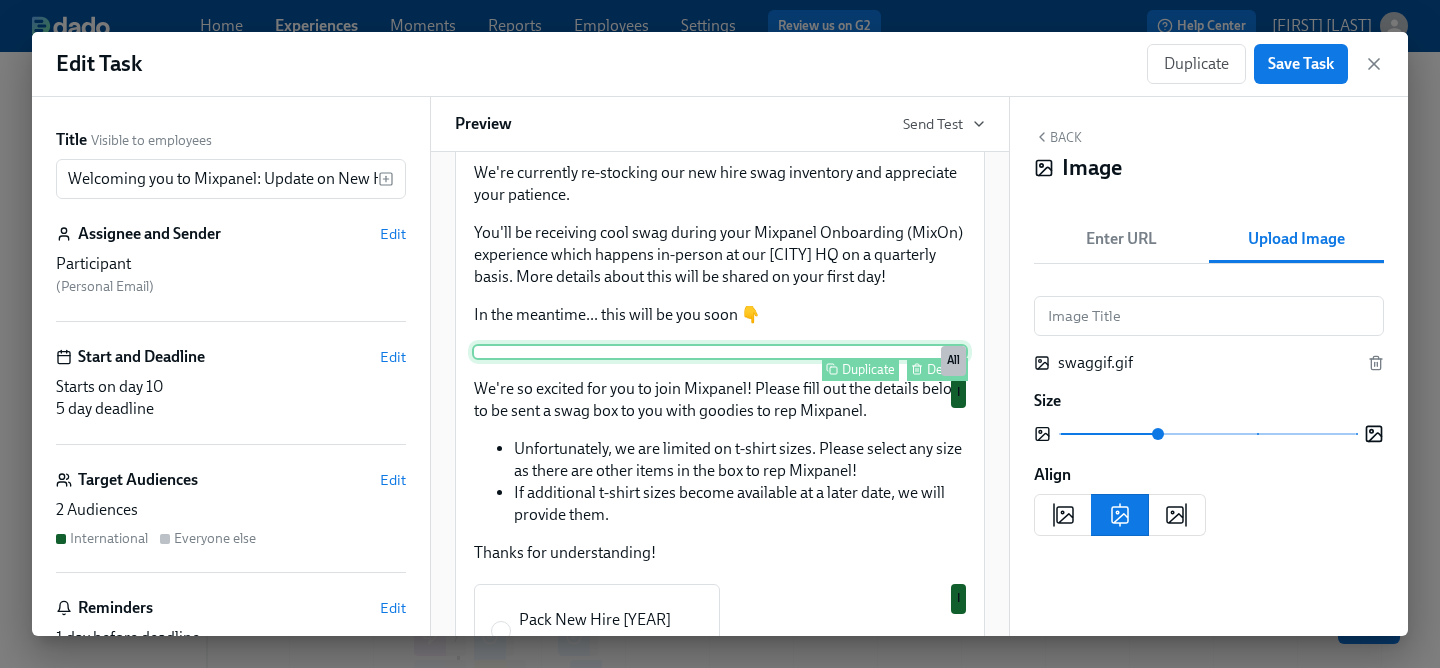 click on "Duplicate   Delete All" at bounding box center (720, 352) 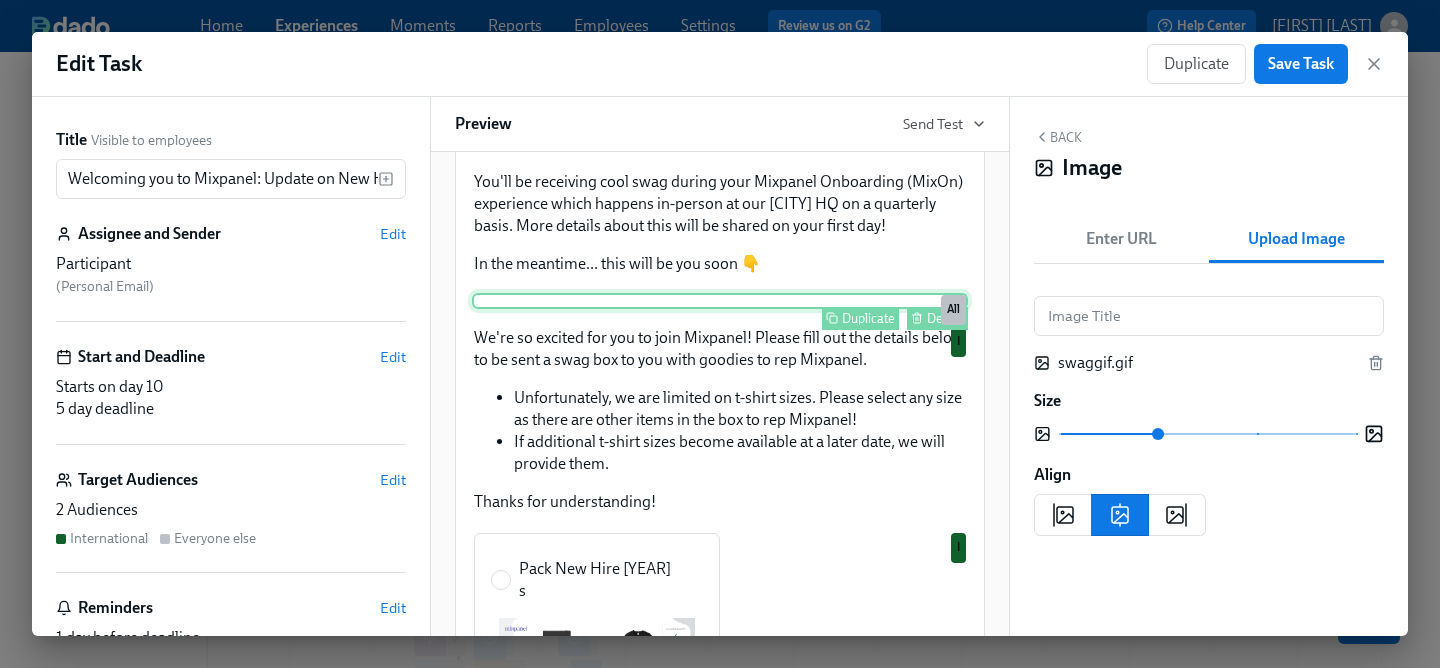 scroll, scrollTop: 375, scrollLeft: 0, axis: vertical 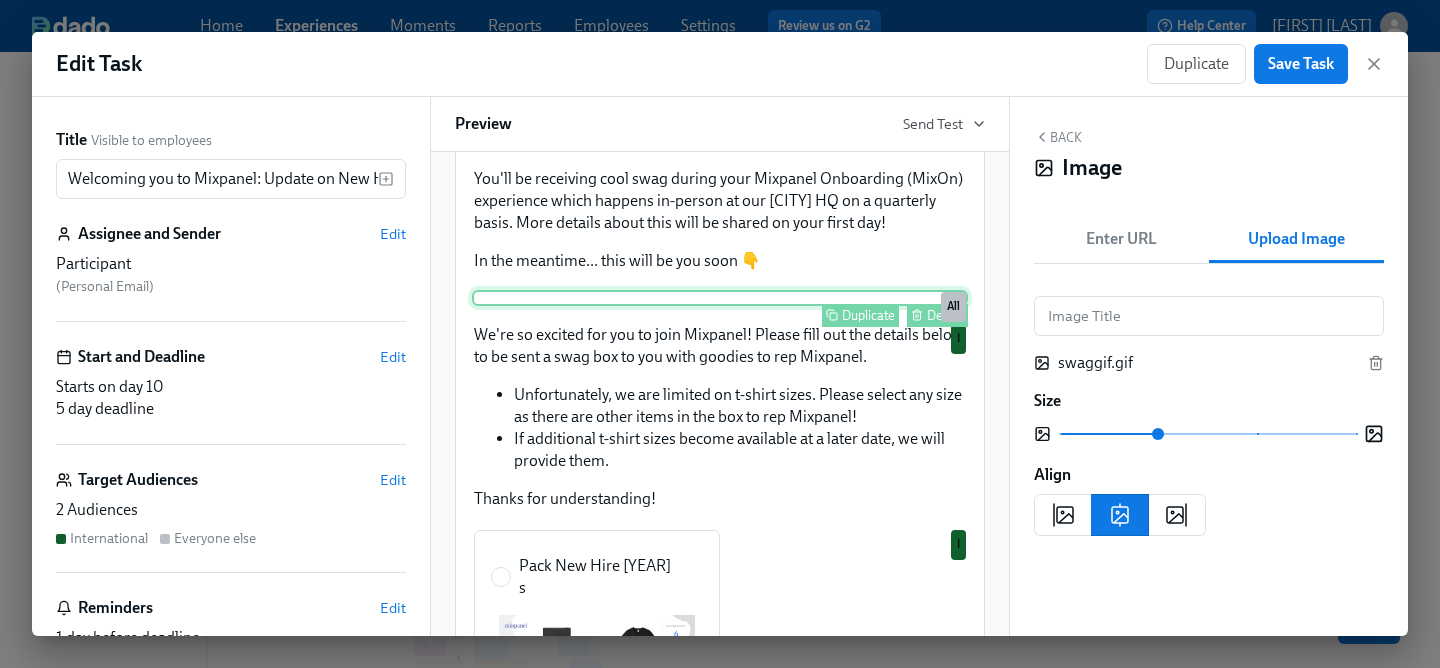 click on "Delete" at bounding box center (945, 315) 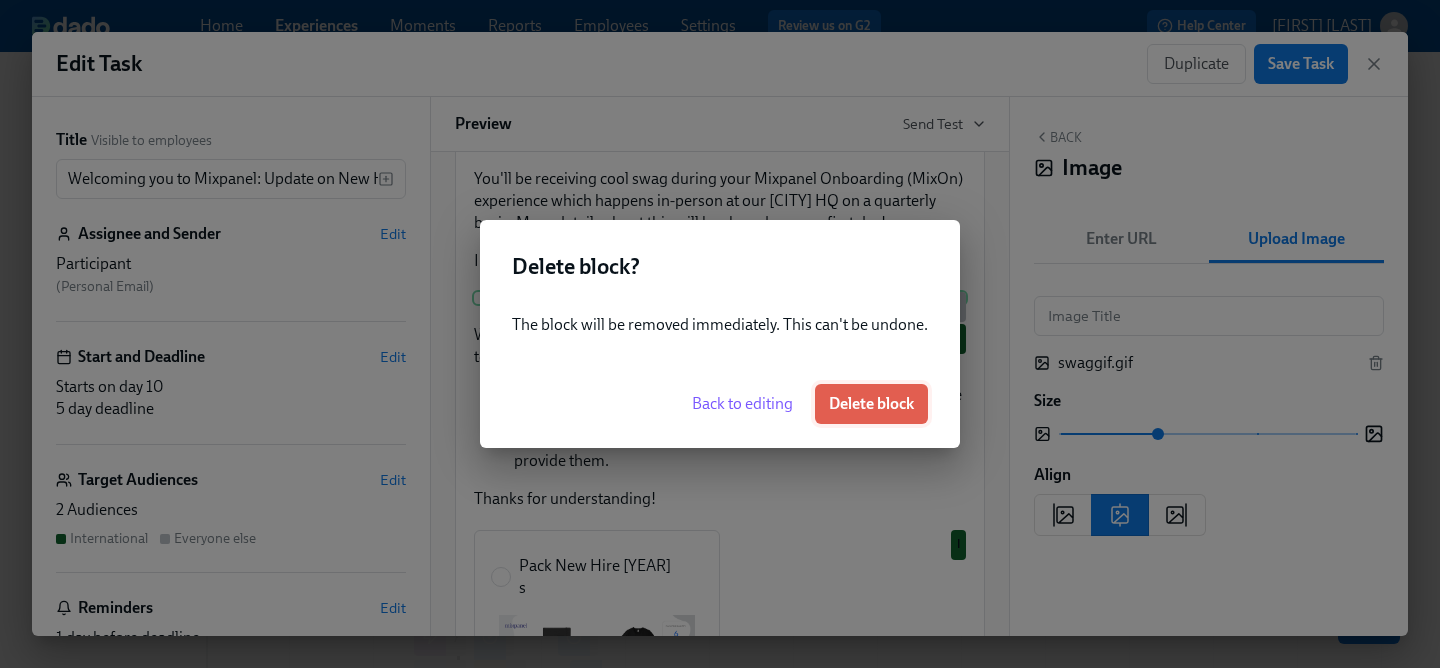 click on "Delete block" at bounding box center [871, 404] 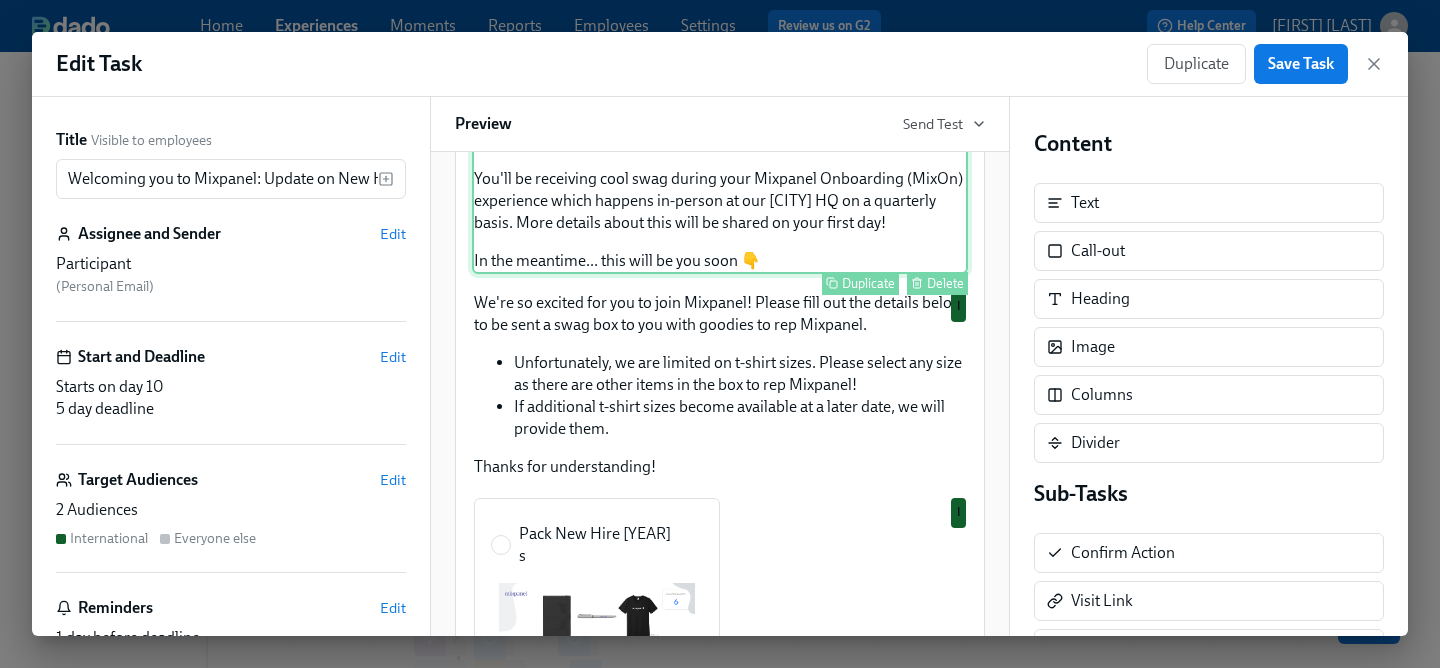 click on "Hi,
We’re so excited to welcome you to Mixpanel!
We're currently re-stocking our new hire swag inventory and appreciate your patience.
You'll be receiving cool swag during your Mixpanel Onboarding (MixOn) experience which happens in-person at our SF HQ on a quarterly basis. More details about this will be shared on your first day!
In the meantime... this will be you soon 👇   Duplicate   Delete E" at bounding box center (720, 152) 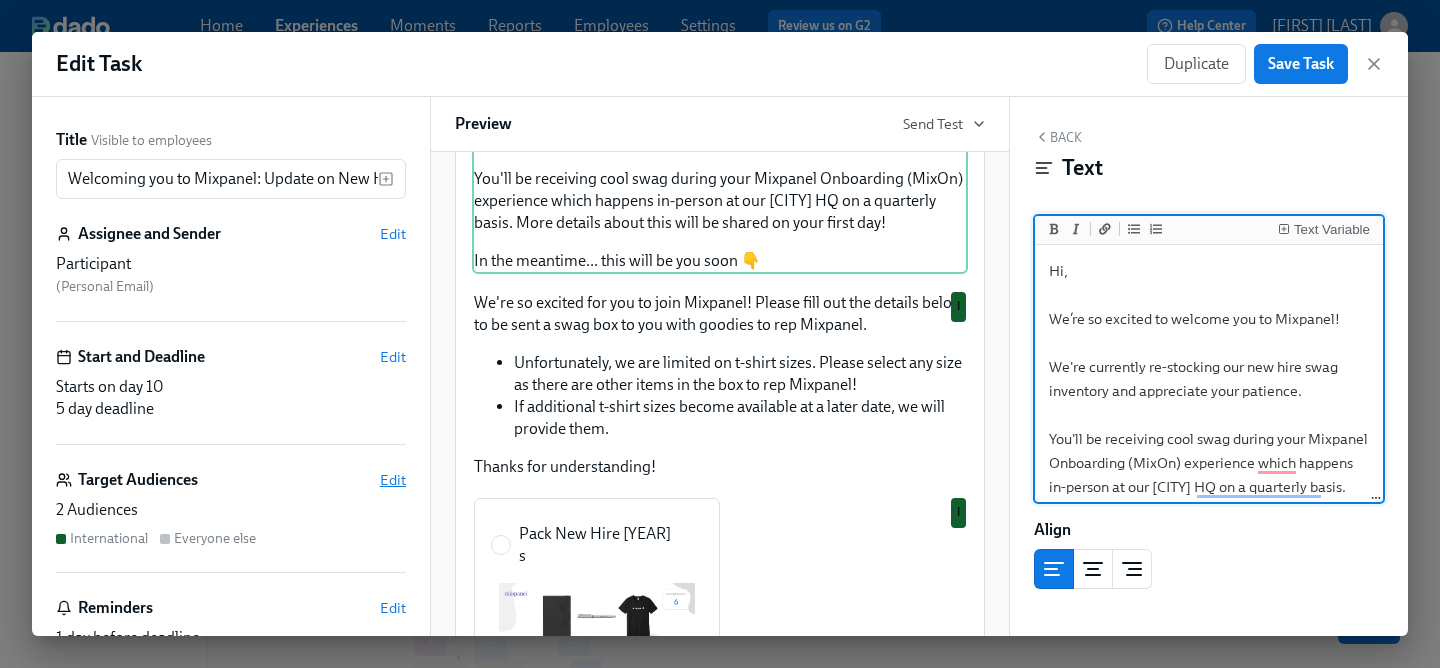 click on "Edit" at bounding box center (393, 480) 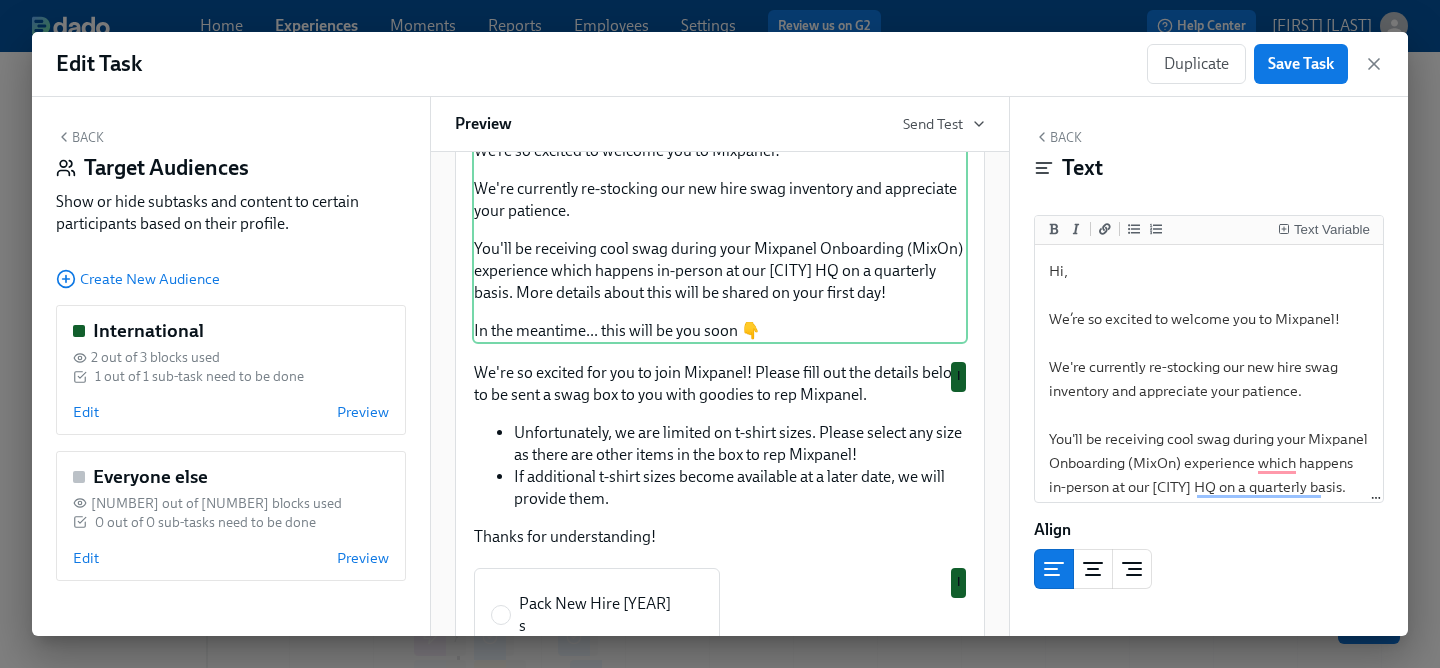 scroll, scrollTop: 445, scrollLeft: 0, axis: vertical 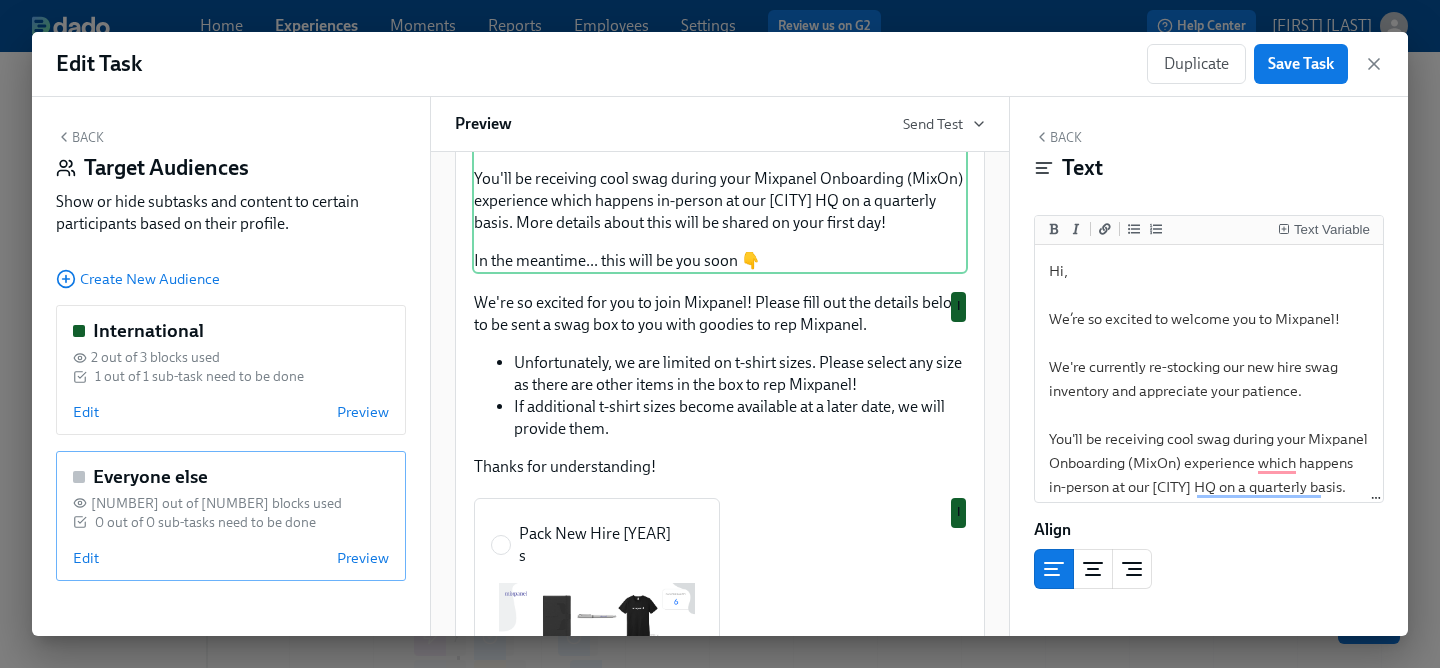 click on "[NUMBER] out of [NUMBER] blocks used" at bounding box center (216, 503) 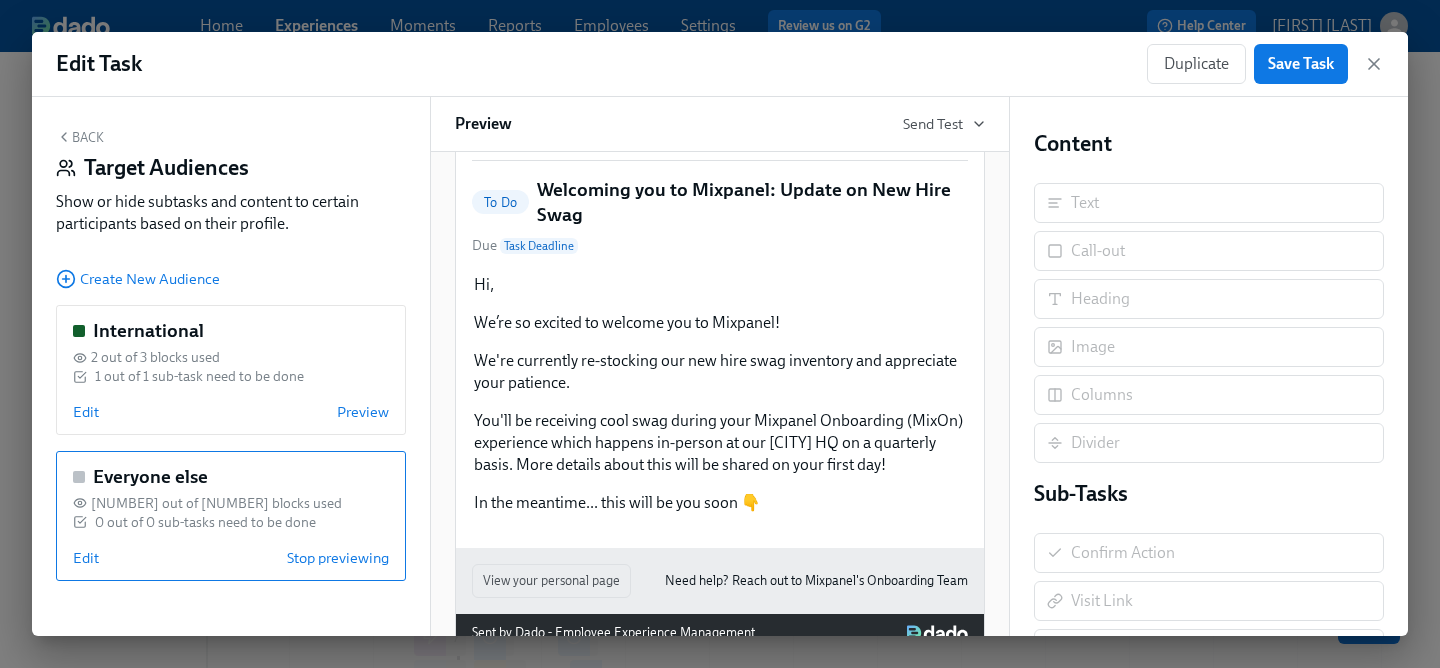 scroll, scrollTop: 212, scrollLeft: 0, axis: vertical 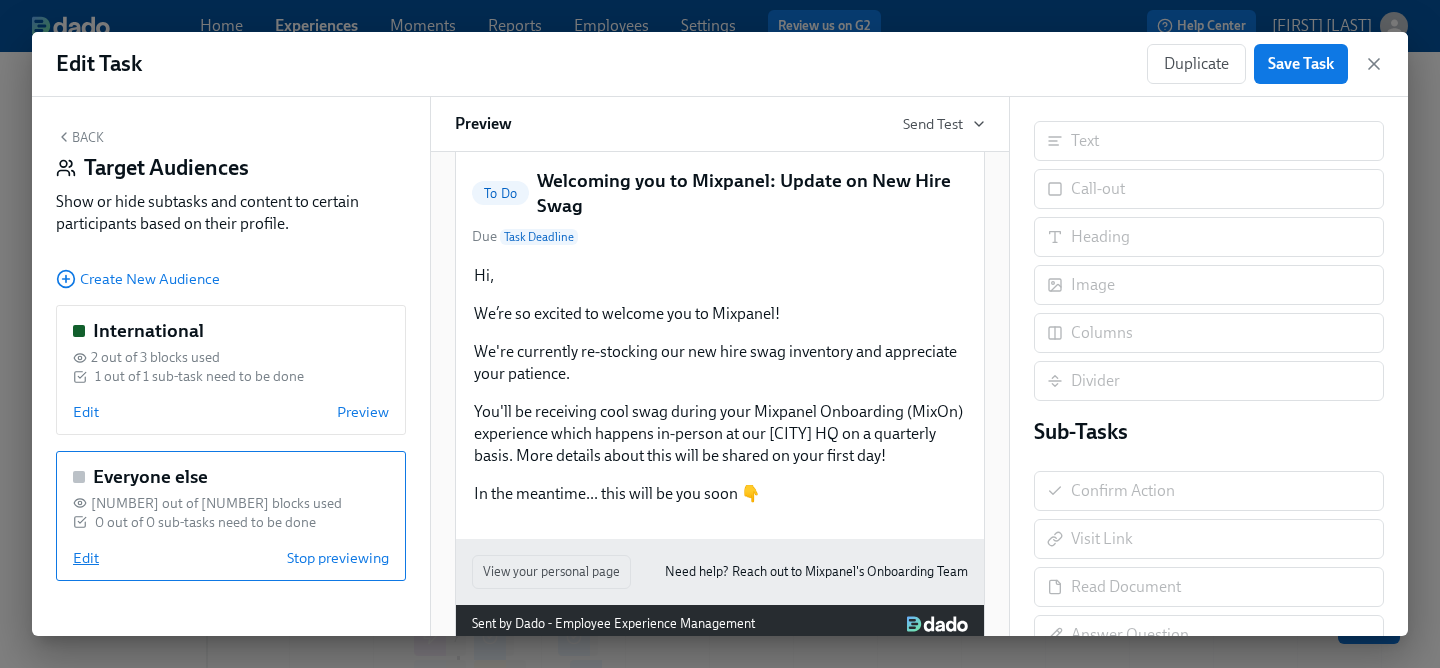 click on "Edit" at bounding box center (86, 558) 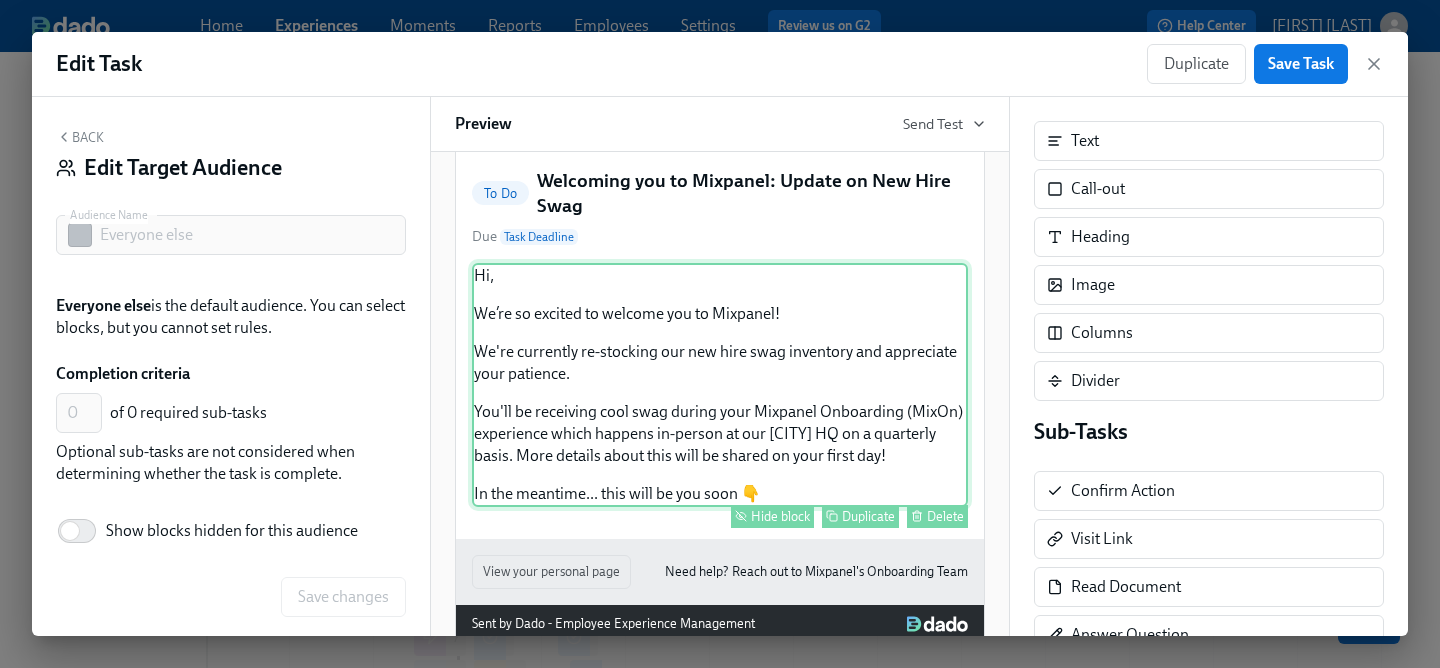 scroll, scrollTop: 276, scrollLeft: 0, axis: vertical 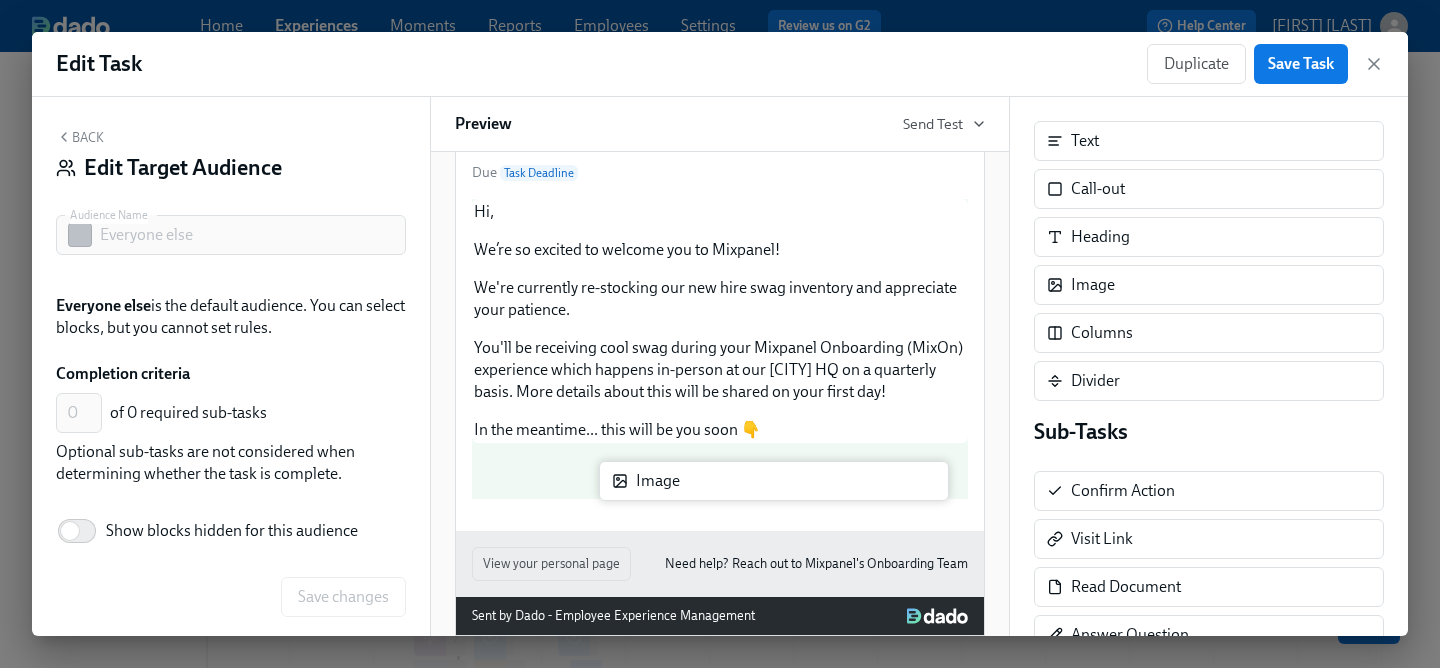 drag, startPoint x: 1158, startPoint y: 281, endPoint x: 714, endPoint y: 477, distance: 485.337 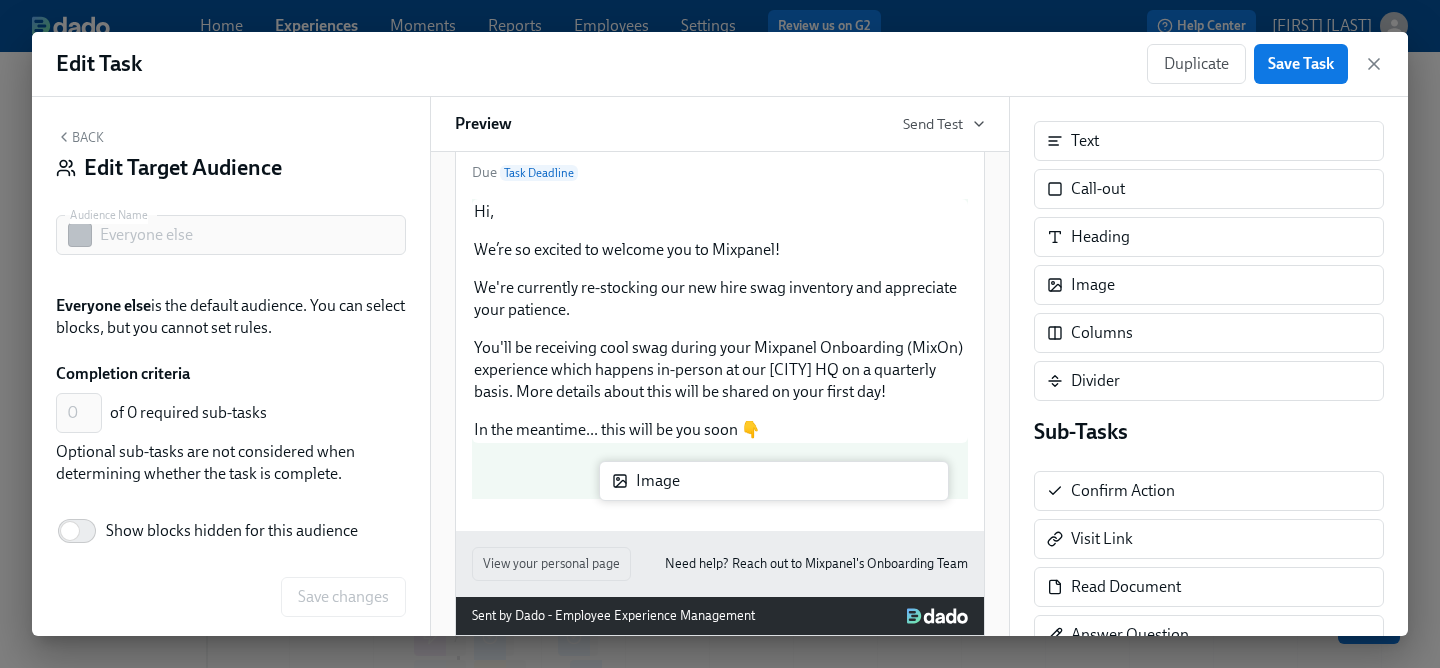 click on "Back Edit Target Audience Audience Name Everyone else Audience Name Everyone else  is the default audience. You can select blocks, but you cannot set rules. Completion criteria 0 ​ of 0 required sub-tasks Optional sub-tasks are not considered when determining whether the task is complete. Show blocks hidden for this audience Save changes Preview Send Test New blocks will only apply to the audience  Everyone else . Hi   Participant   :   [FIRST] ! You have a new task in      Mixpanel Onboarding . To Do Welcoming you to Mixpanel: Update on New Hire Swag Due   Task Deadline Hi,
We’re so excited to welcome you to Mixpanel!
We're currently re-stocking our new hire swag inventory and appreciate your patience.
You'll be receiving cool swag during your Mixpanel Onboarding (MixOn) experience which happens in-person at our [CITY] [STATE] HQ on a quarterly basis. More details about this will be shared on your first day!
In the meantime... this will be you soon 👇   Hide block   Duplicate   Delete Content Text Image" at bounding box center [720, 366] 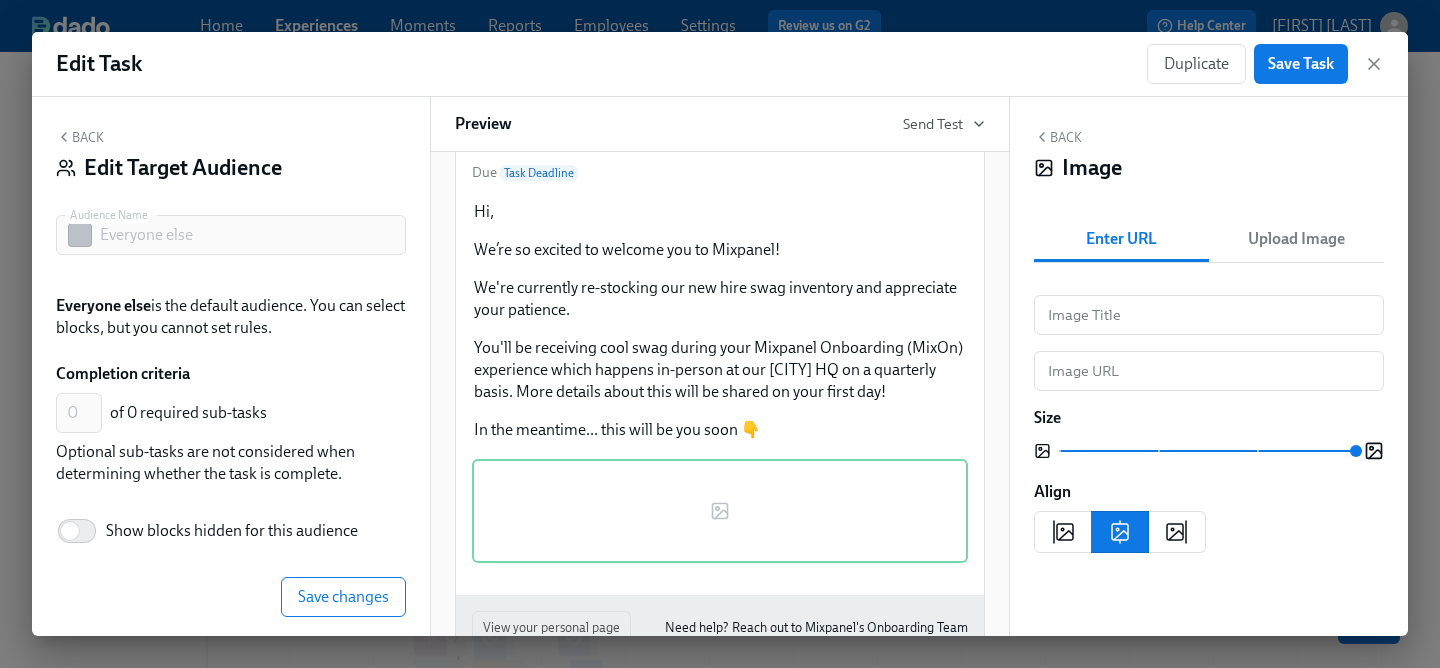 click on "Upload Image" at bounding box center (1296, 239) 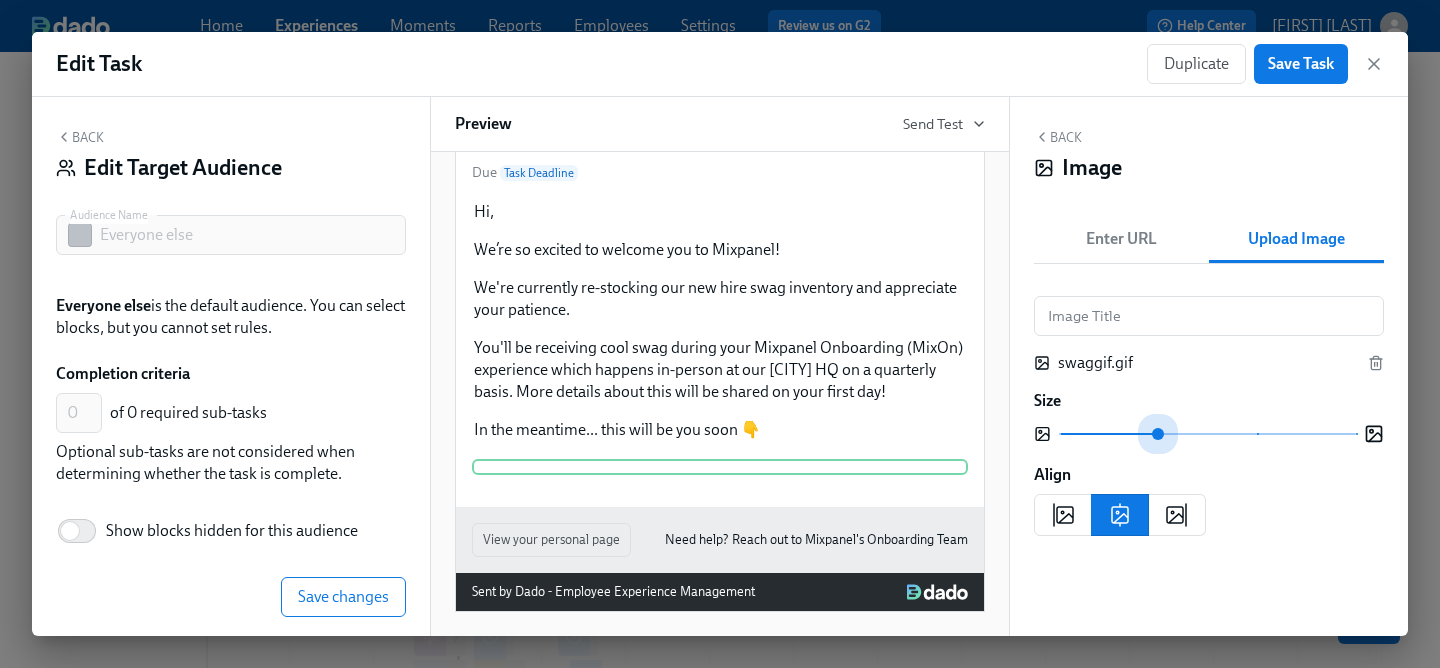 drag, startPoint x: 1346, startPoint y: 437, endPoint x: 1123, endPoint y: 434, distance: 223.02017 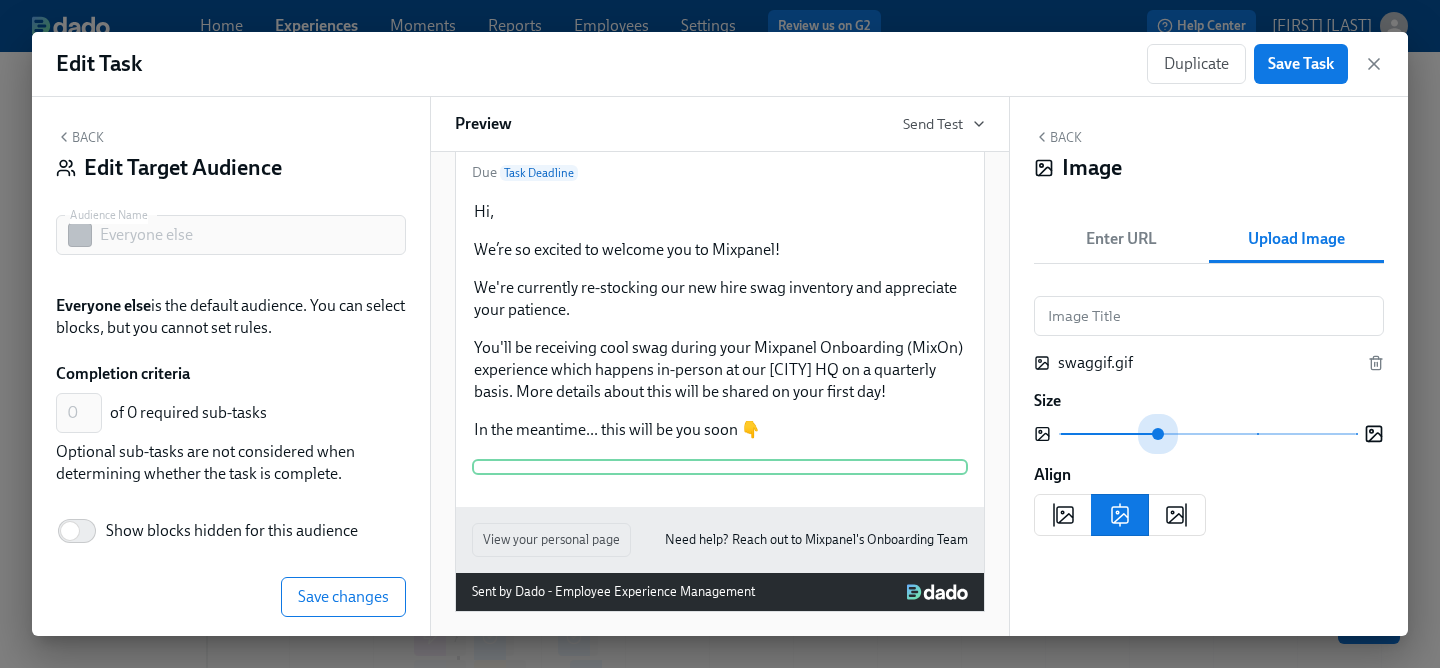 click at bounding box center (1207, 434) 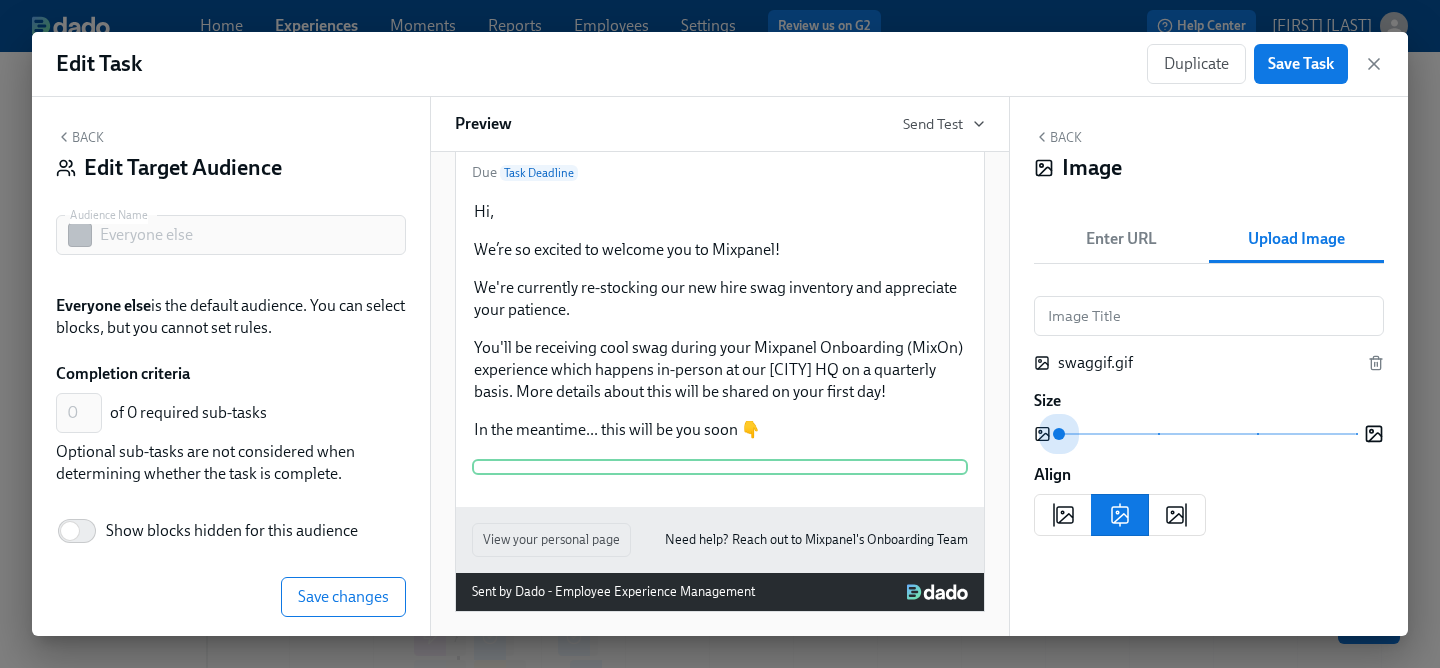 drag, startPoint x: 1144, startPoint y: 437, endPoint x: 1101, endPoint y: 437, distance: 43 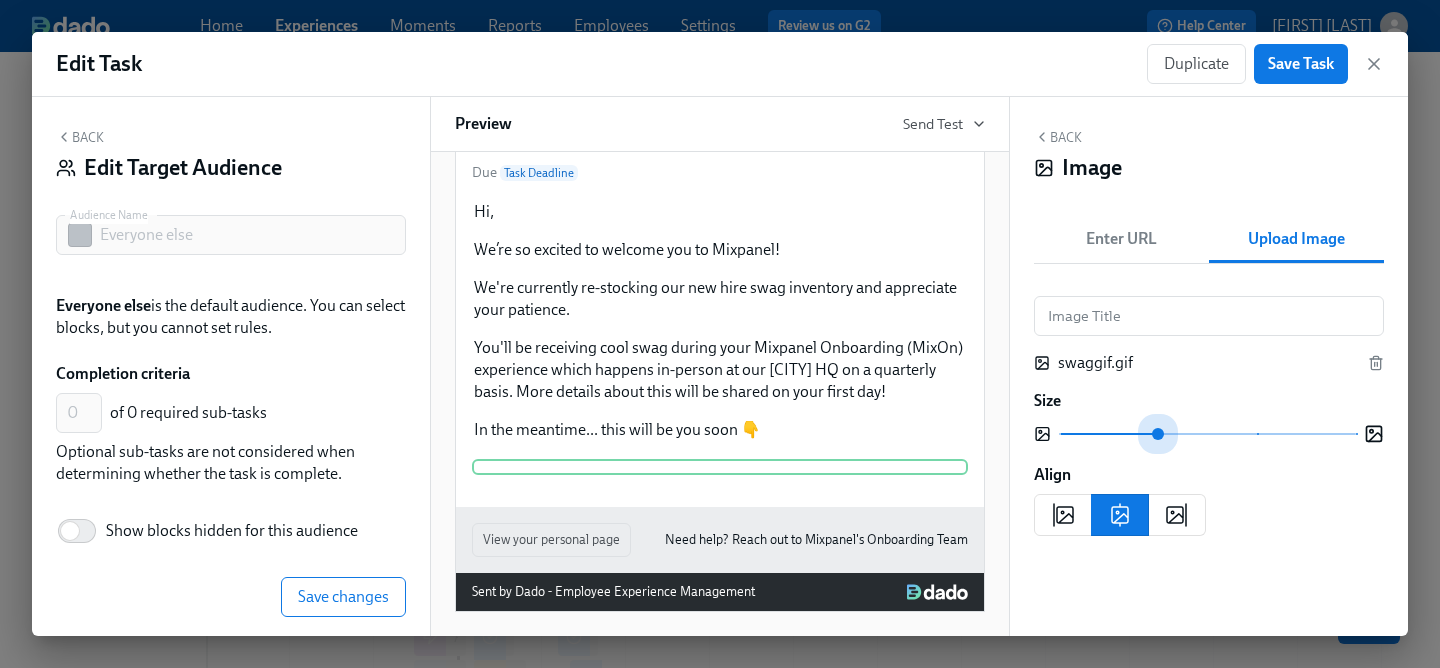 drag, startPoint x: 1101, startPoint y: 437, endPoint x: 1136, endPoint y: 438, distance: 35.014282 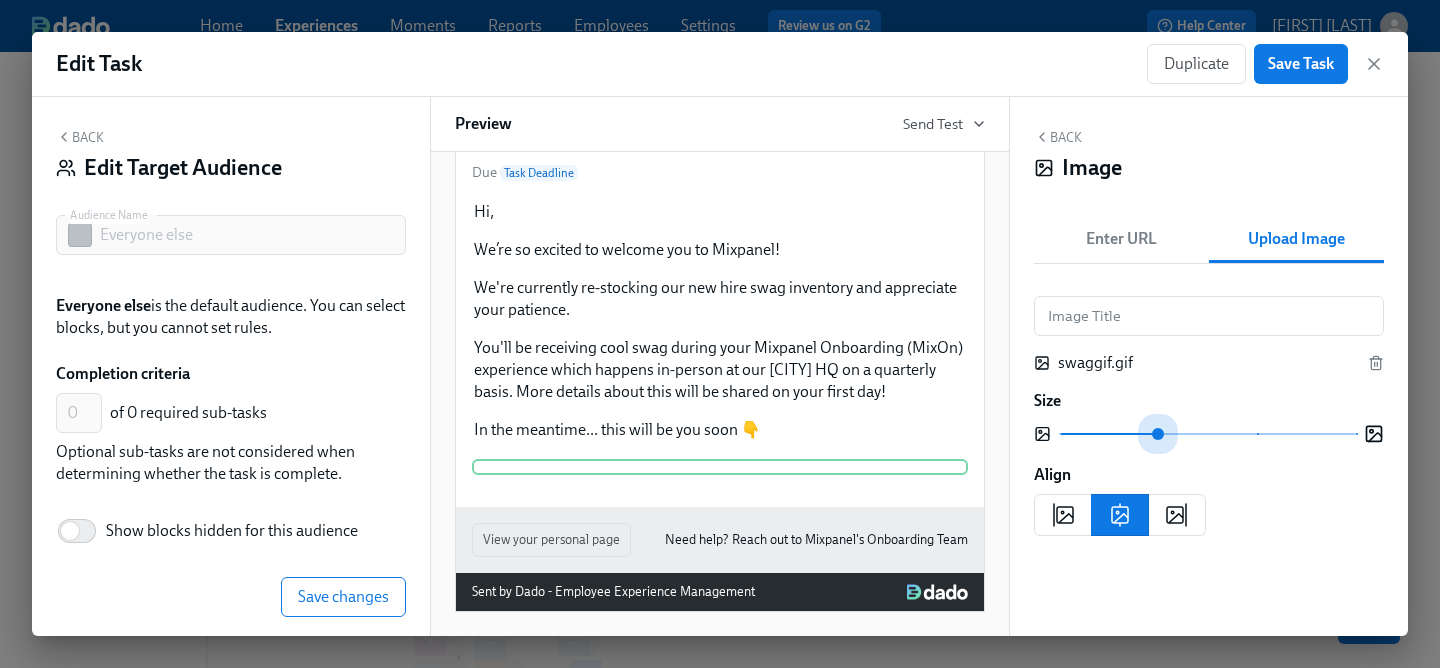 drag, startPoint x: 1158, startPoint y: 433, endPoint x: 1111, endPoint y: 434, distance: 47.010635 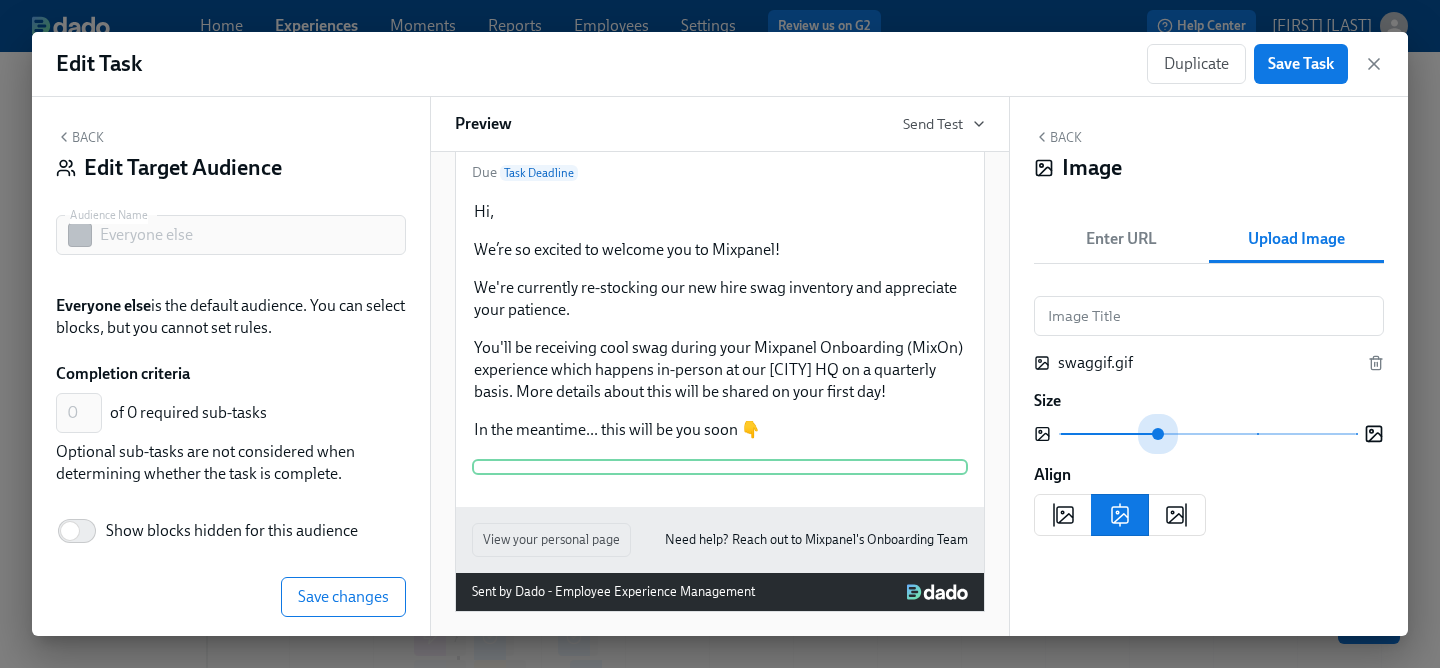 click at bounding box center (1207, 434) 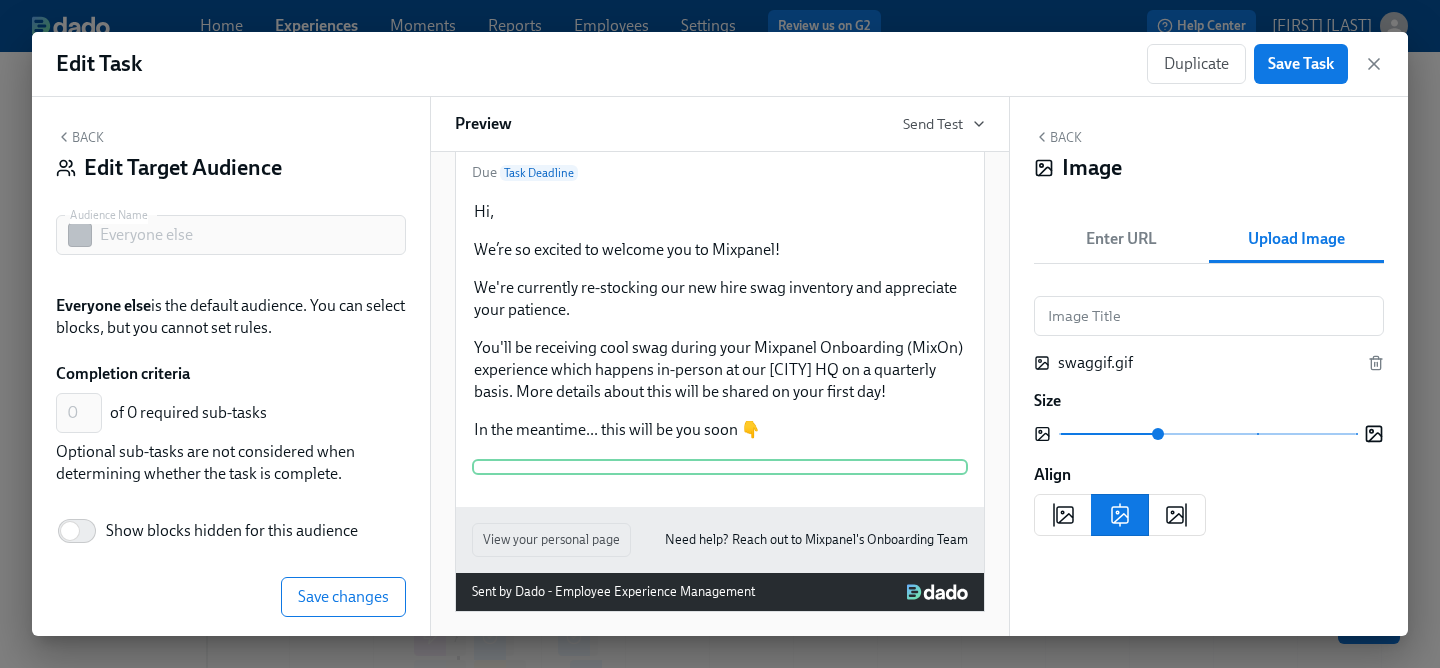click at bounding box center [1207, 434] 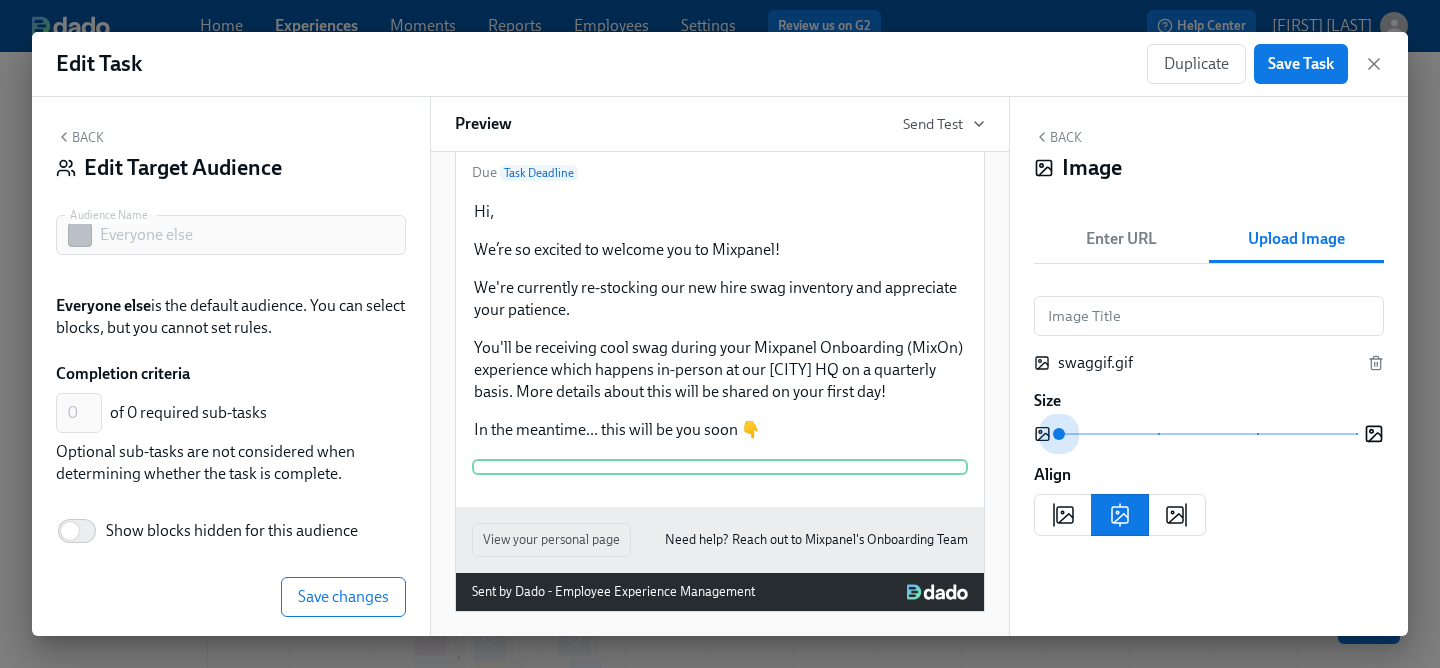 drag, startPoint x: 1157, startPoint y: 436, endPoint x: 1088, endPoint y: 435, distance: 69.00725 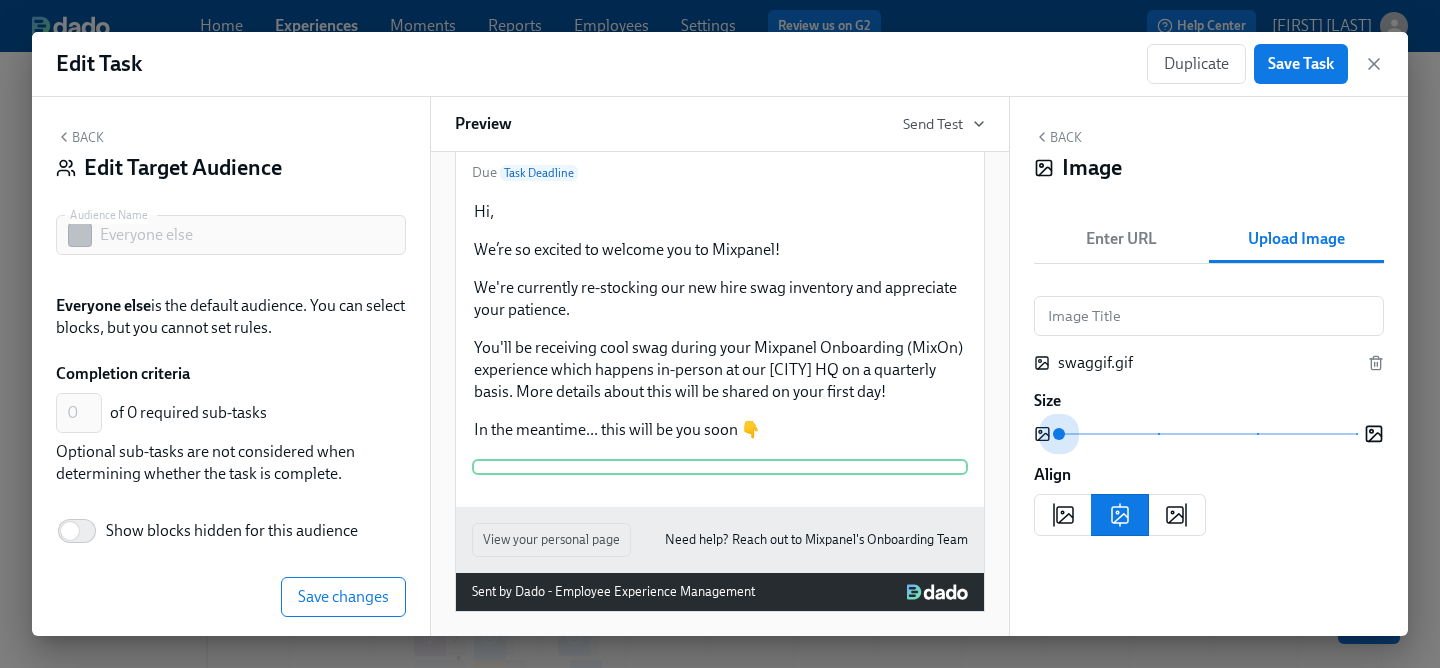 click at bounding box center (1207, 434) 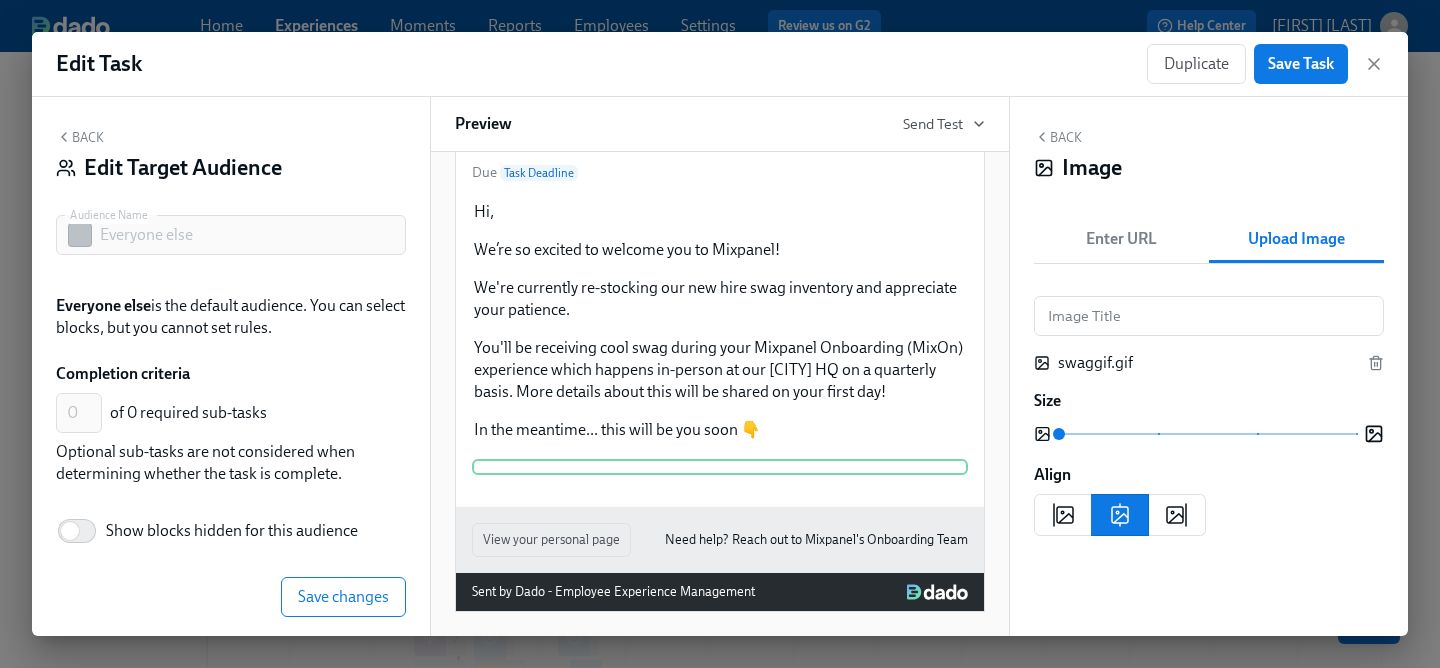 click on "Back" at bounding box center (1058, 137) 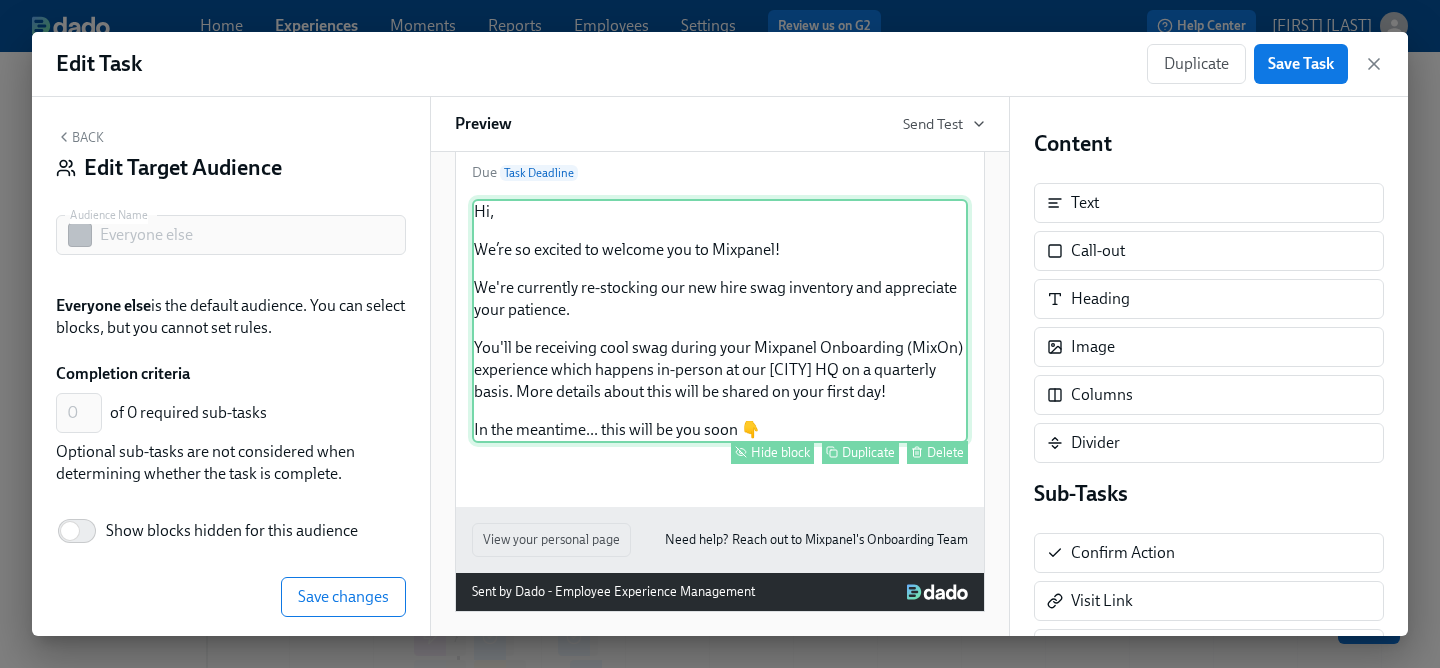 click on "Hi,
We’re so excited to welcome you to Mixpanel!
We're currently re-stocking our new hire swag inventory and appreciate your patience.
You'll be receiving cool swag during your Mixpanel Onboarding (MixOn) experience which happens in-person at our [CITY] [STATE] HQ on a quarterly basis. More details about this will be shared on your first day!
In the meantime... this will be you soon 👇   Hide block   Duplicate   Delete" at bounding box center (720, 321) 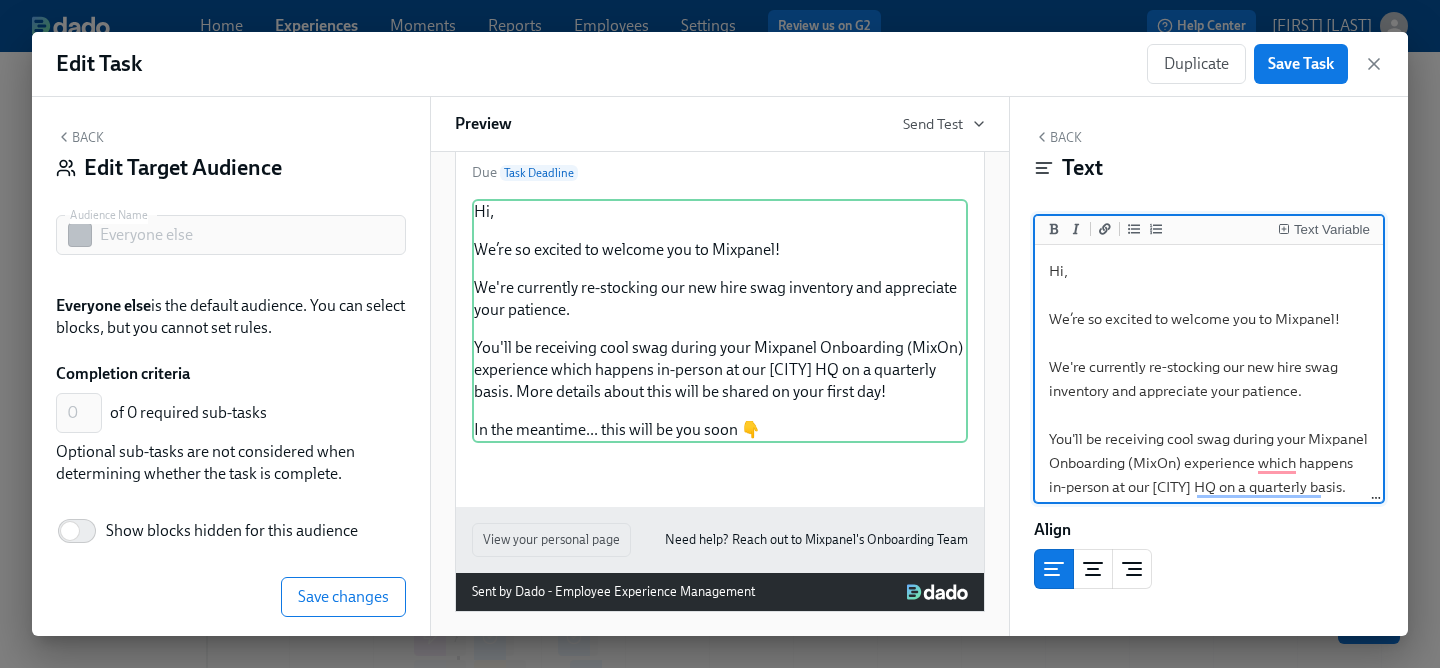 click on "Hi,
We’re so excited to welcome you to Mixpanel!
We're currently re-stocking our new hire swag inventory and appreciate your patience.
You'll be receiving cool swag during your Mixpanel Onboarding (MixOn) experience which happens in-person at our [CITY] HQ on a quarterly basis. More details about this will be shared on your first day!
In the meantime... this will be you soon 👇" at bounding box center [1209, 427] 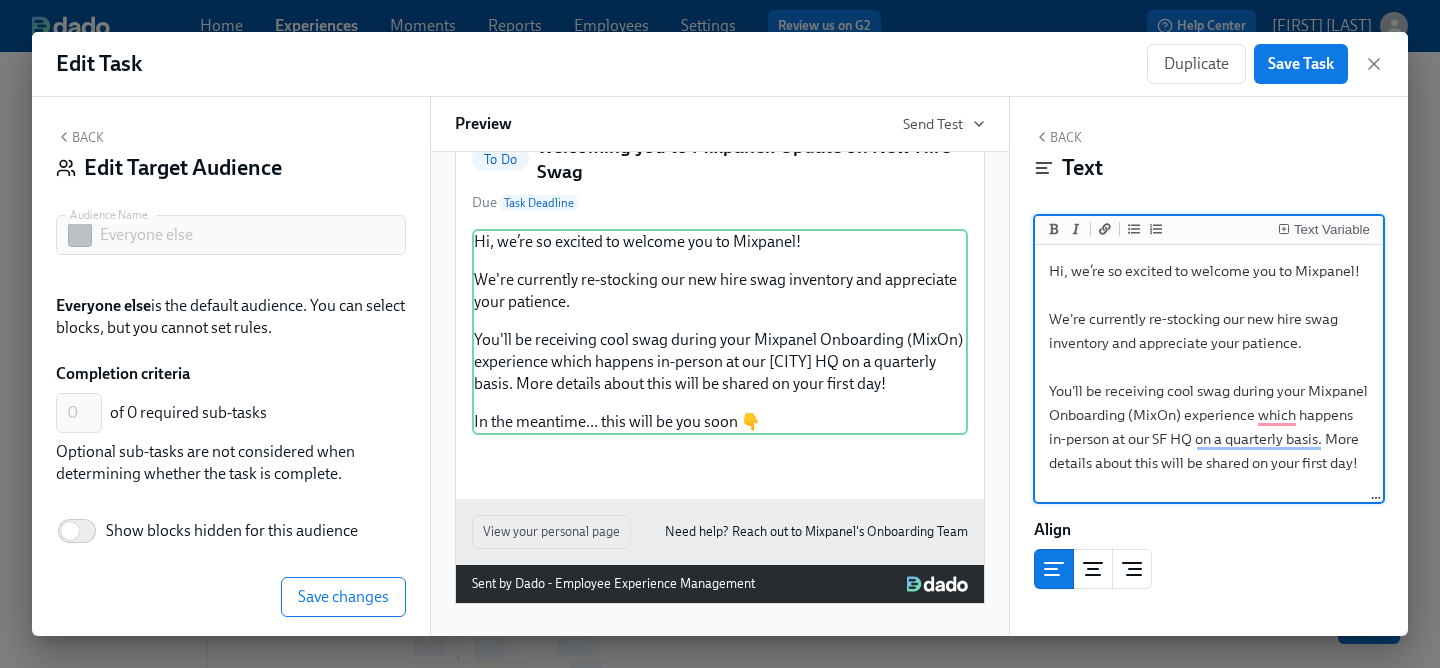 click on "Hi, we’re so excited to welcome you to Mixpanel!
We're currently re-stocking our new hire swag inventory and appreciate your patience.
You'll be receiving cool swag during your Mixpanel Onboarding (MixOn) experience which happens in-person at our SF HQ on a quarterly basis. More details about this will be shared on your first day!
In the meantime... this will be you soon 👇" at bounding box center [1209, 391] 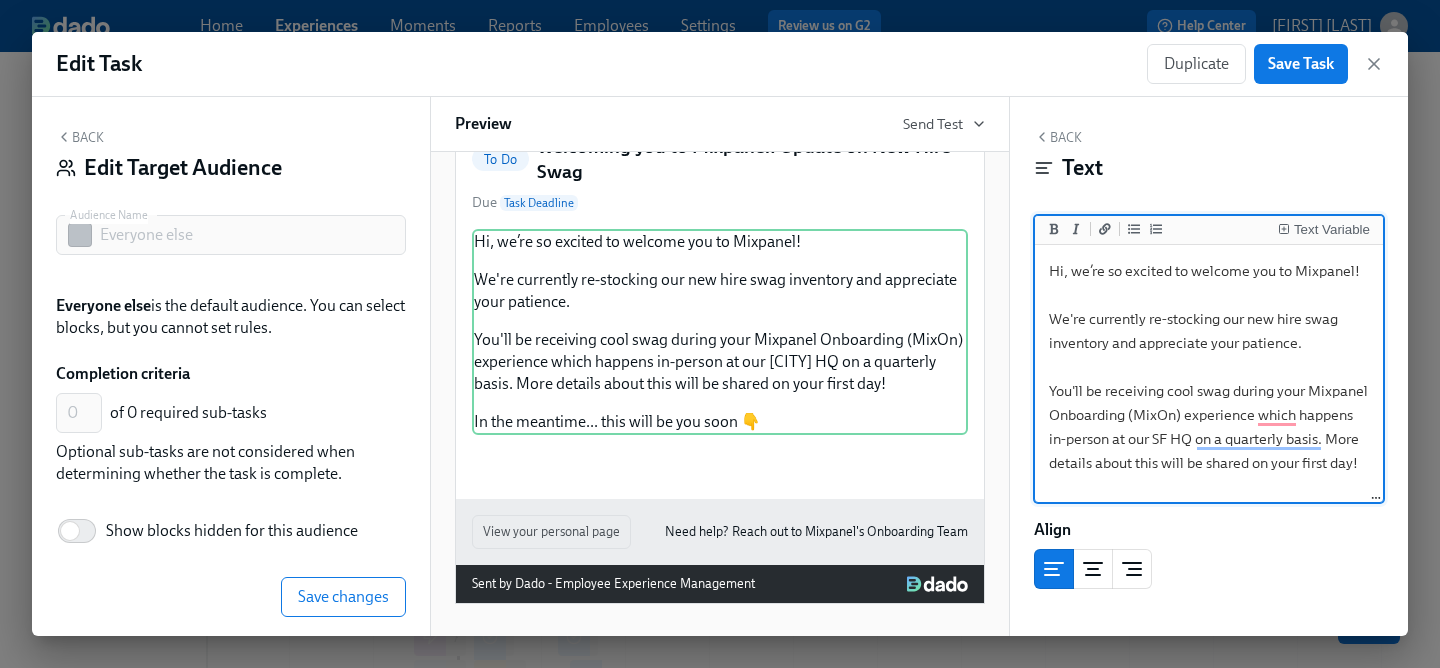 click on "Hi, we’re so excited to welcome you to Mixpanel!
We're currently re-stocking our new hire swag inventory and appreciate your patience.
You'll be receiving cool swag during your Mixpanel Onboarding (MixOn) experience which happens in-person at our SF HQ on a quarterly basis. More details about this will be shared on your first day!
In the meantime... this will be you soon 👇" at bounding box center [1209, 391] 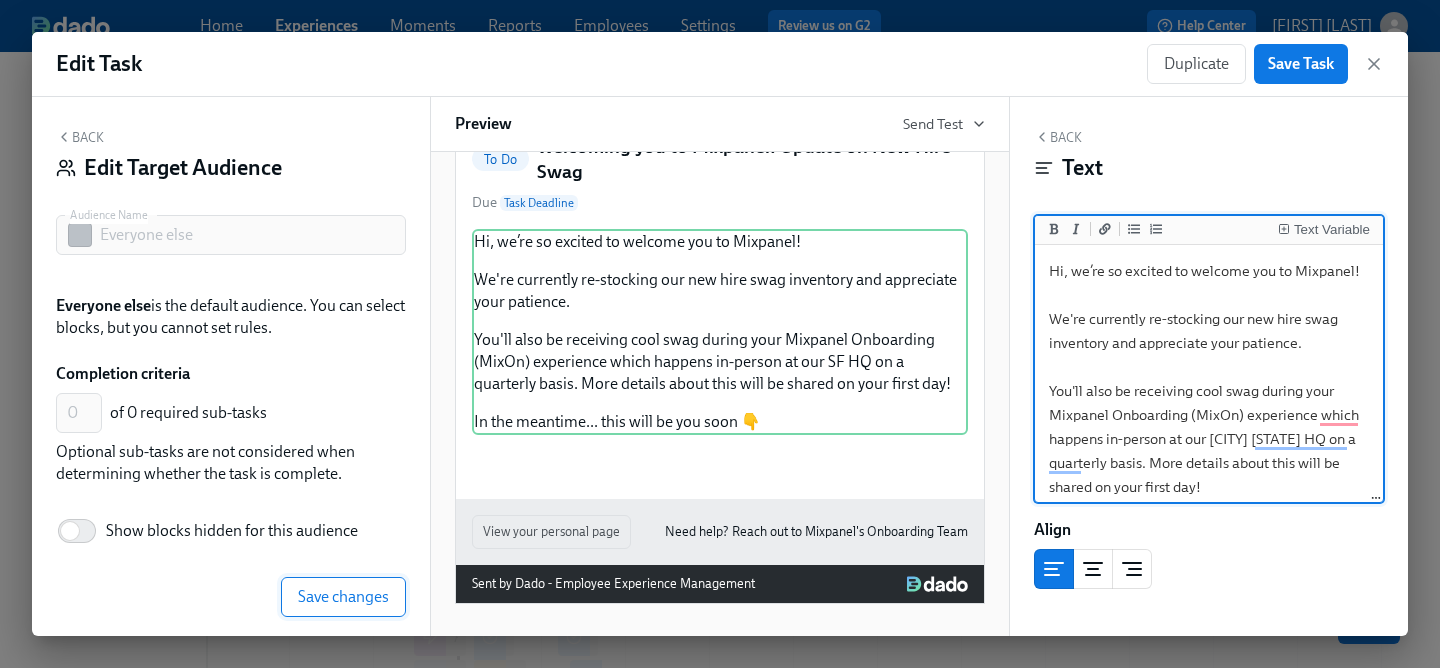 type on "Hi, we’re so excited to welcome you to Mixpanel!
We're currently re-stocking our new hire swag inventory and appreciate your patience.
You'll also be receiving cool swag during your Mixpanel Onboarding (MixOn) experience which happens in-person at our [CITY] [STATE] HQ on a quarterly basis. More details about this will be shared on your first day!
In the meantime... this will be you soon 👇" 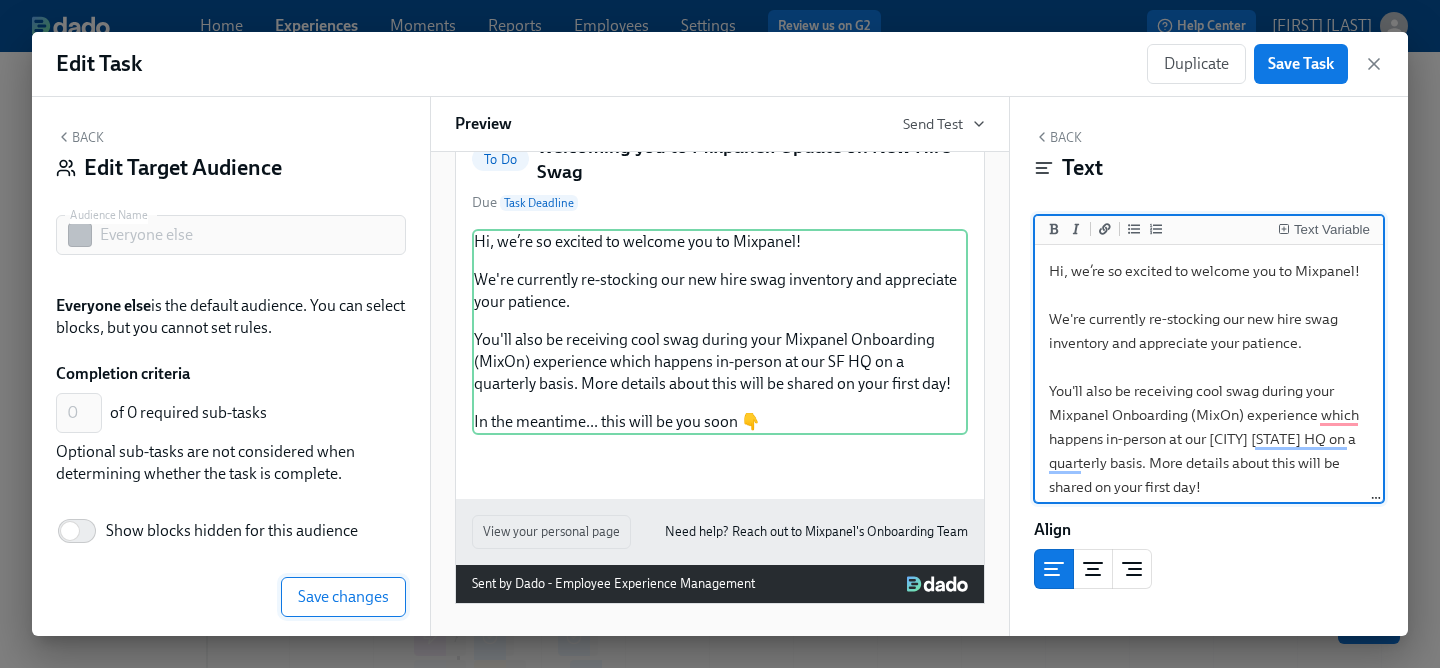 click on "Save changes" at bounding box center [343, 597] 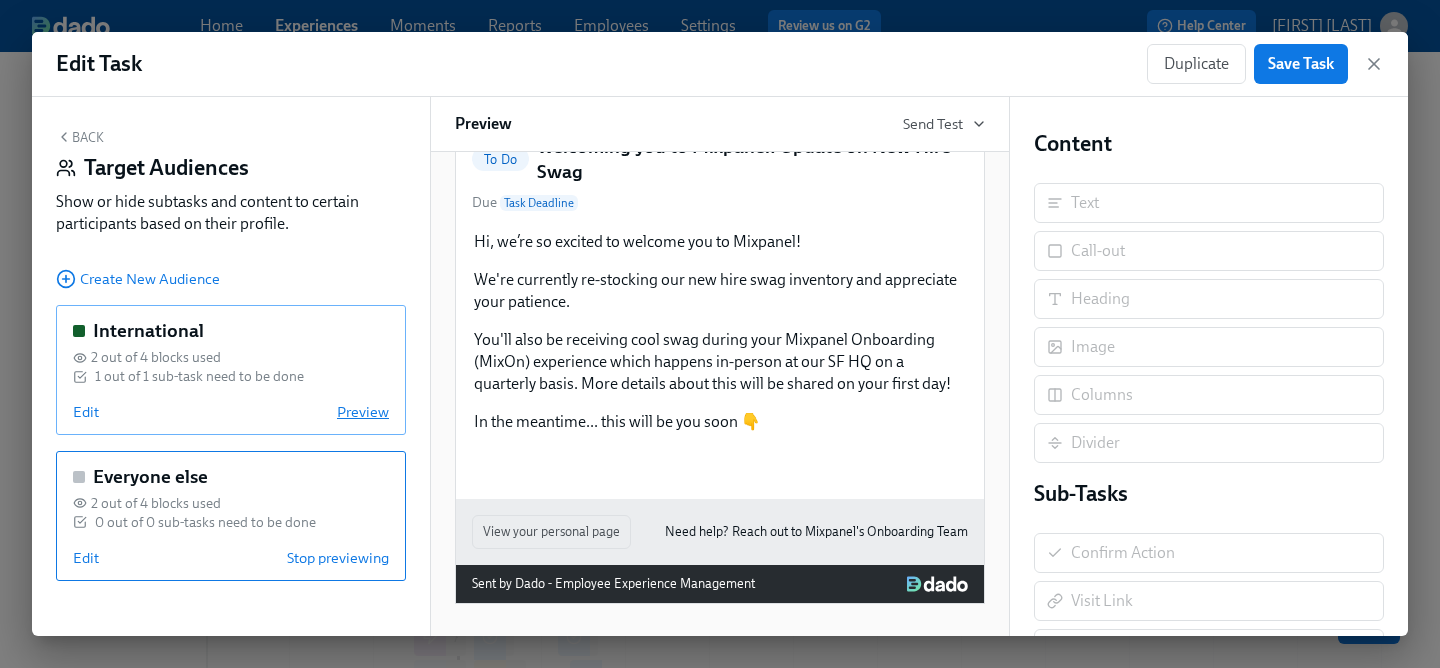click on "Preview" at bounding box center (363, 412) 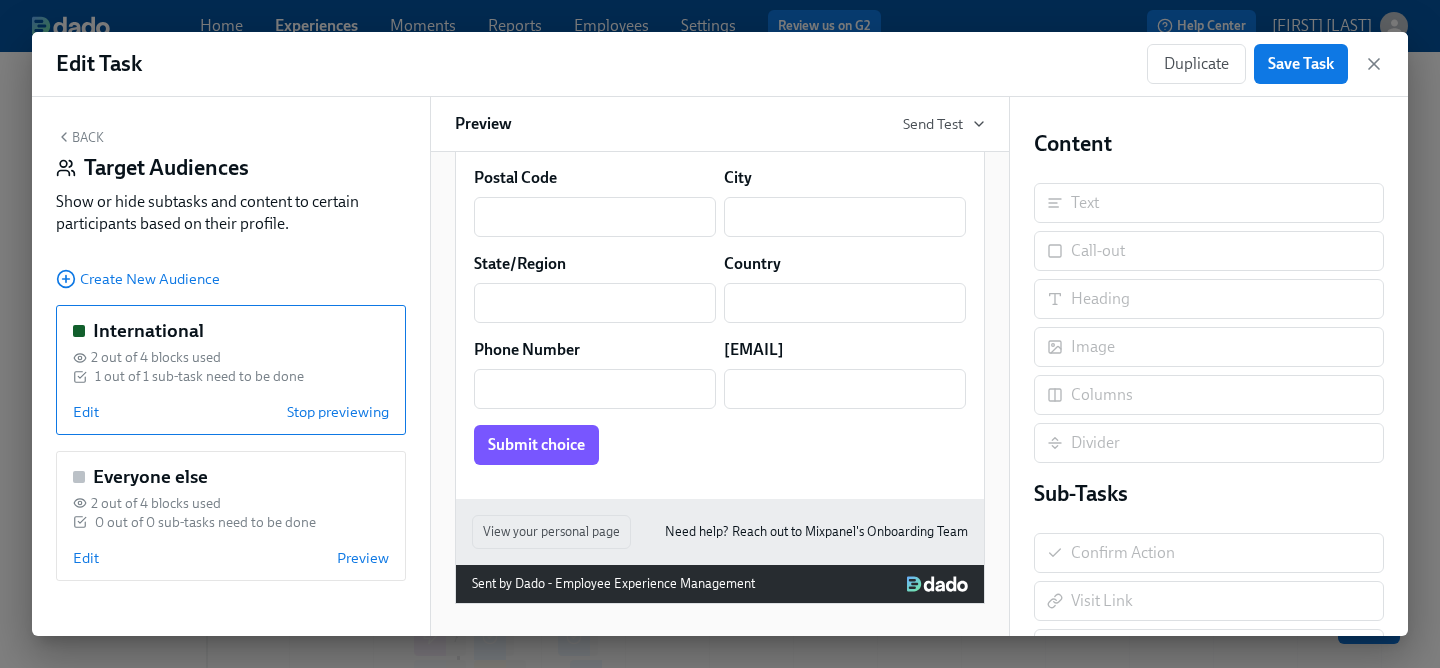 scroll, scrollTop: 0, scrollLeft: 0, axis: both 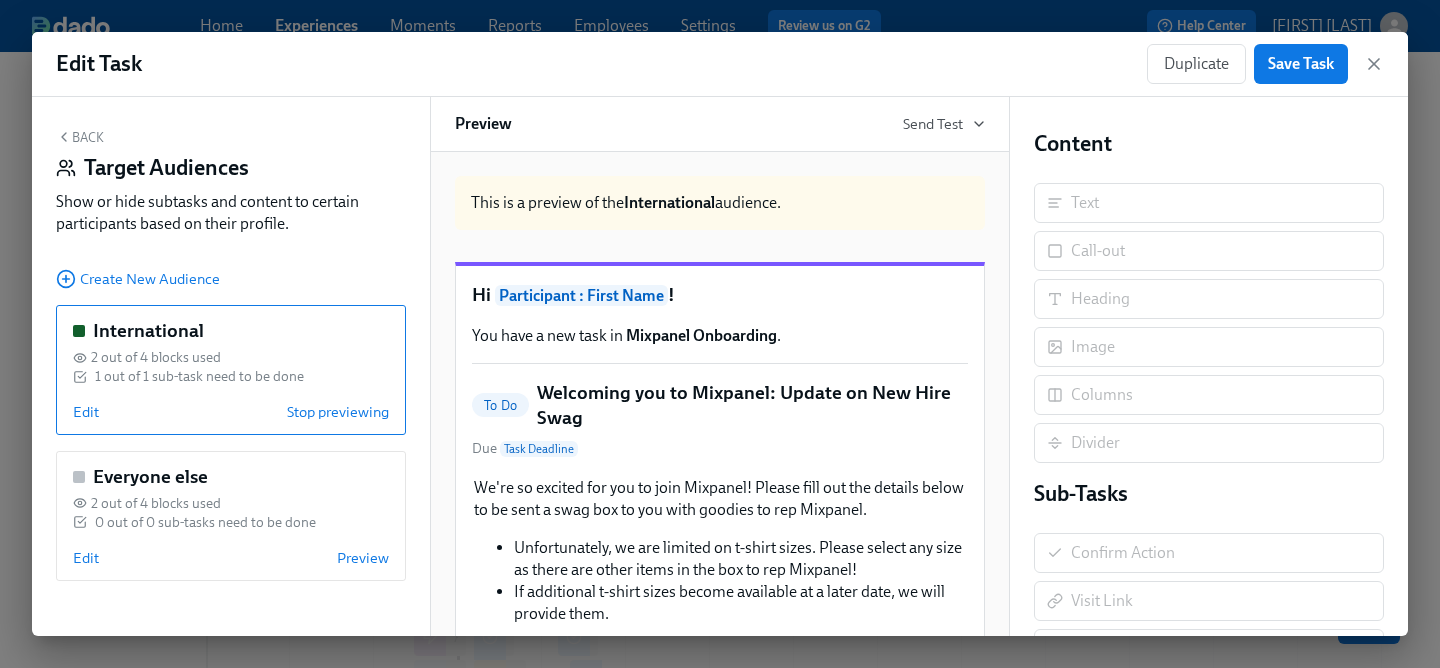 click on "Back" at bounding box center [80, 137] 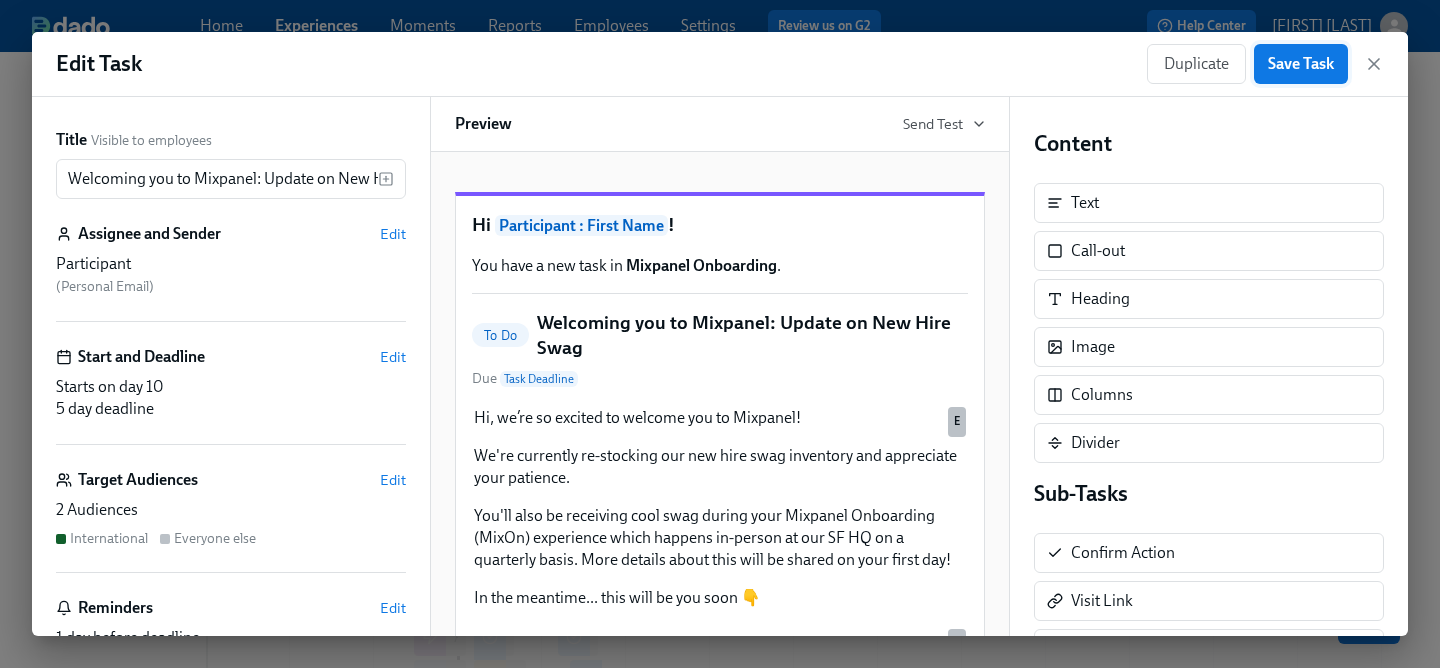 click on "Save Task" at bounding box center [1301, 64] 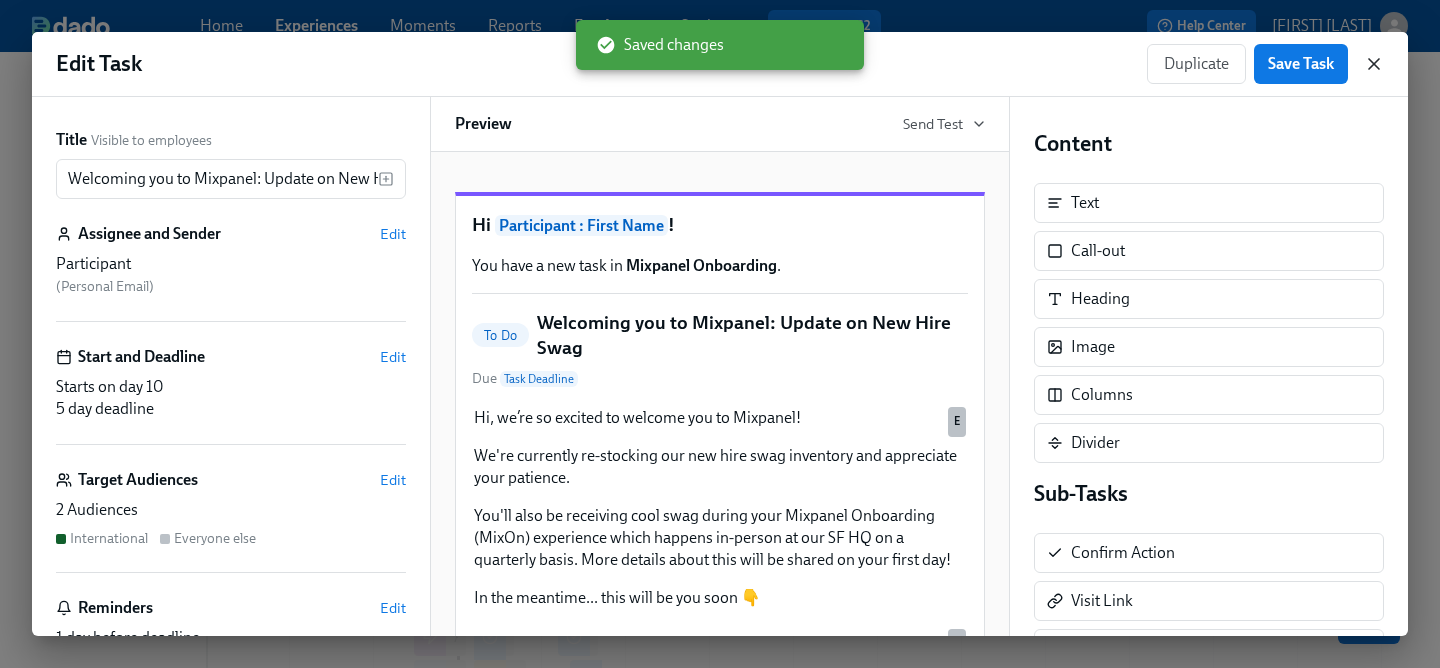 click 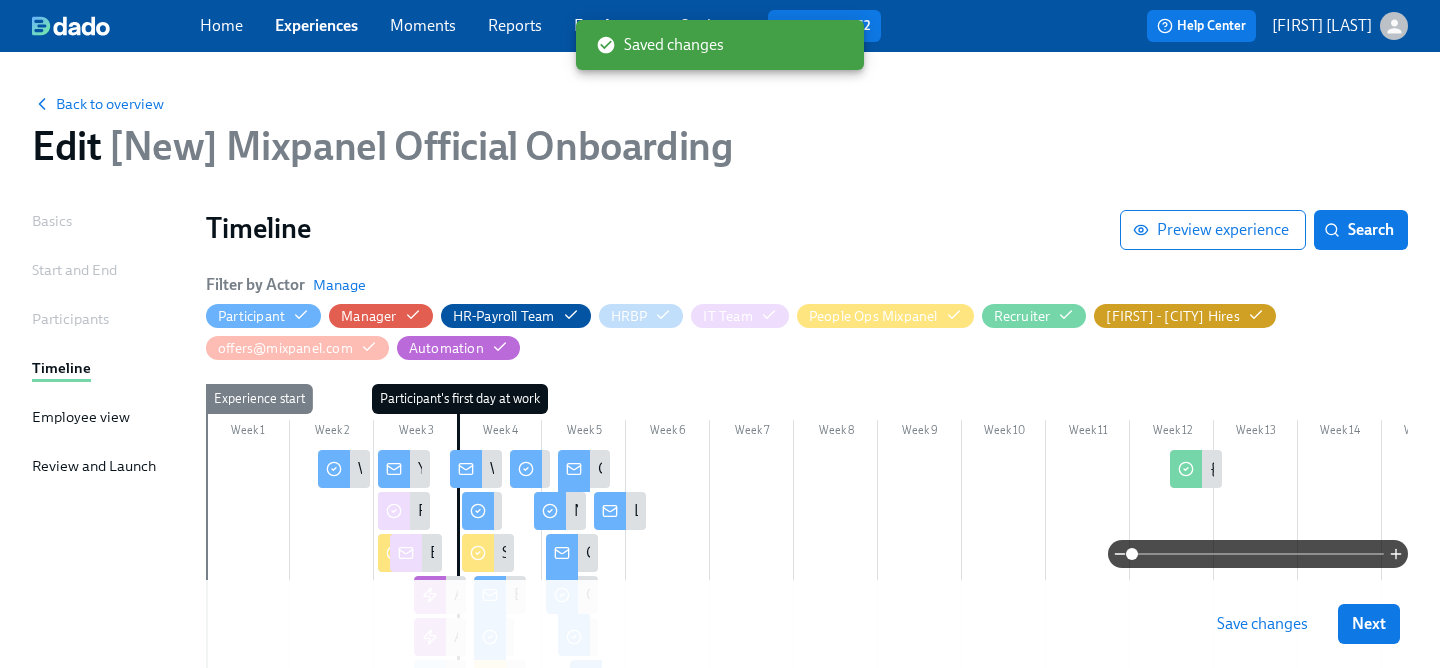 click on "Save changes" at bounding box center [1262, 624] 